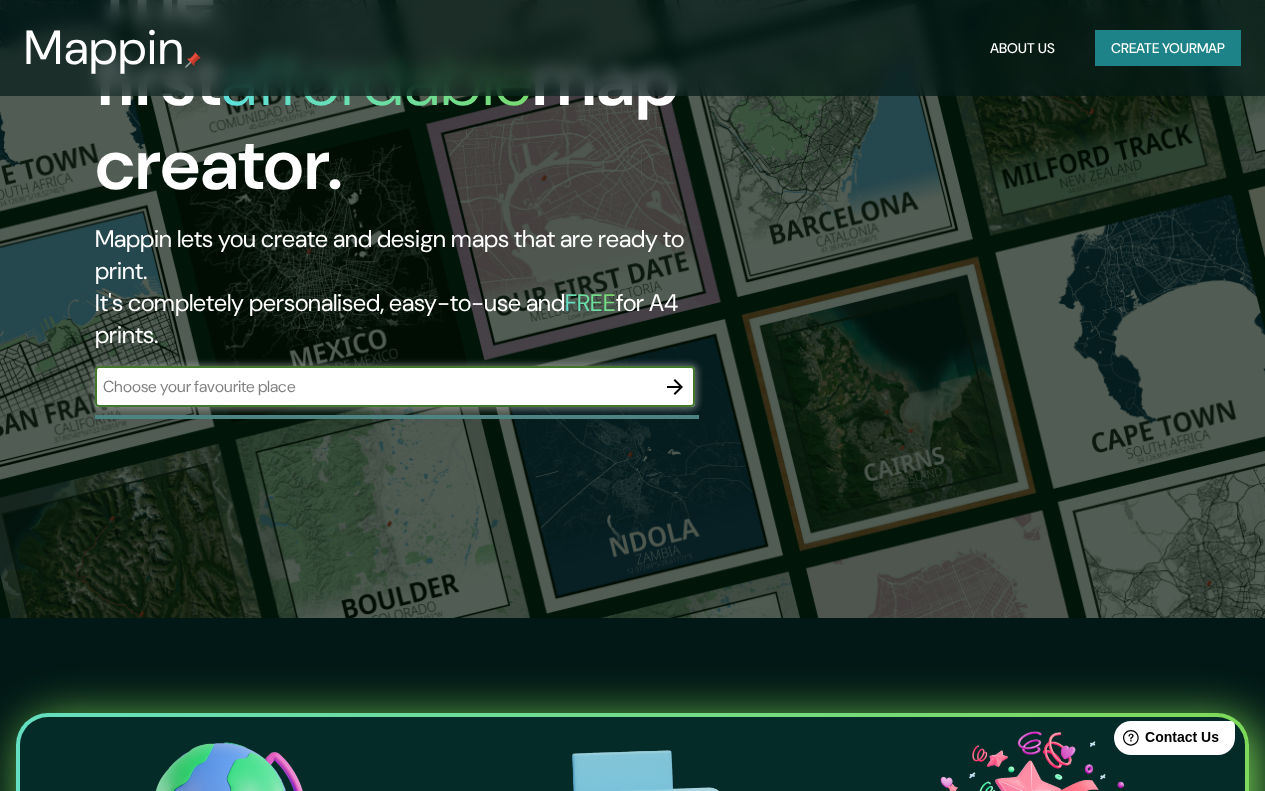 scroll, scrollTop: 200, scrollLeft: 0, axis: vertical 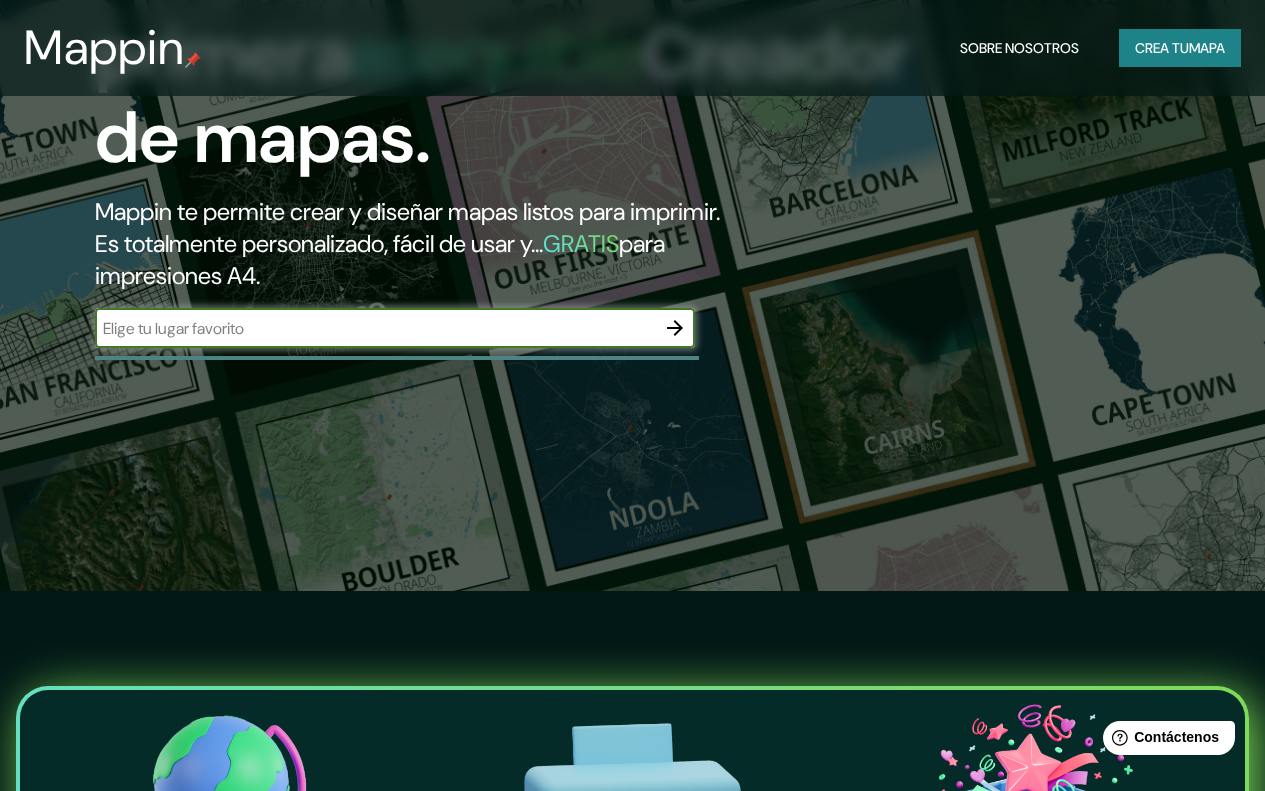 click at bounding box center (375, 328) 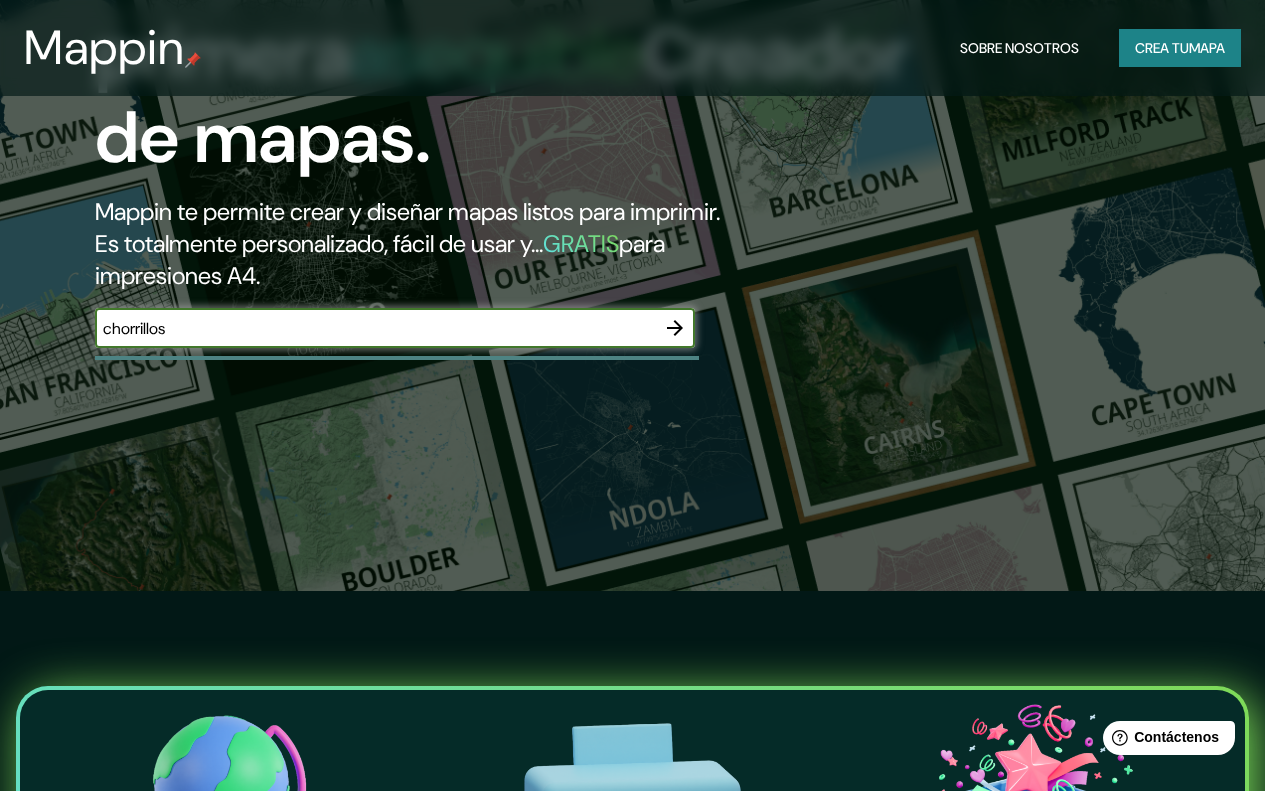 type on "chorrillos" 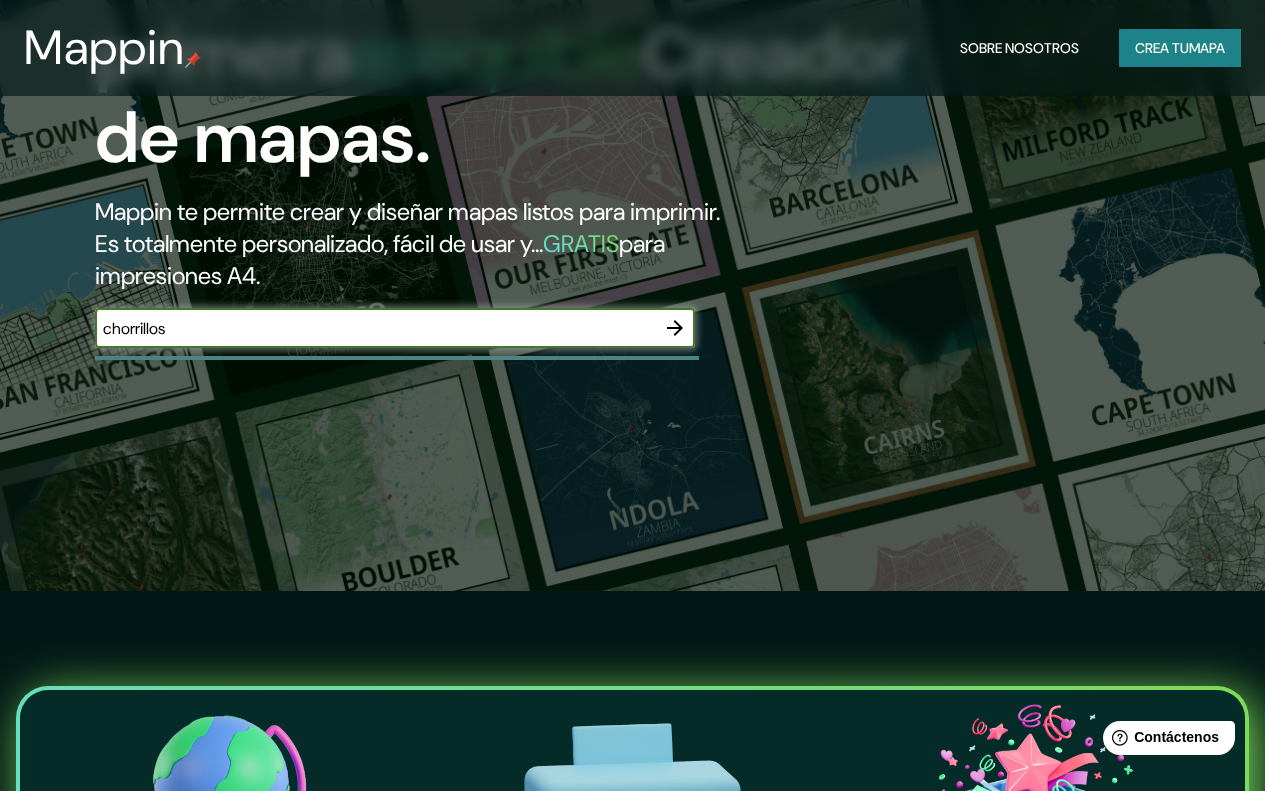 click 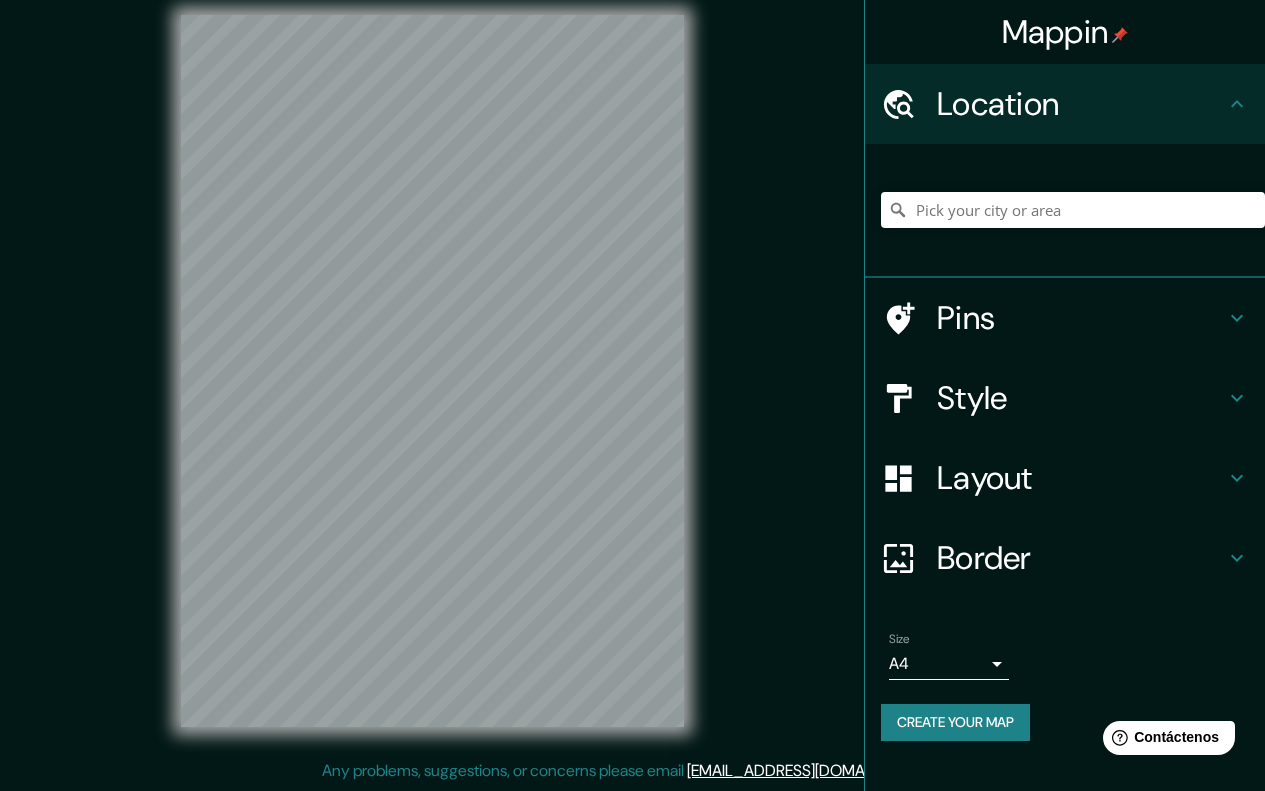 scroll, scrollTop: 0, scrollLeft: 0, axis: both 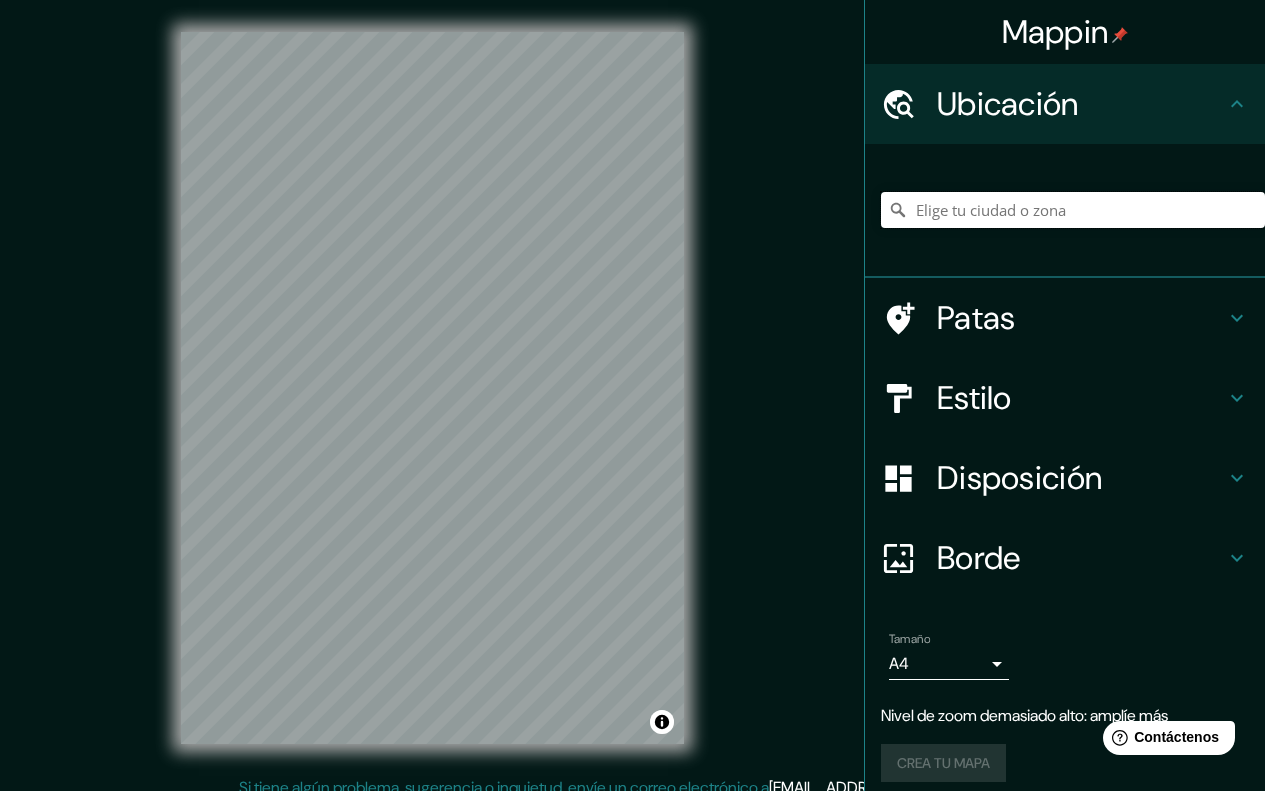 click at bounding box center (1073, 210) 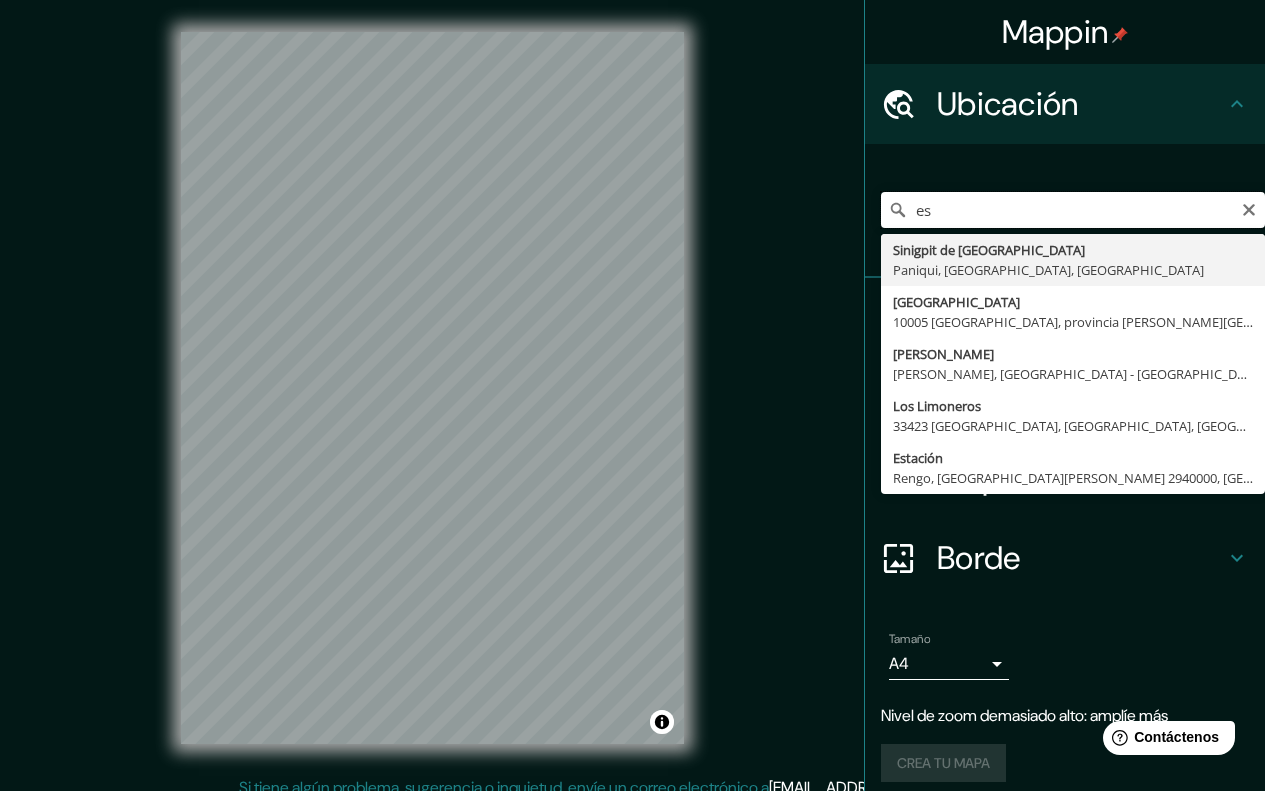 type on "e" 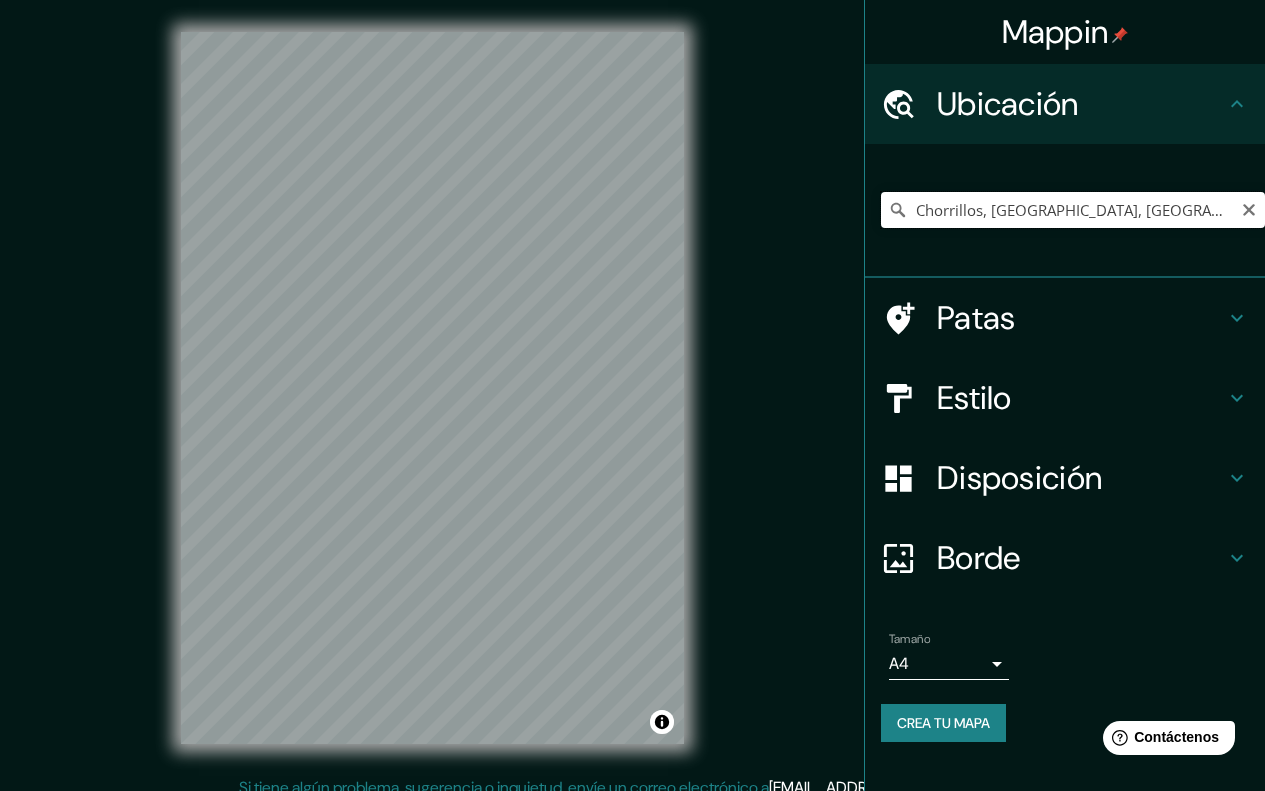 click on "Chorrillos, Provincia de Lima, Perú" at bounding box center [1073, 210] 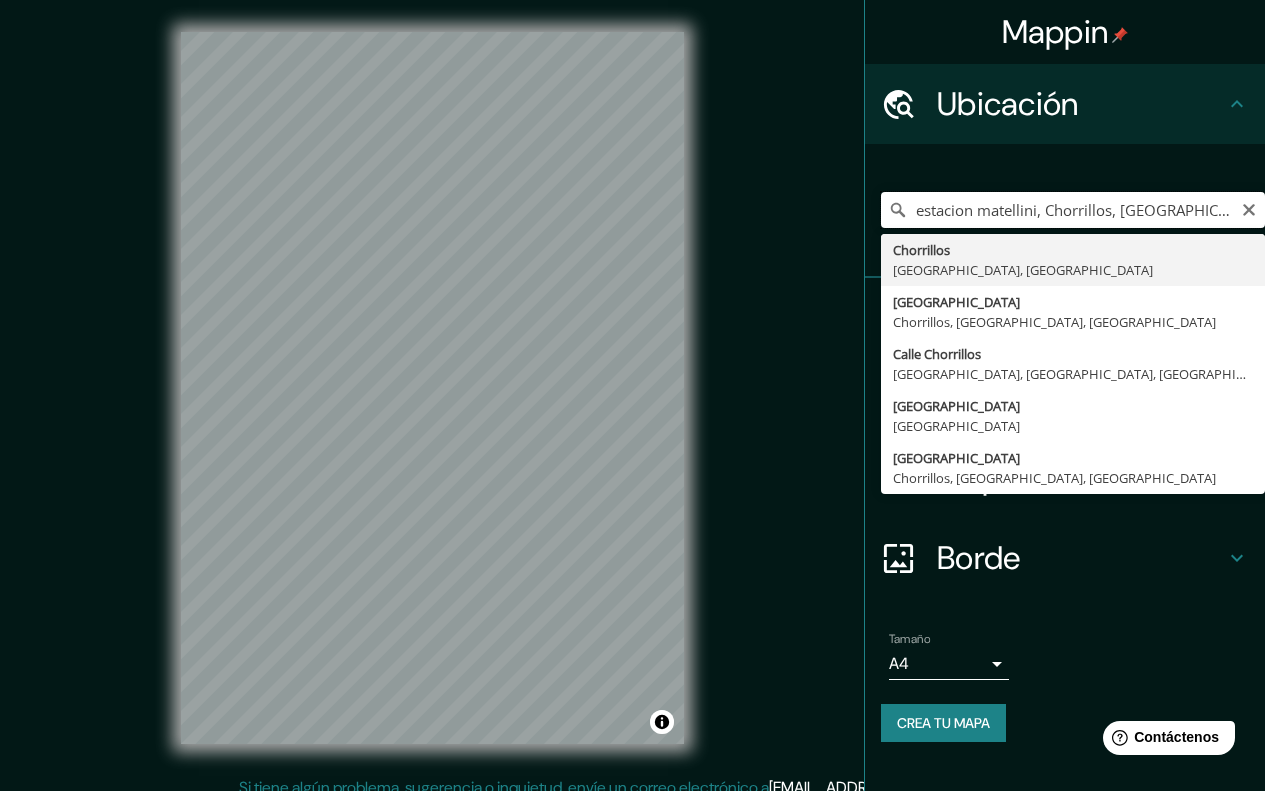 click on "estacion matellini, Chorrillos, Provincia de Lima, Perú" at bounding box center (1073, 210) 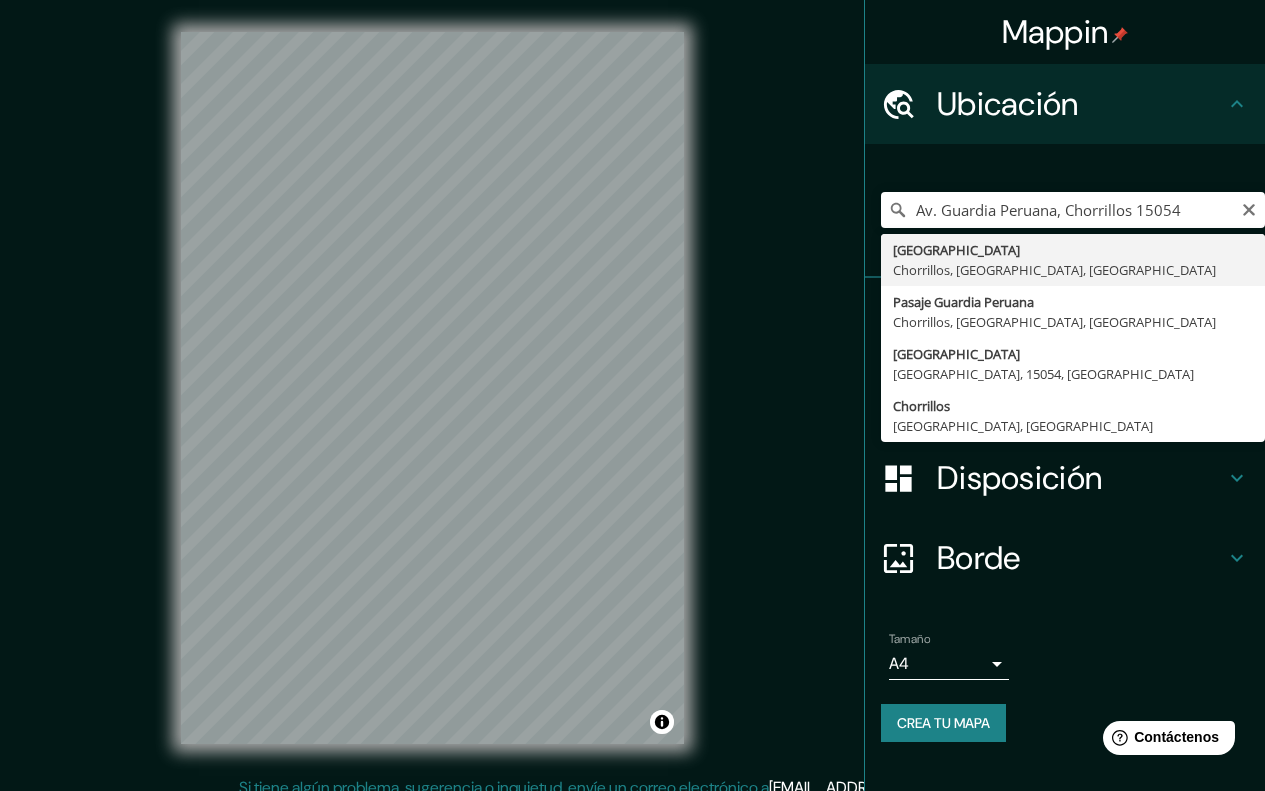 type on "Avenida Guardia Peruana, Chorrillos, Provincia de Lima, Perú" 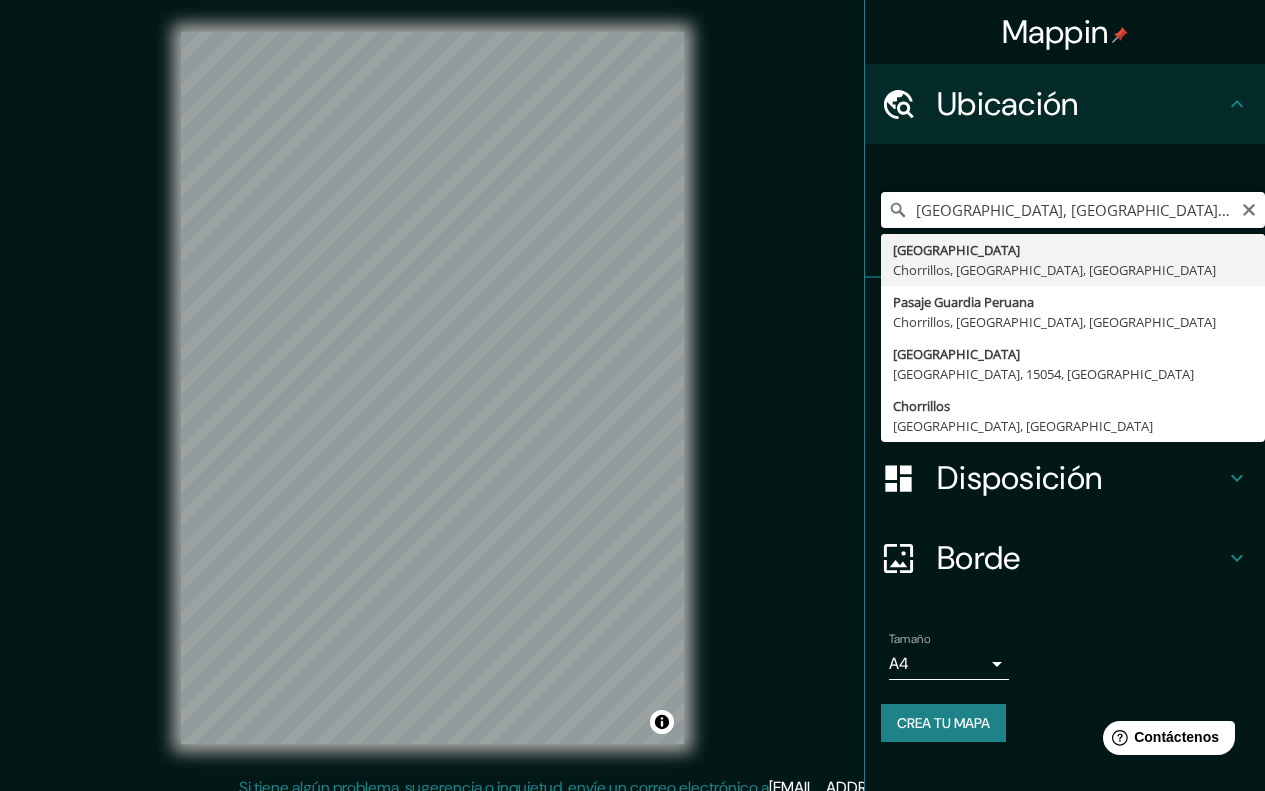 scroll, scrollTop: 0, scrollLeft: 0, axis: both 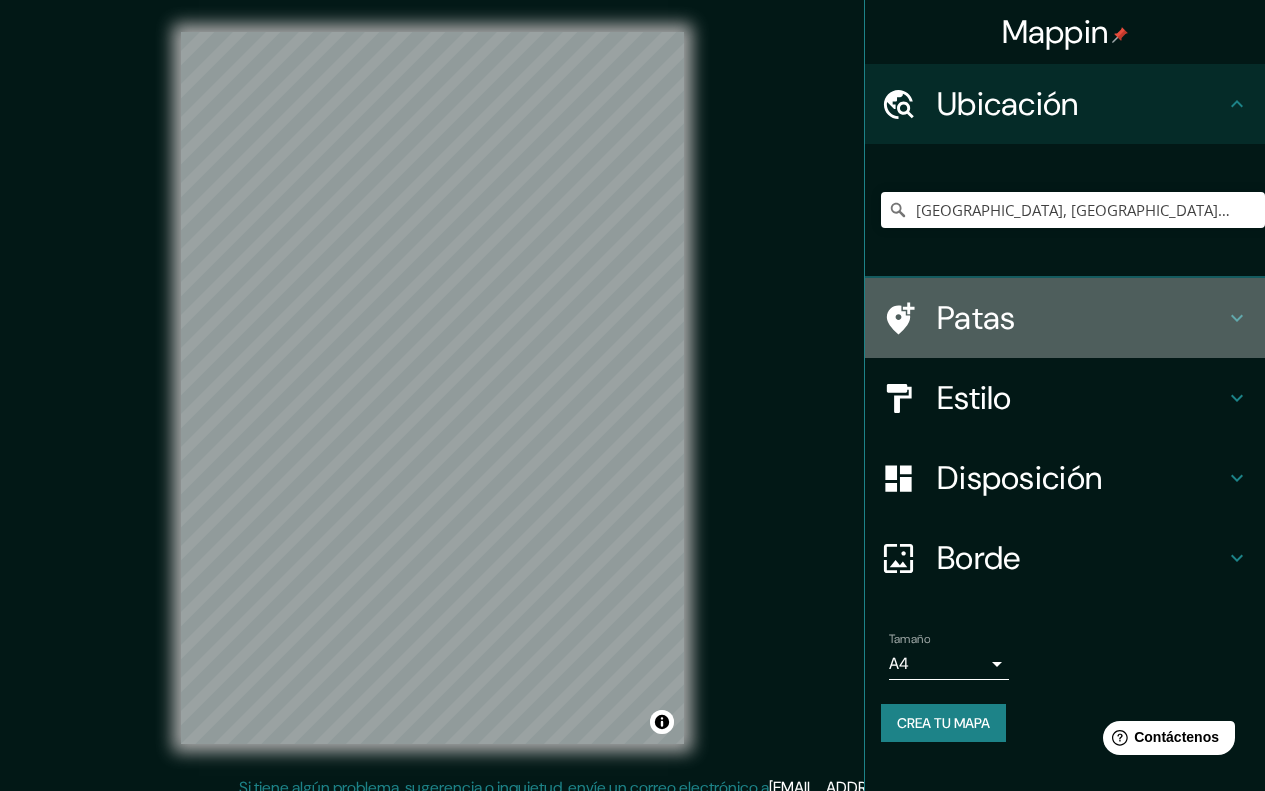 click 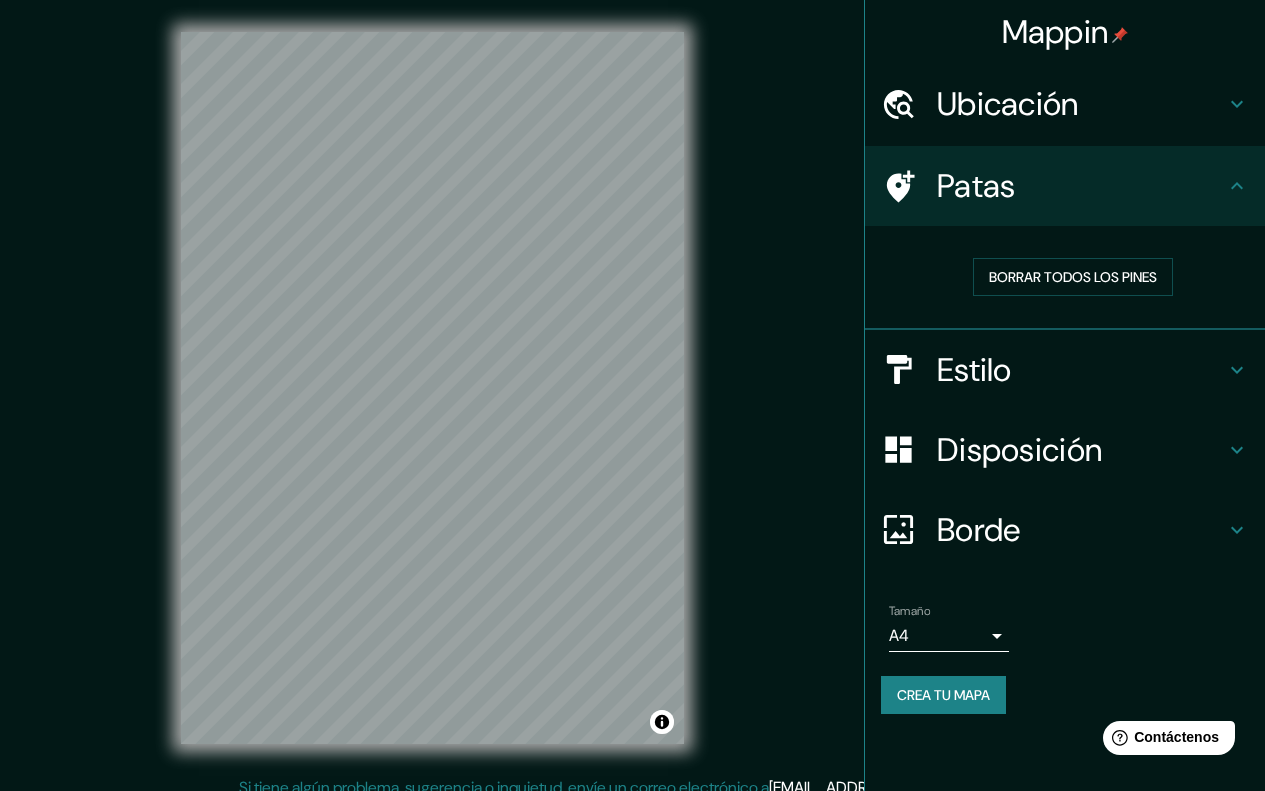 click on "Patas" at bounding box center [1065, 186] 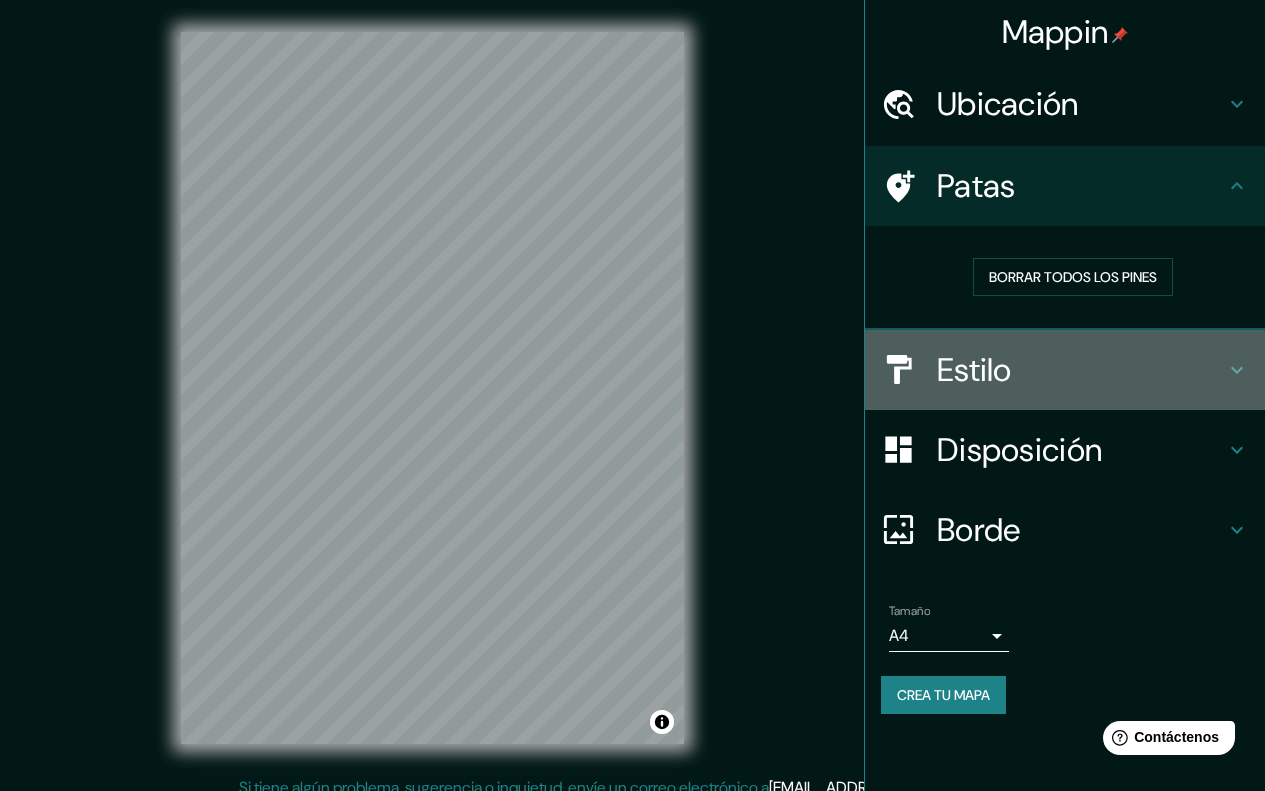 click 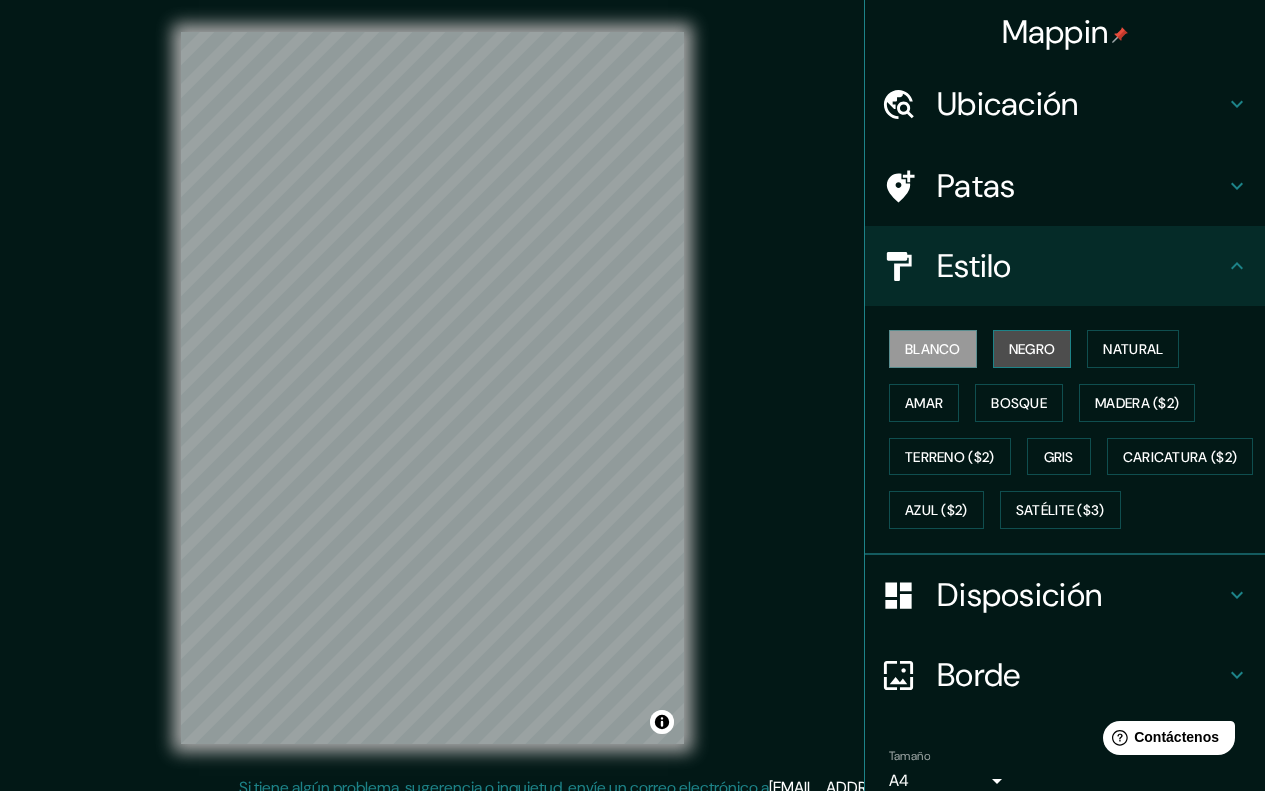click on "Negro" at bounding box center [1032, 349] 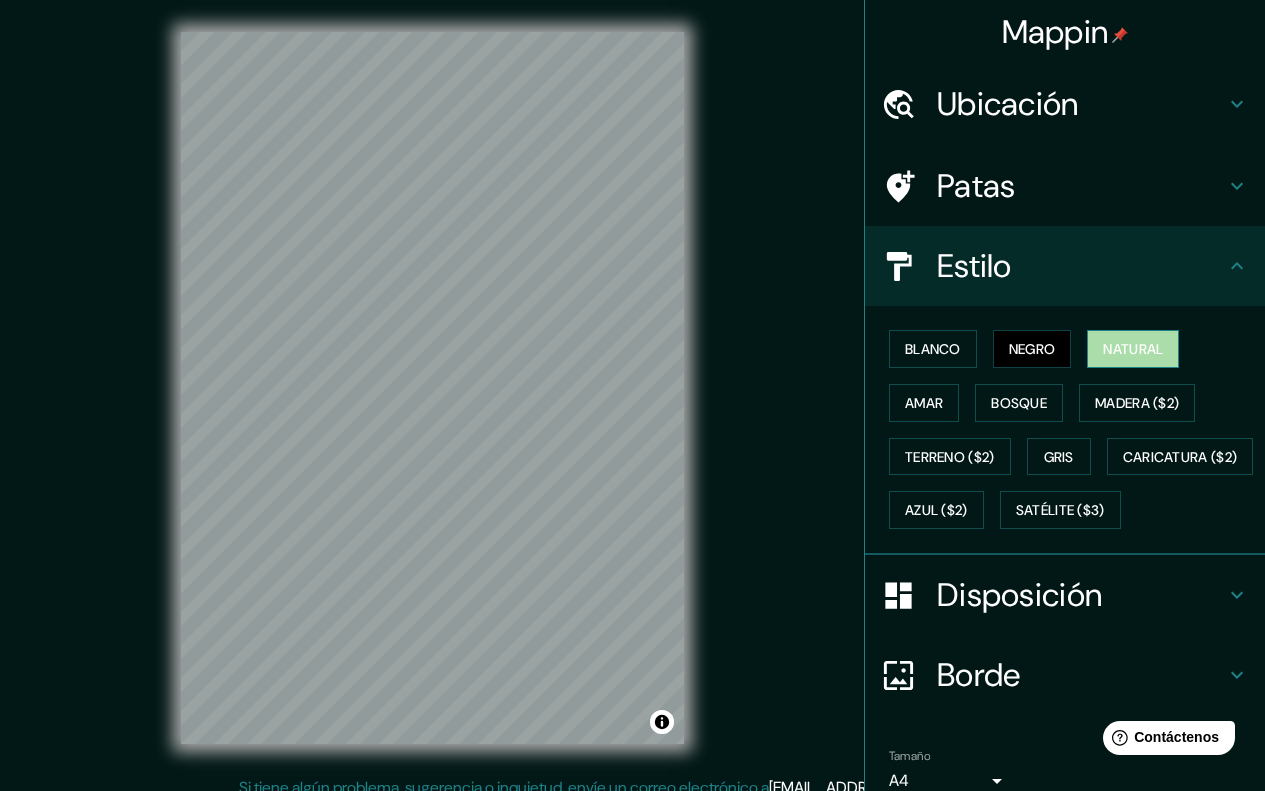 click on "Natural" at bounding box center [1133, 349] 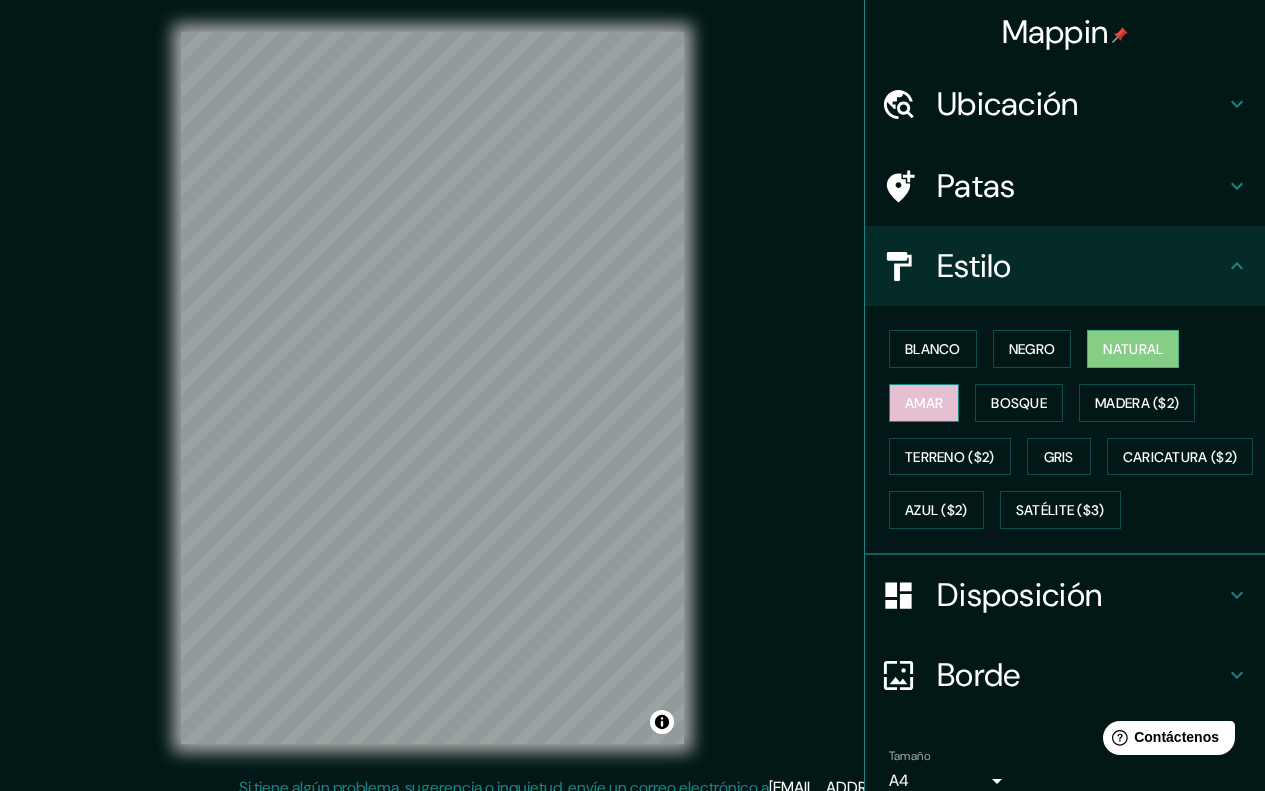 click on "Amar" at bounding box center (924, 403) 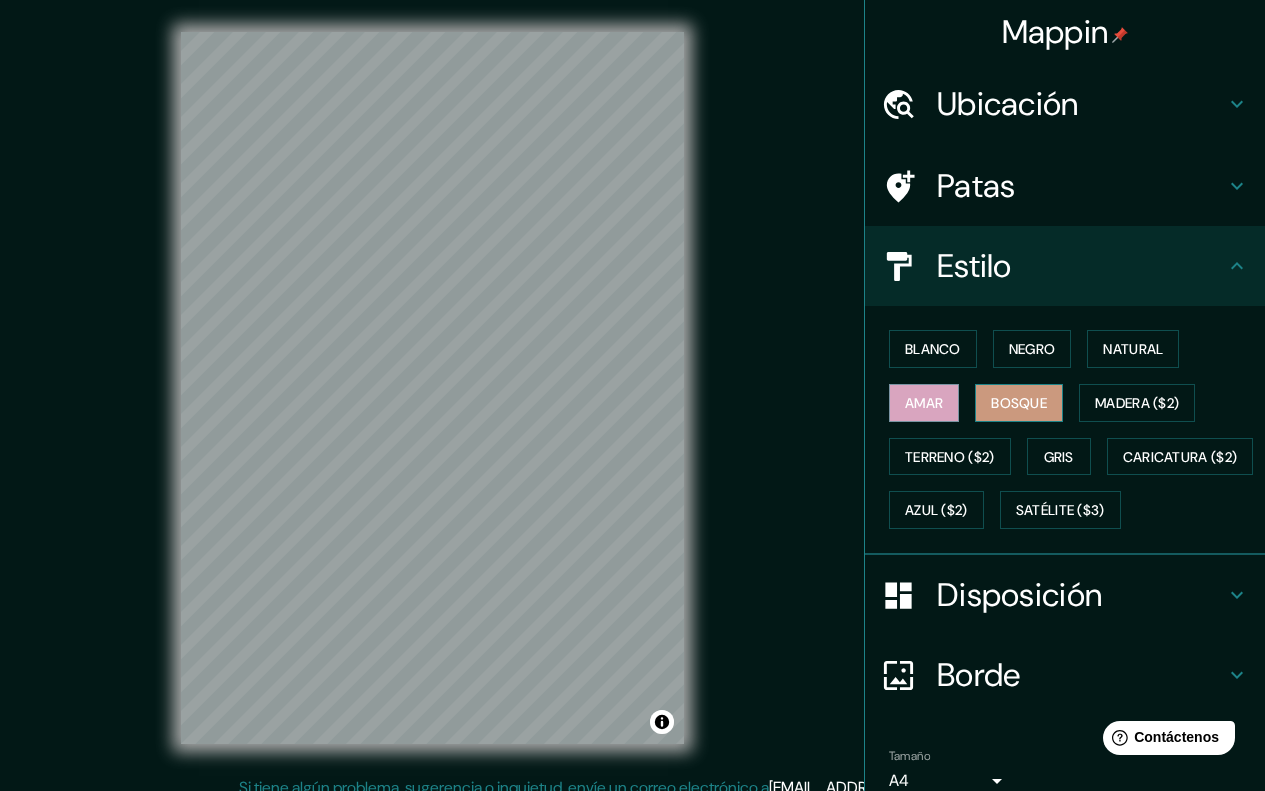 click on "Bosque" at bounding box center (1019, 403) 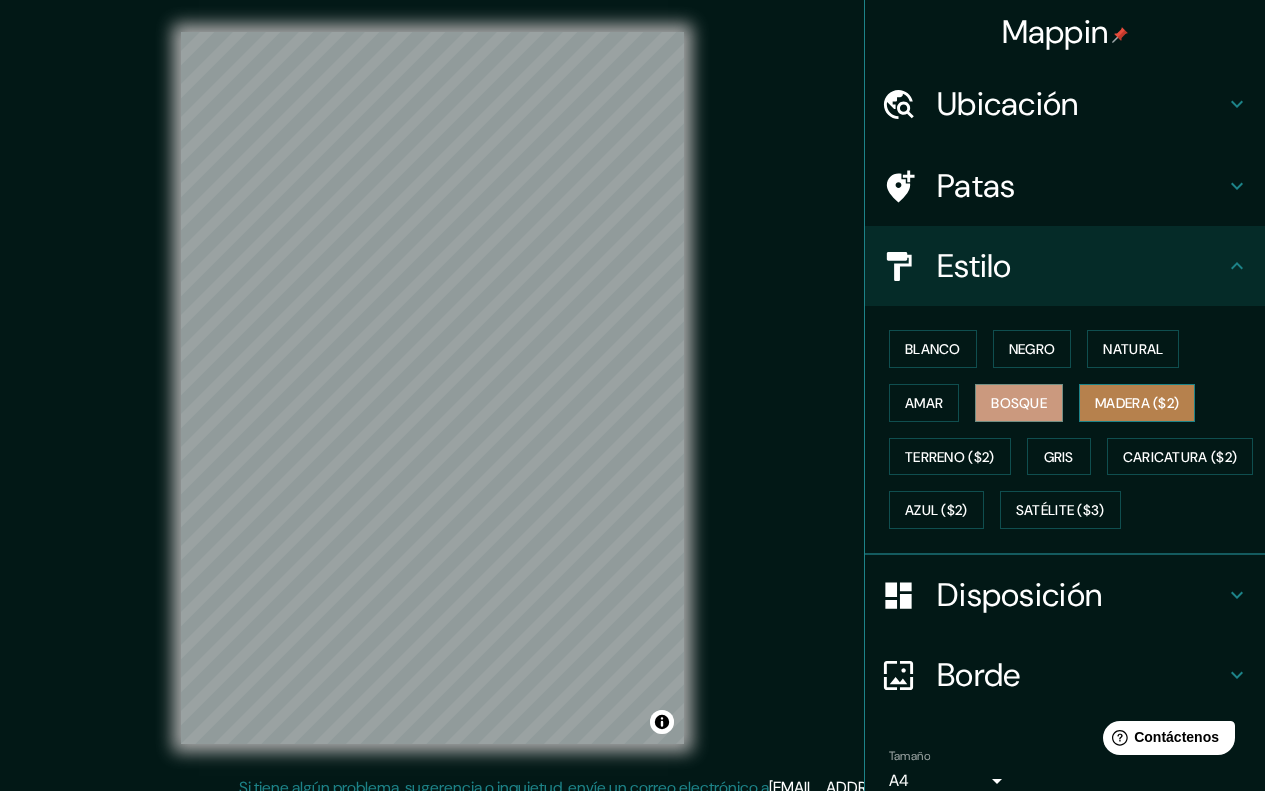 click on "Madera ($2)" at bounding box center [1137, 403] 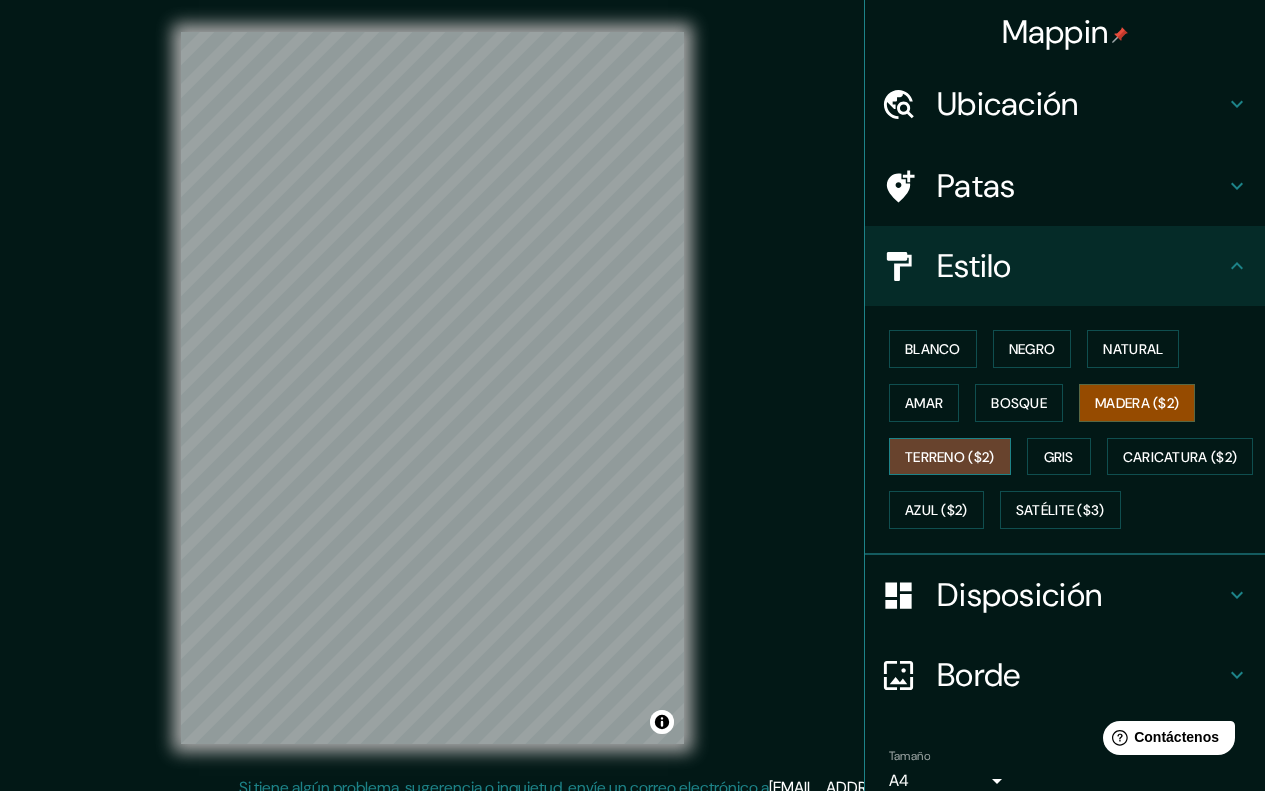click on "Terreno ($2)" at bounding box center (950, 457) 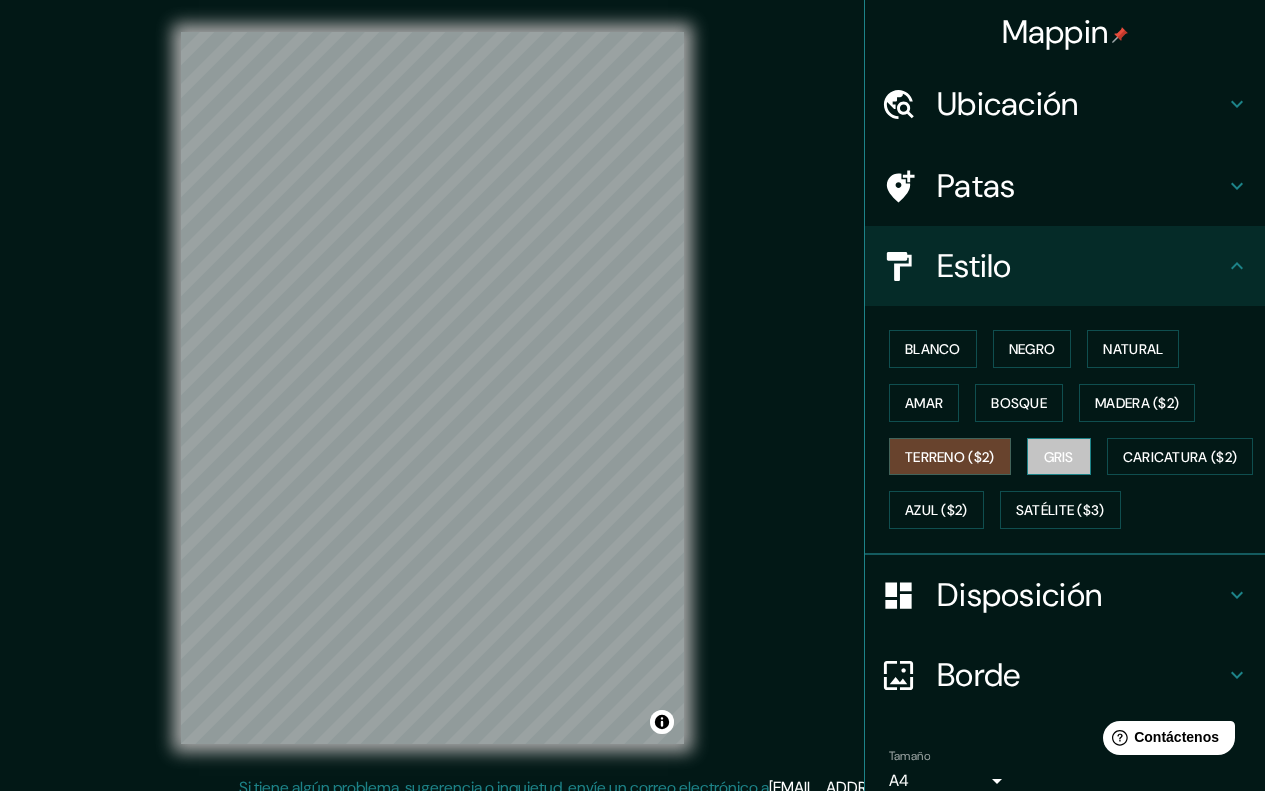 click on "Gris" at bounding box center [1059, 457] 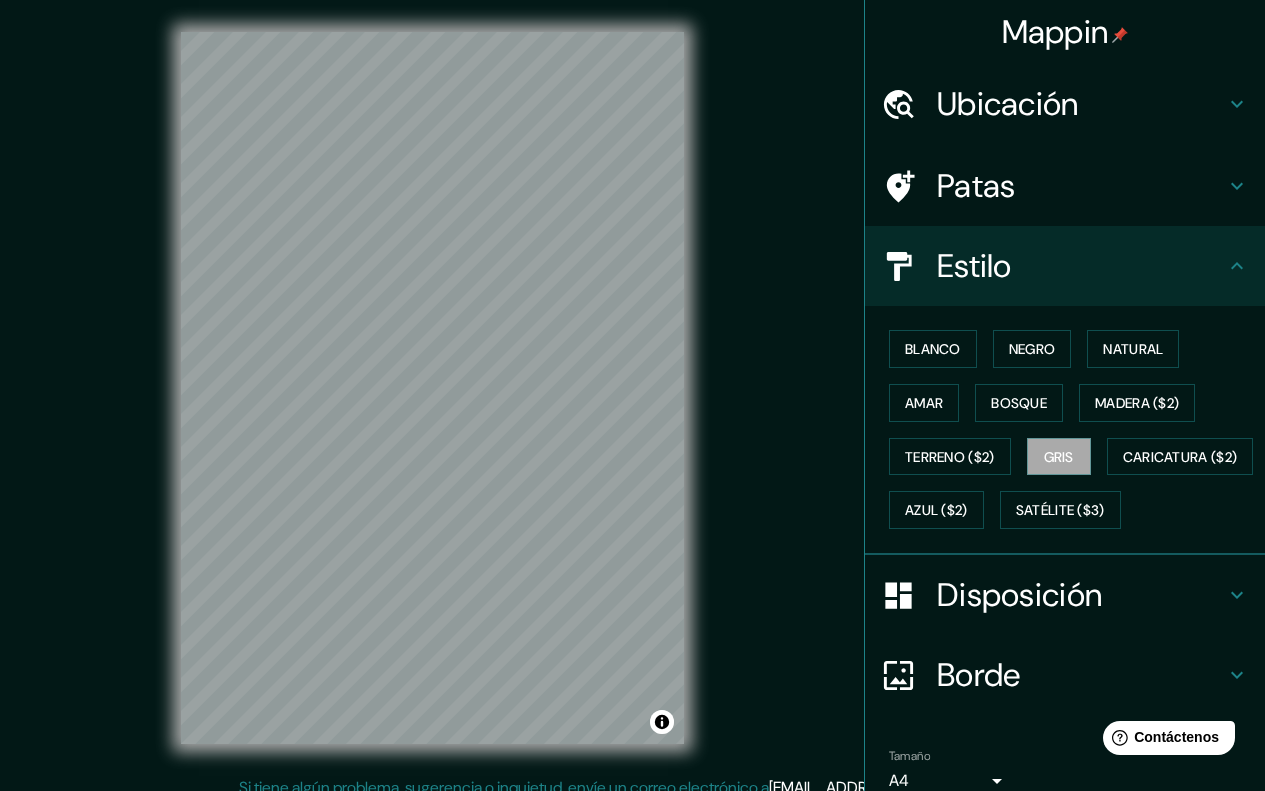 scroll, scrollTop: 100, scrollLeft: 0, axis: vertical 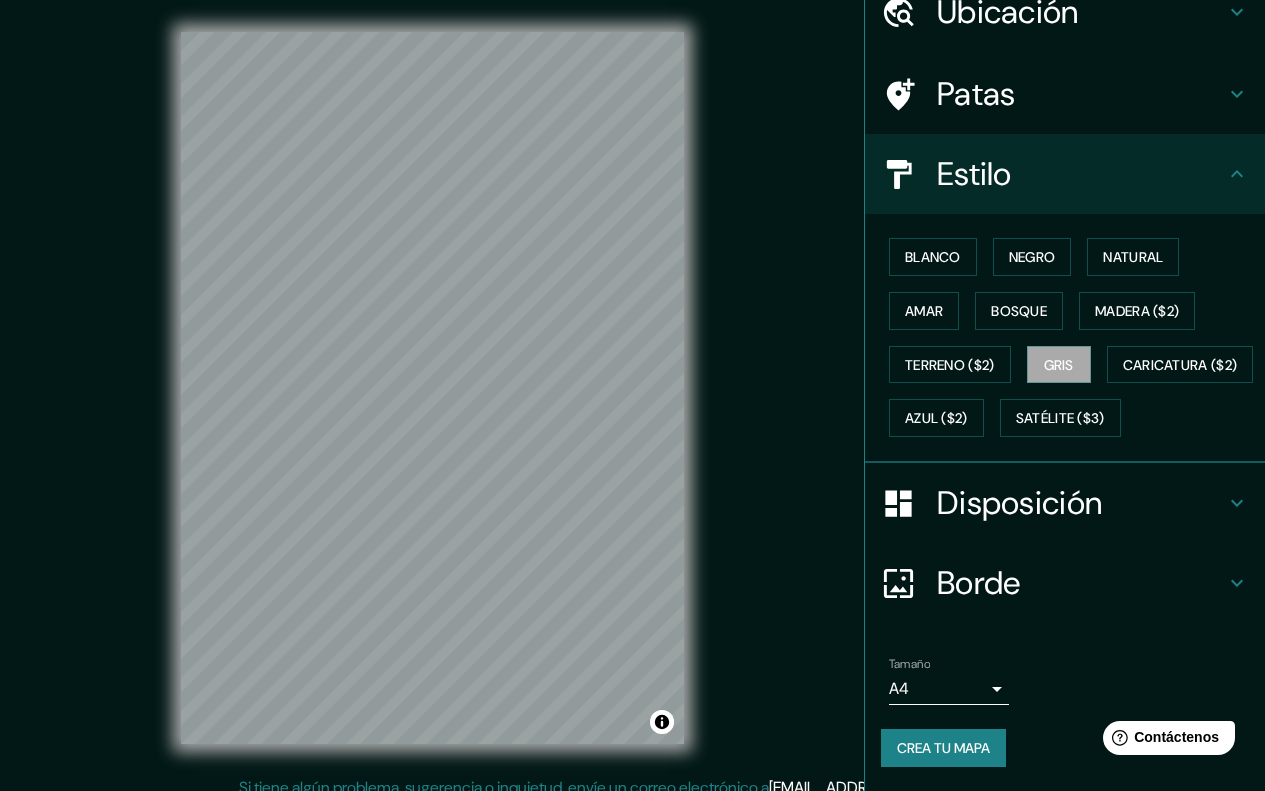 click on "Disposición" at bounding box center [1081, 503] 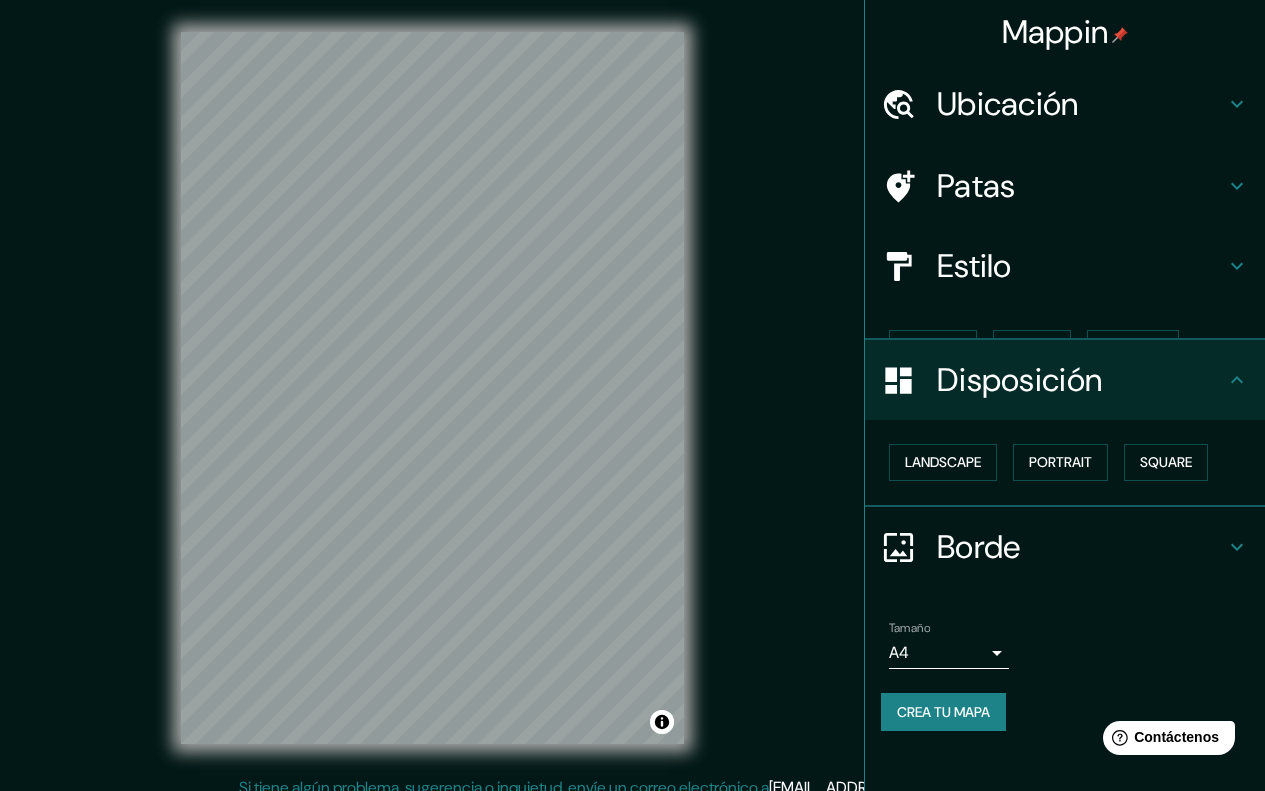 scroll, scrollTop: 0, scrollLeft: 0, axis: both 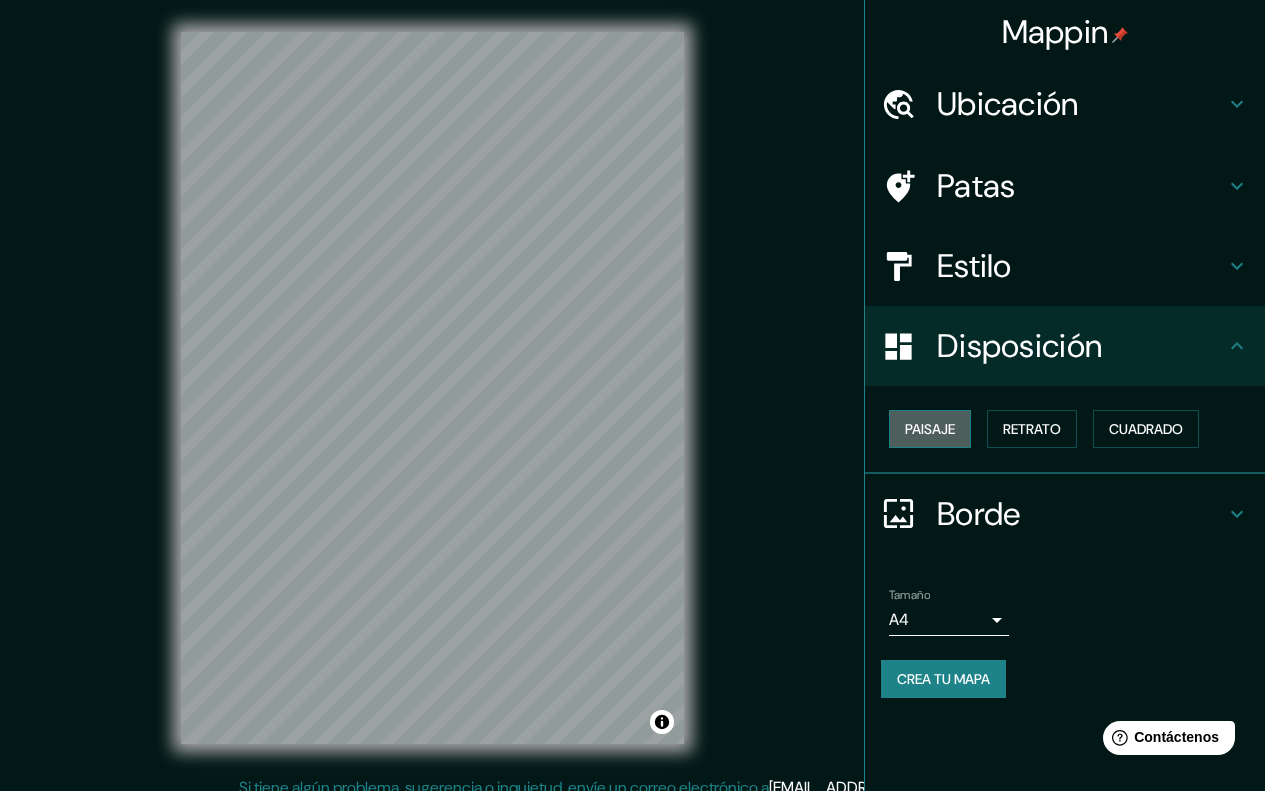 click on "Paisaje" at bounding box center [930, 429] 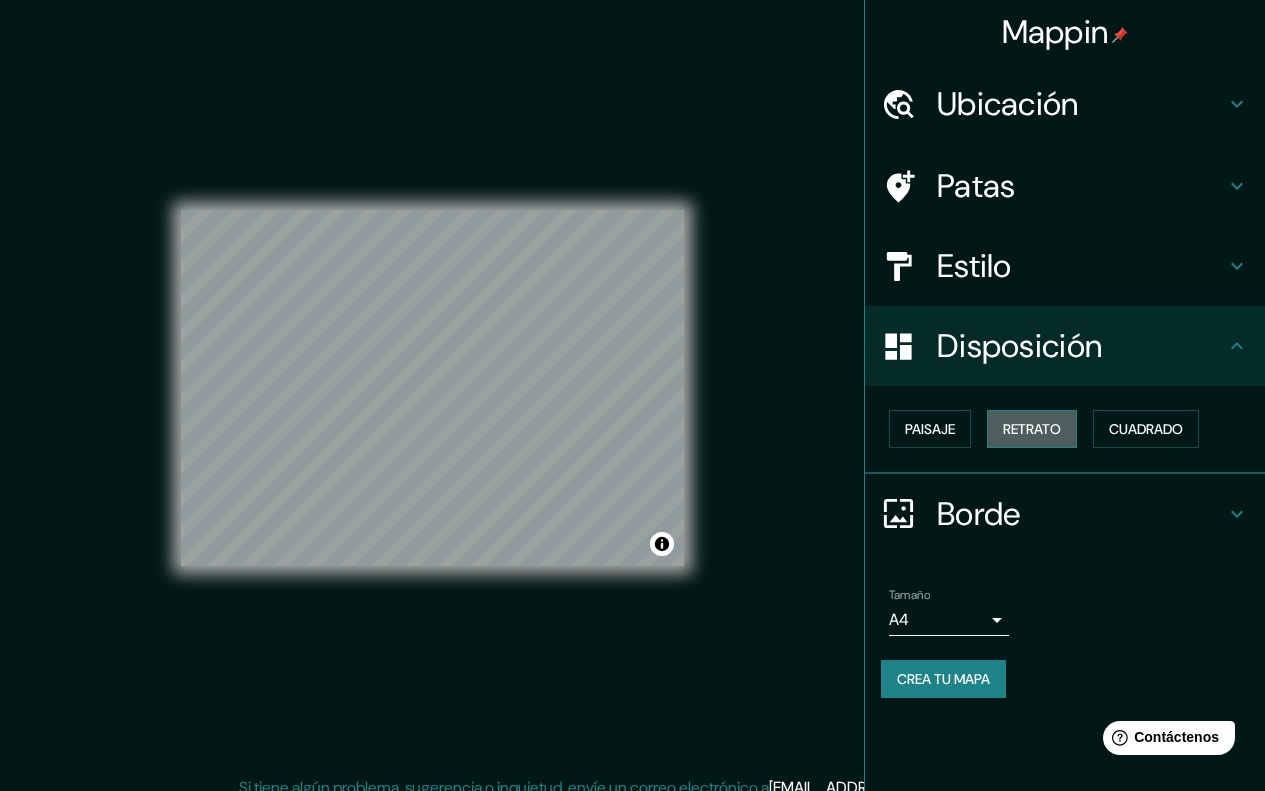 click on "Retrato" at bounding box center (1032, 429) 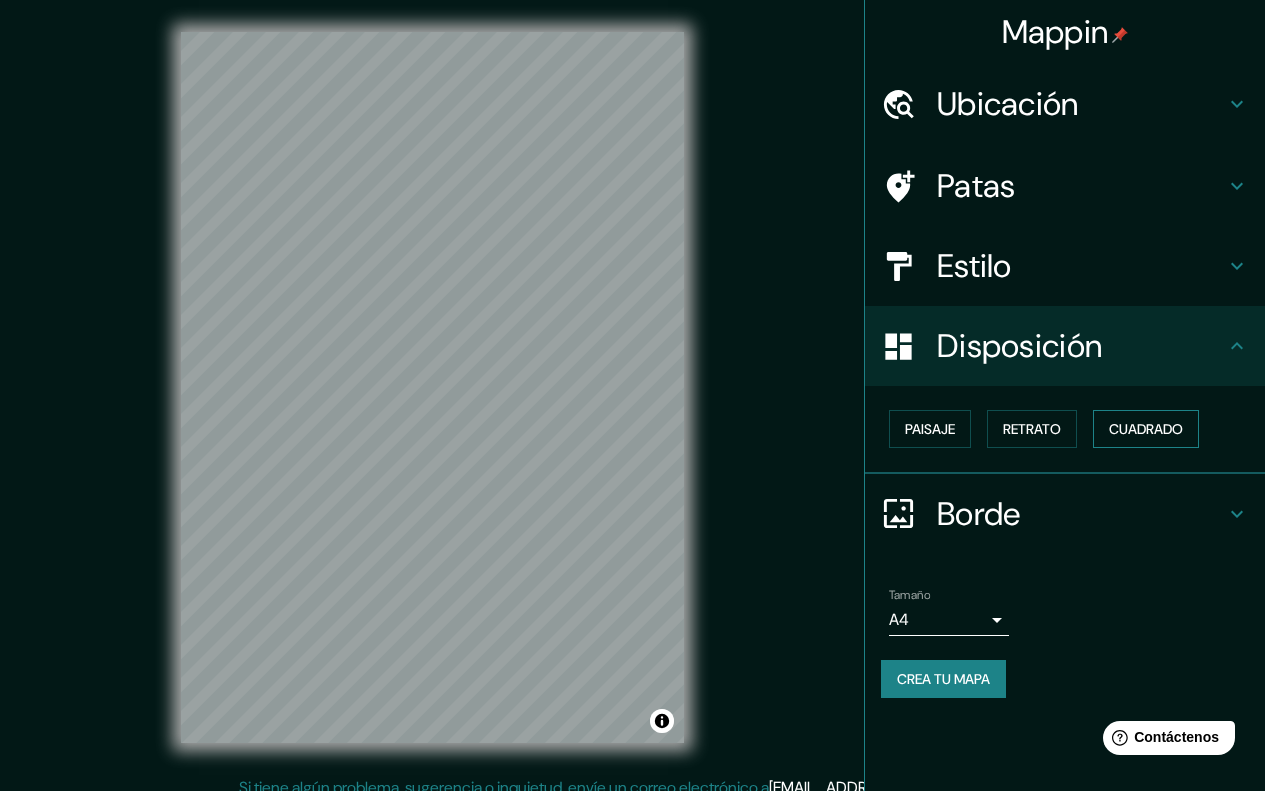 click on "Cuadrado" at bounding box center (1146, 429) 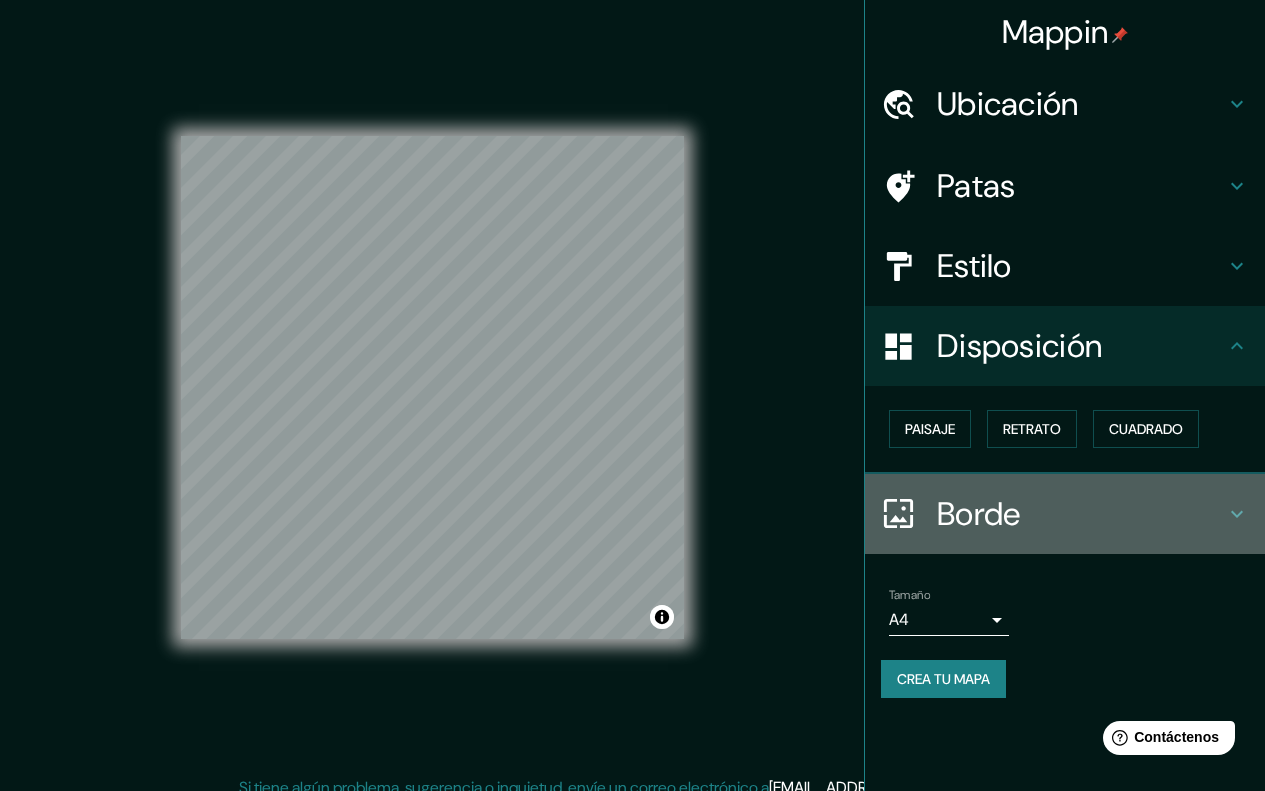 click on "Borde" at bounding box center (979, 514) 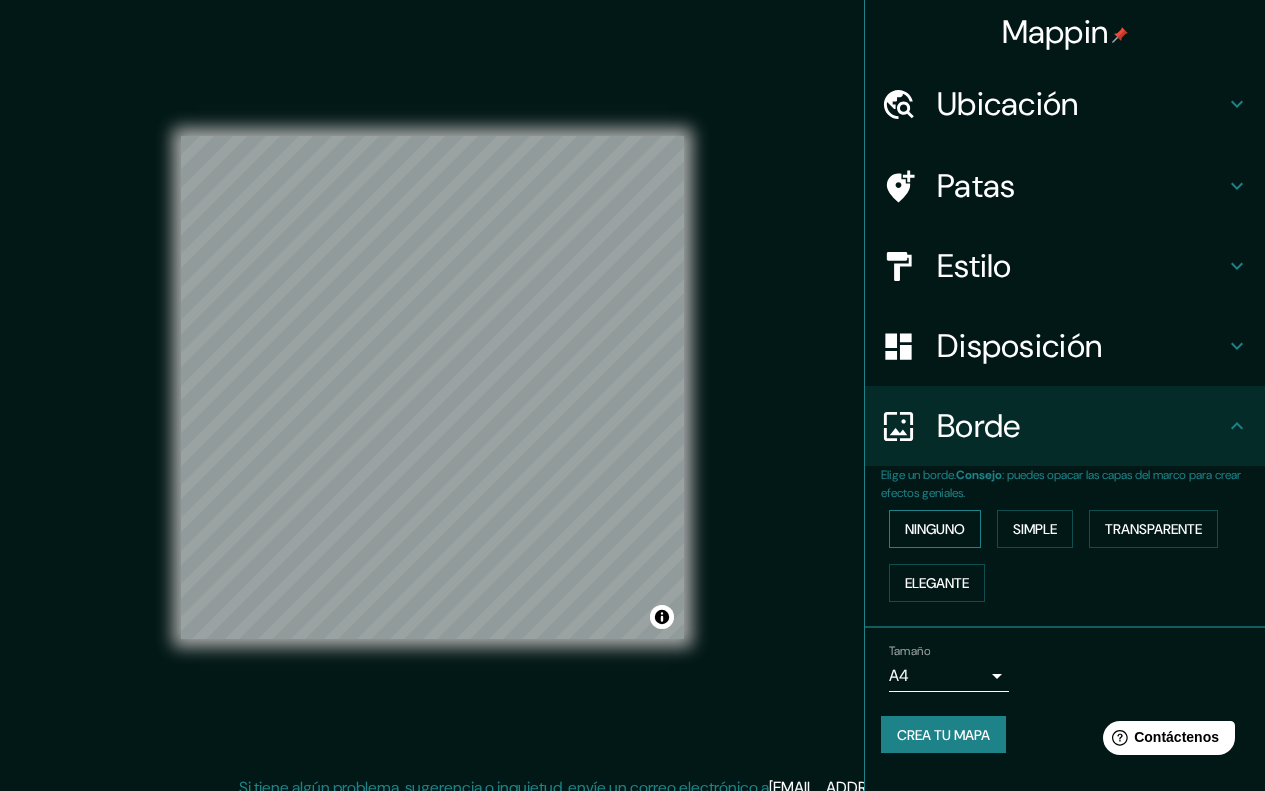 click on "Ninguno" at bounding box center [935, 529] 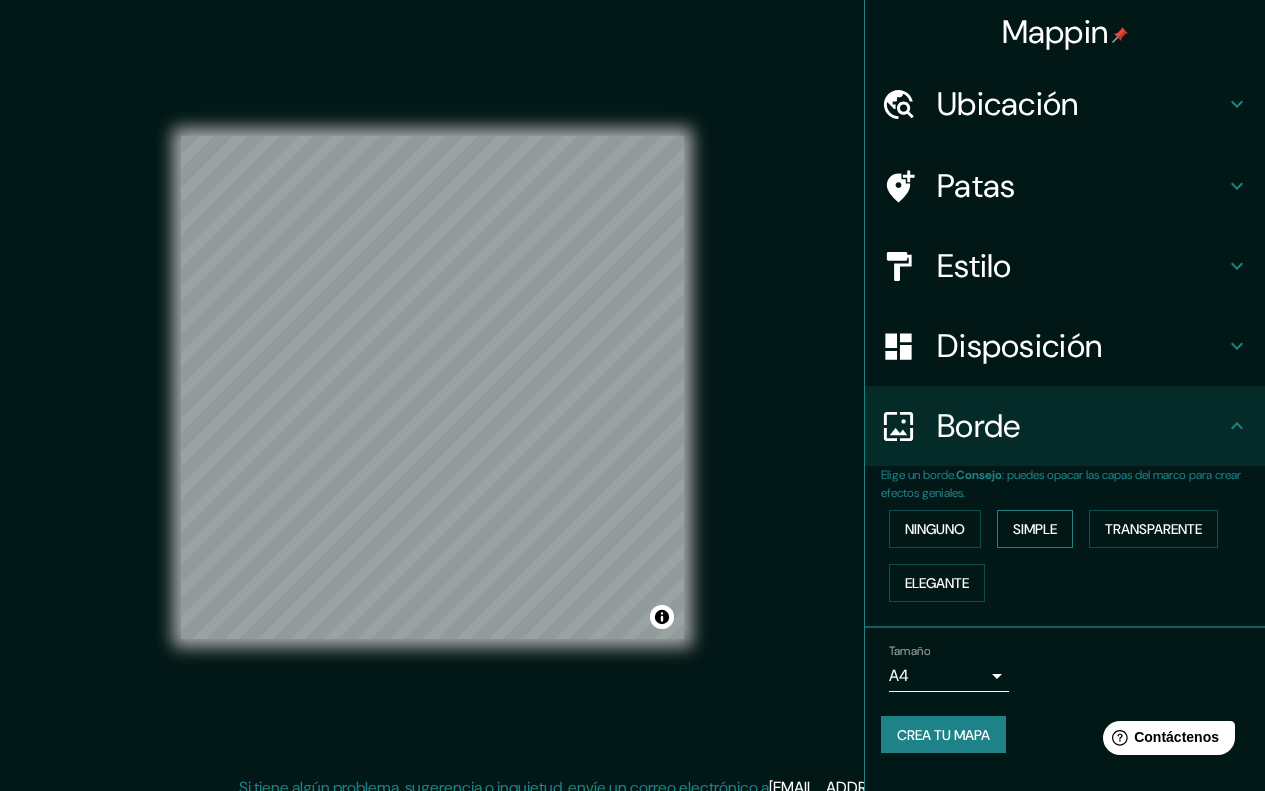 click on "Simple" at bounding box center [1035, 529] 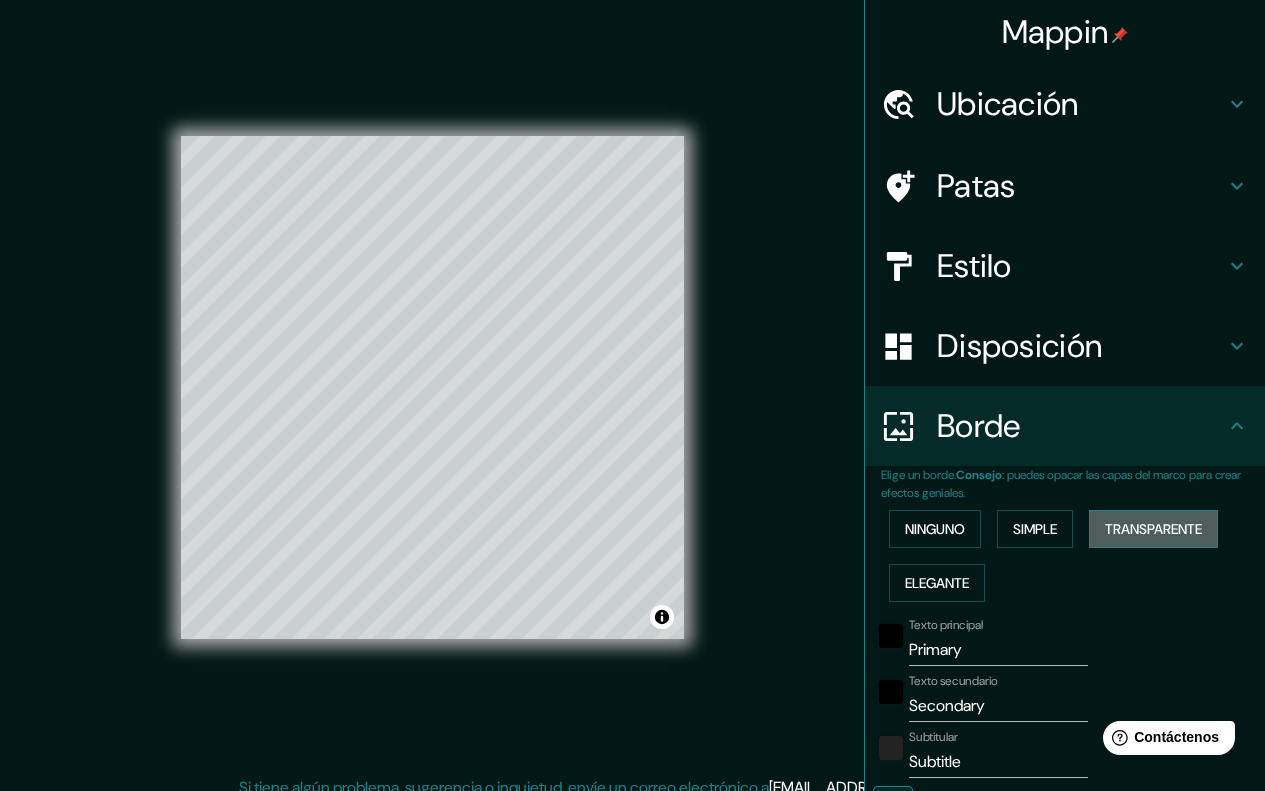 click on "Transparente" at bounding box center [1153, 529] 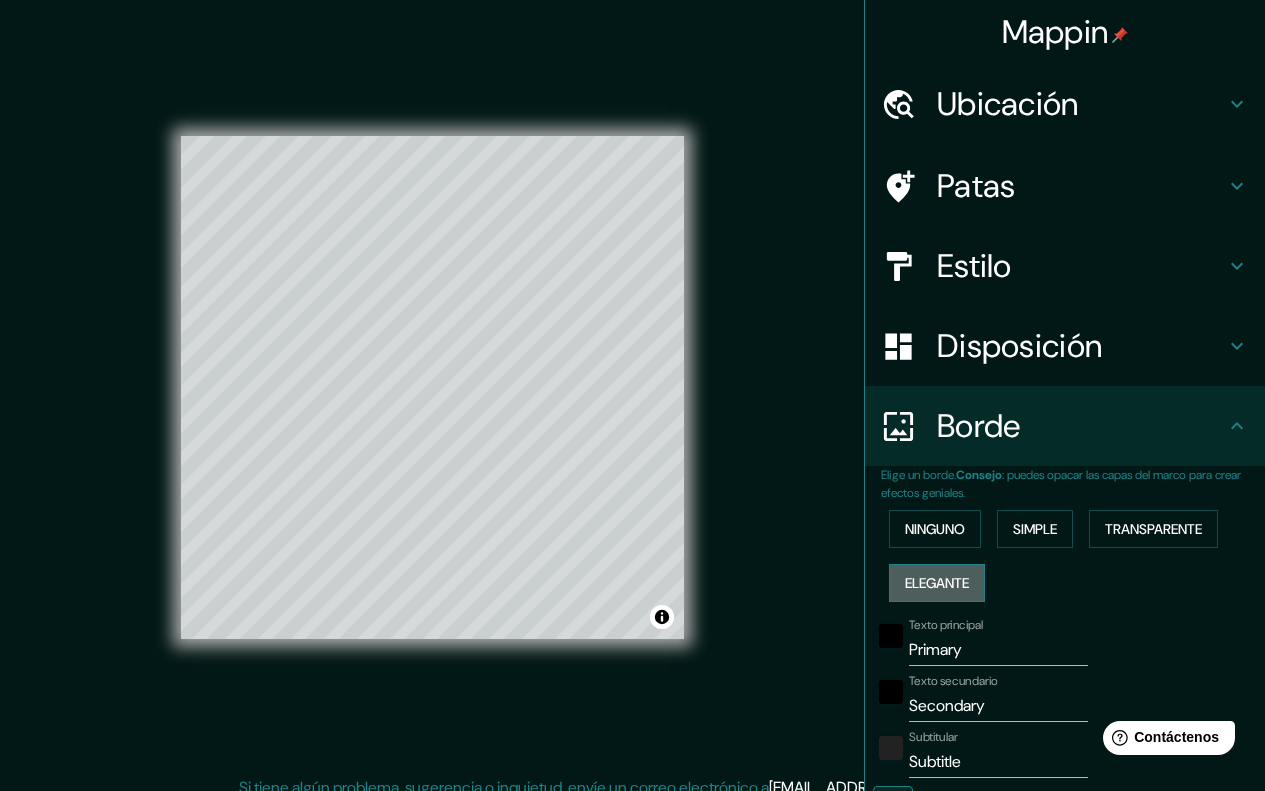 click on "Elegante" at bounding box center [937, 583] 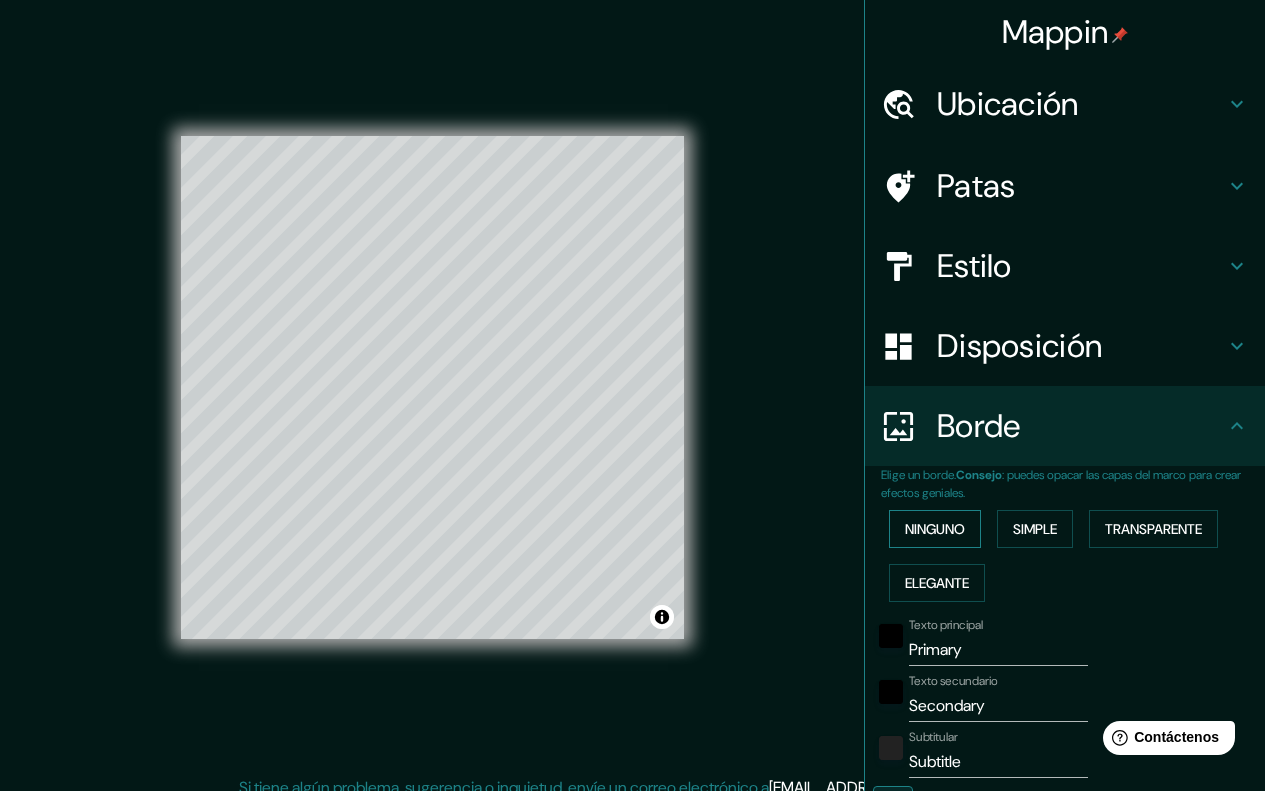click on "Ninguno" at bounding box center (935, 529) 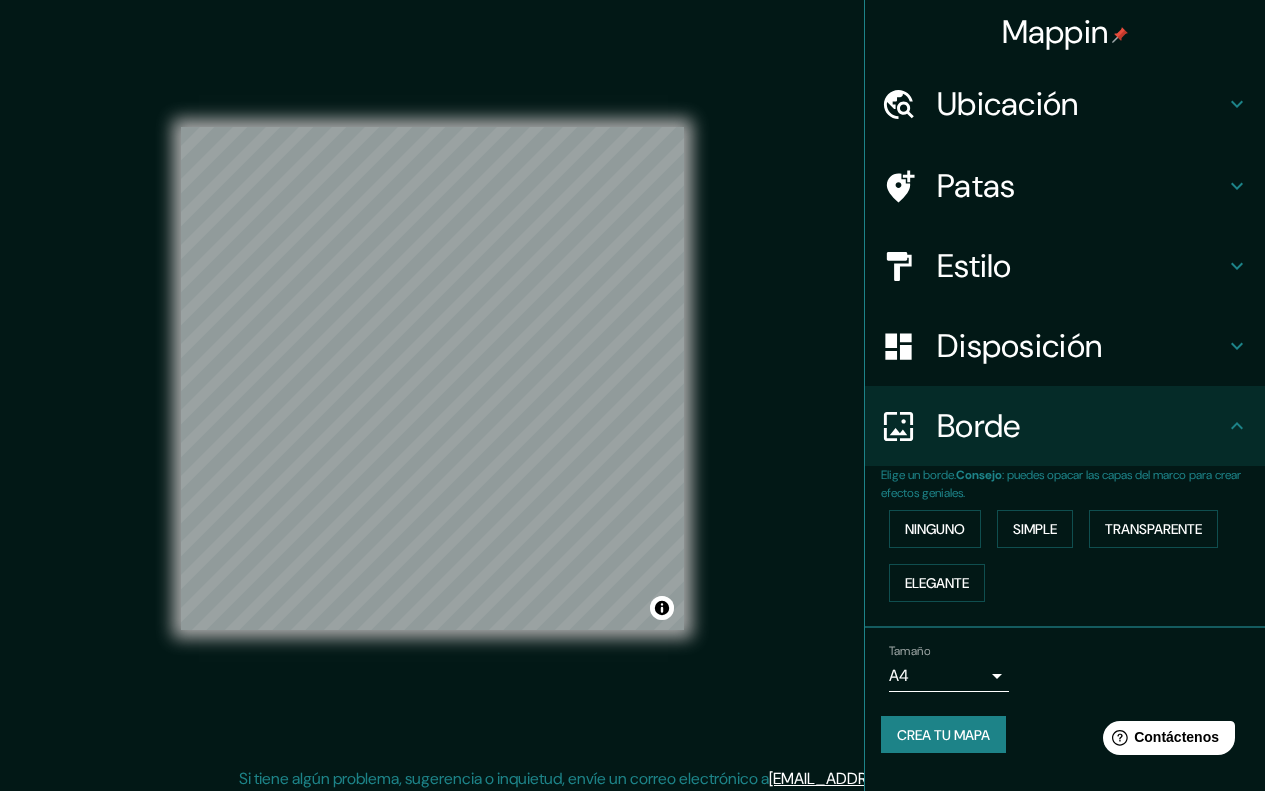 scroll, scrollTop: 17, scrollLeft: 0, axis: vertical 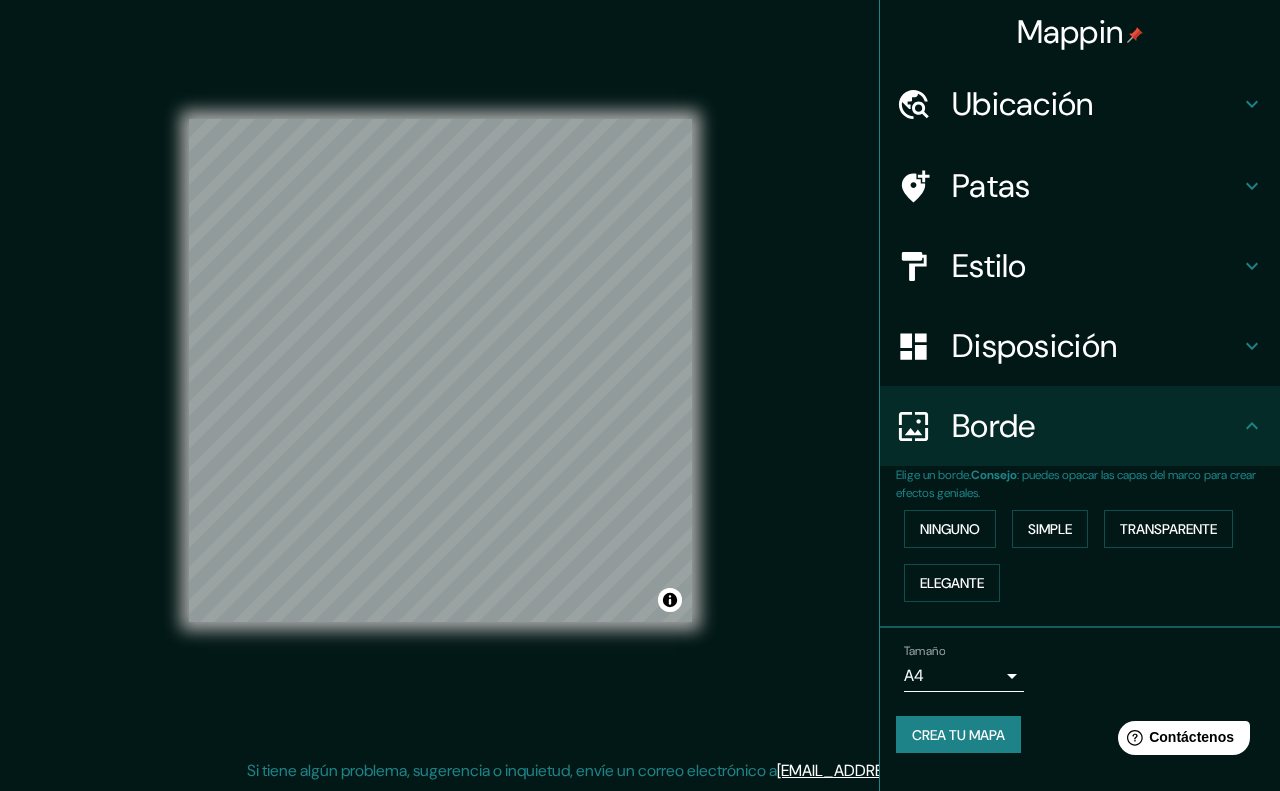 click on "Mappin Ubicación Avenida Guardia Peruana, Chorrillos, Provincia de Lima, Perú Patas Estilo Disposición Borde Elige un borde.  Consejo  : puedes opacar las capas del marco para crear efectos geniales. Ninguno Simple Transparente Elegante Tamaño A4 single Crea tu mapa © Mapbox   © OpenStreetMap   Improve this map Si tiene algún problema, sugerencia o inquietud, envíe un correo electrónico a  help@mappin.pro  .   . . Texto original Valora esta traducción Tu opinión servirá para ayudar a mejorar el Traductor de Google" at bounding box center (640, 378) 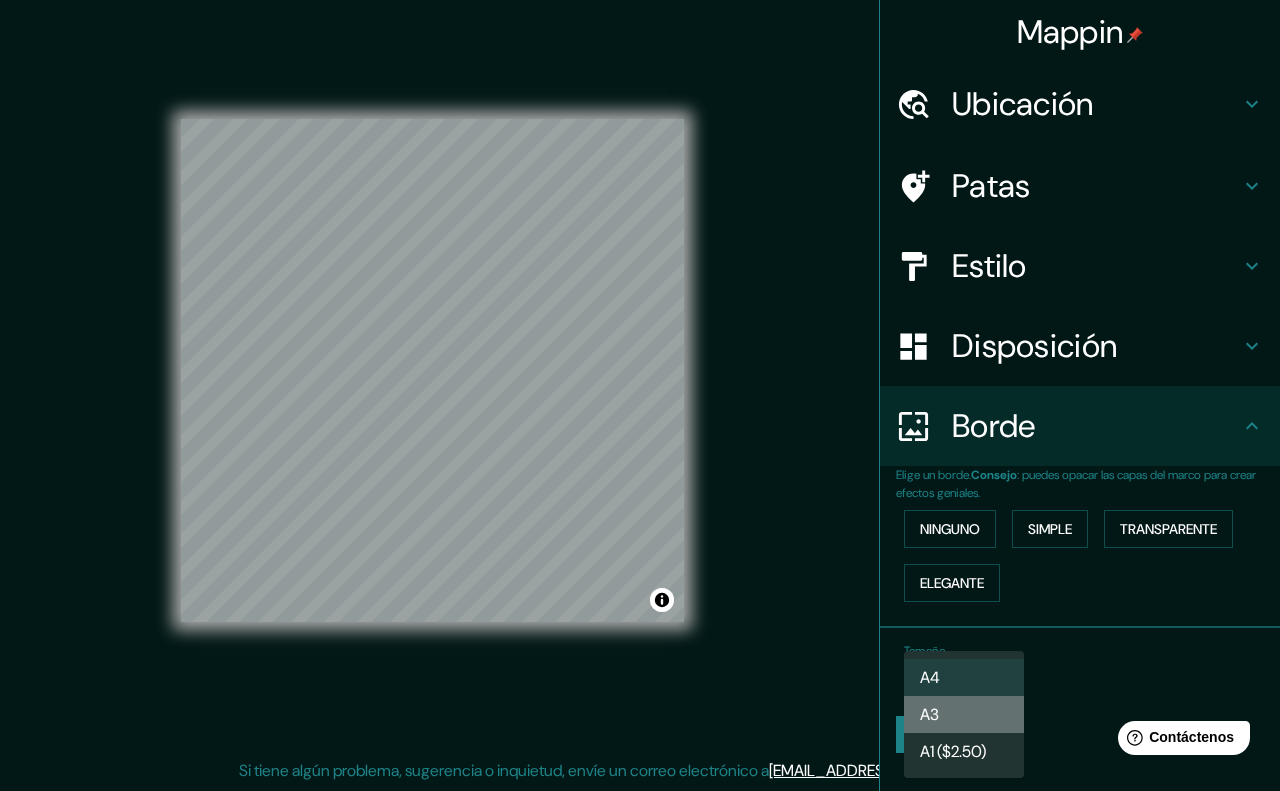 click on "A3" at bounding box center [964, 714] 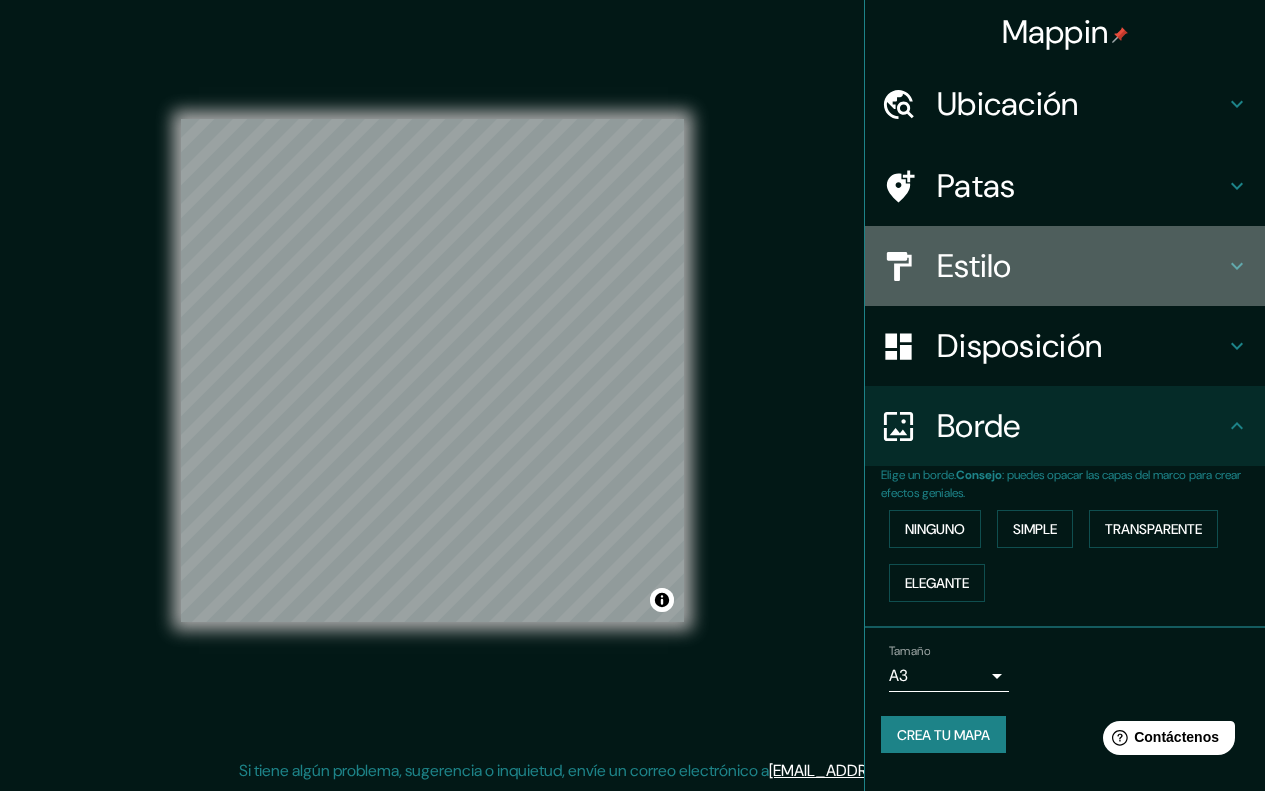 click on "Estilo" at bounding box center (1081, 266) 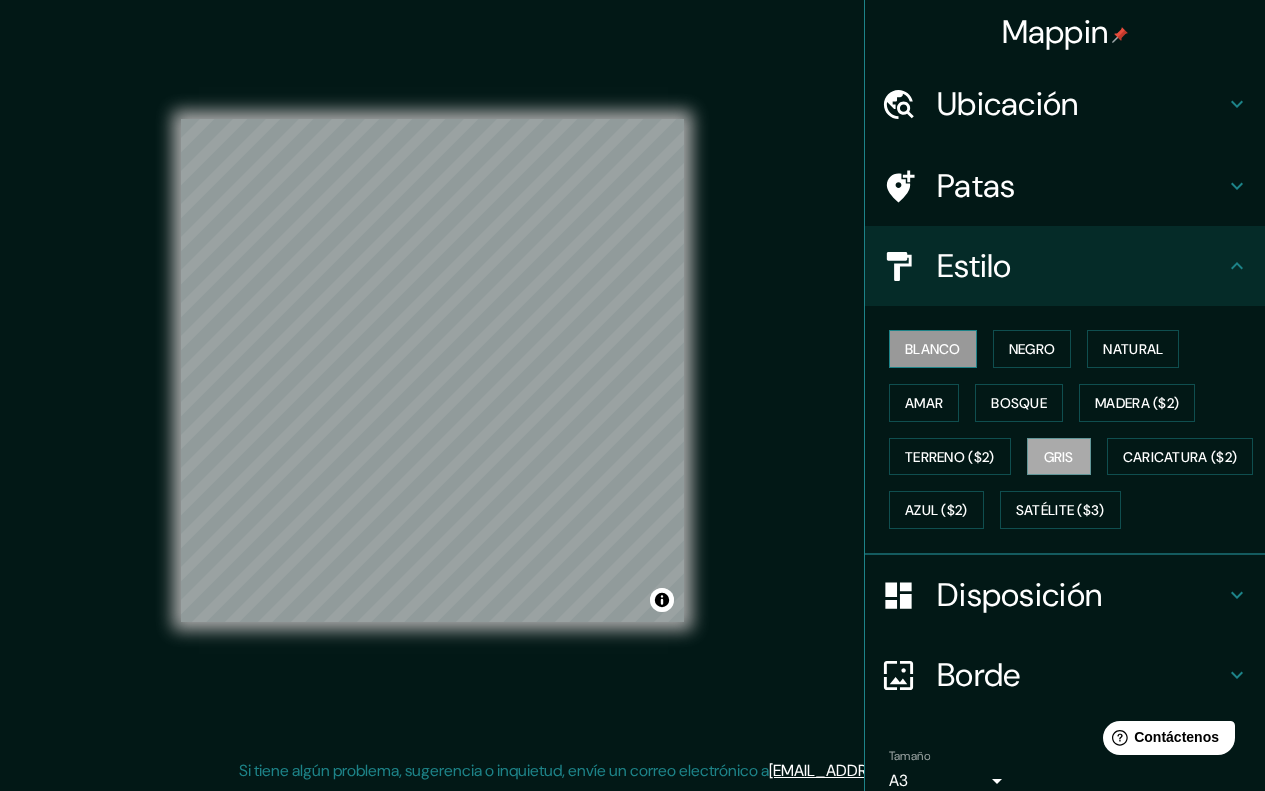 click on "Blanco" at bounding box center [933, 349] 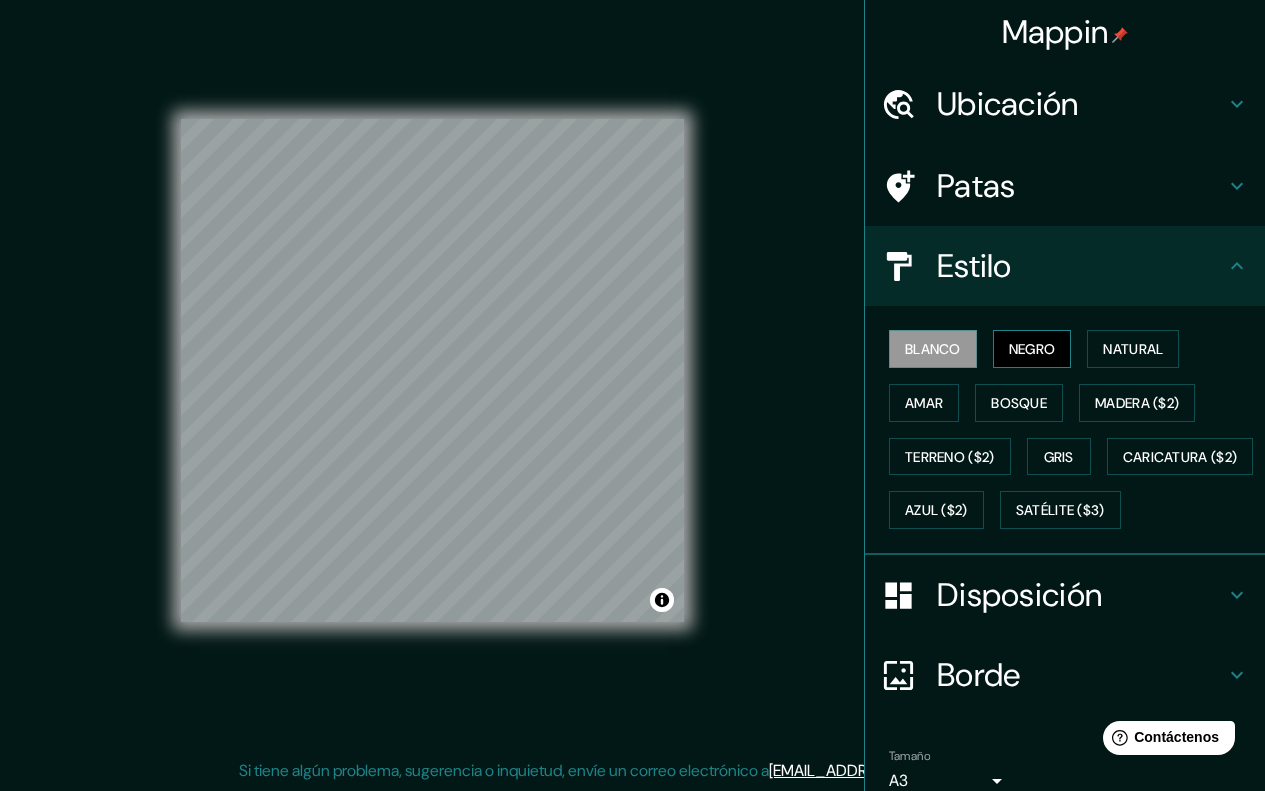 click on "Negro" at bounding box center (1032, 349) 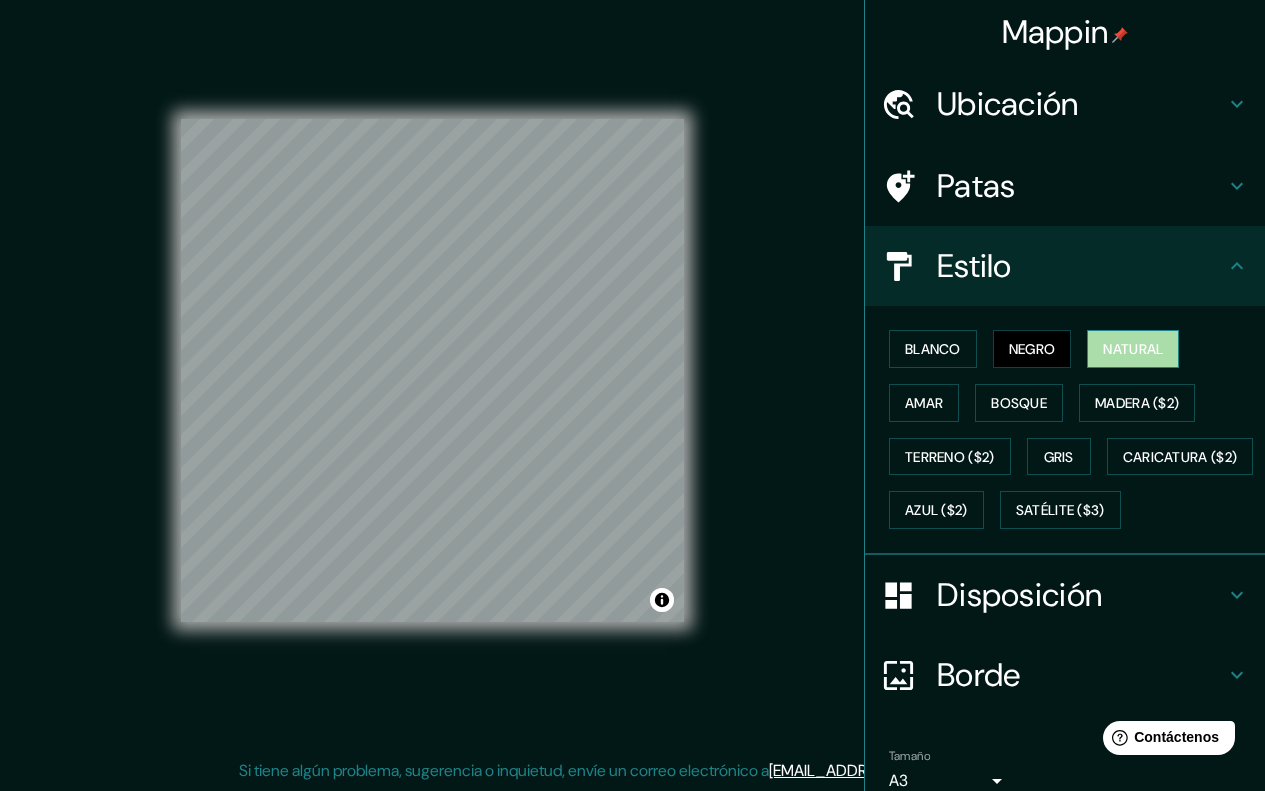 click on "Natural" at bounding box center (1133, 349) 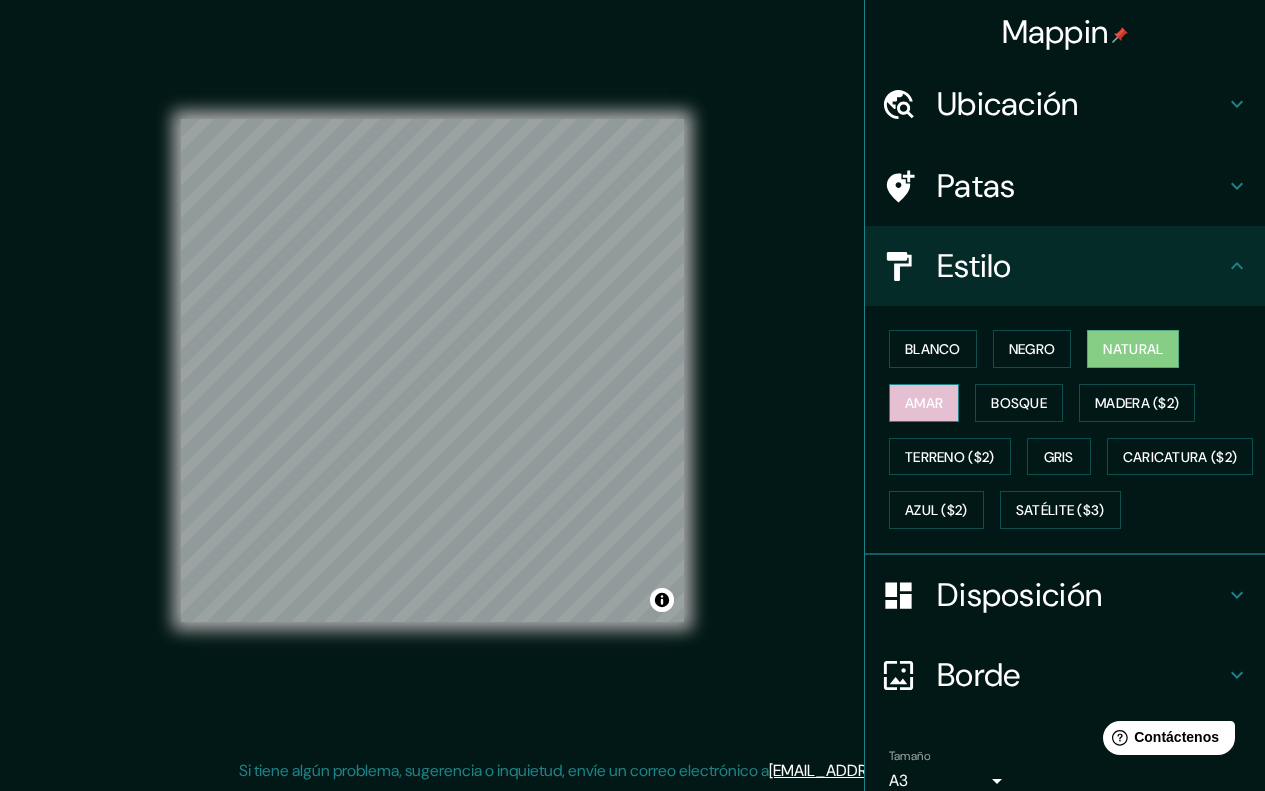 click on "Amar" at bounding box center [924, 403] 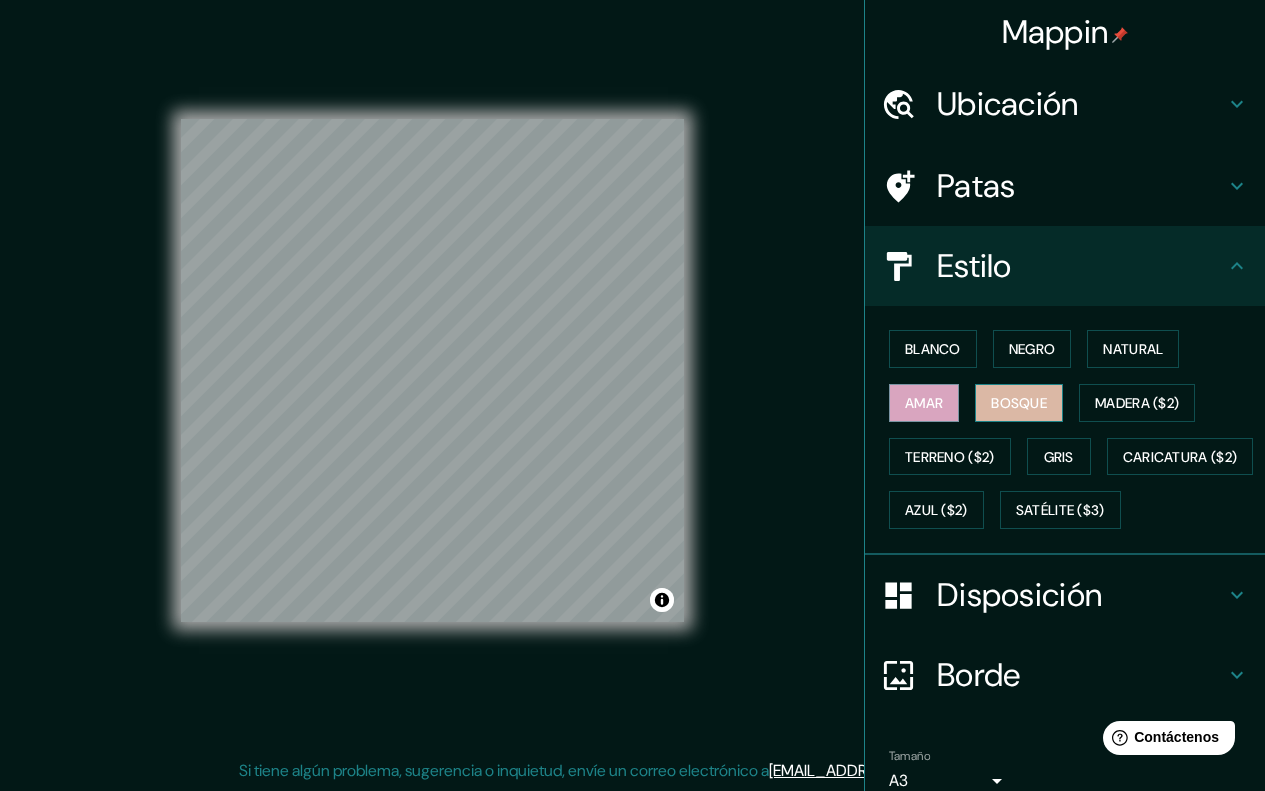 click on "Bosque" at bounding box center [1019, 403] 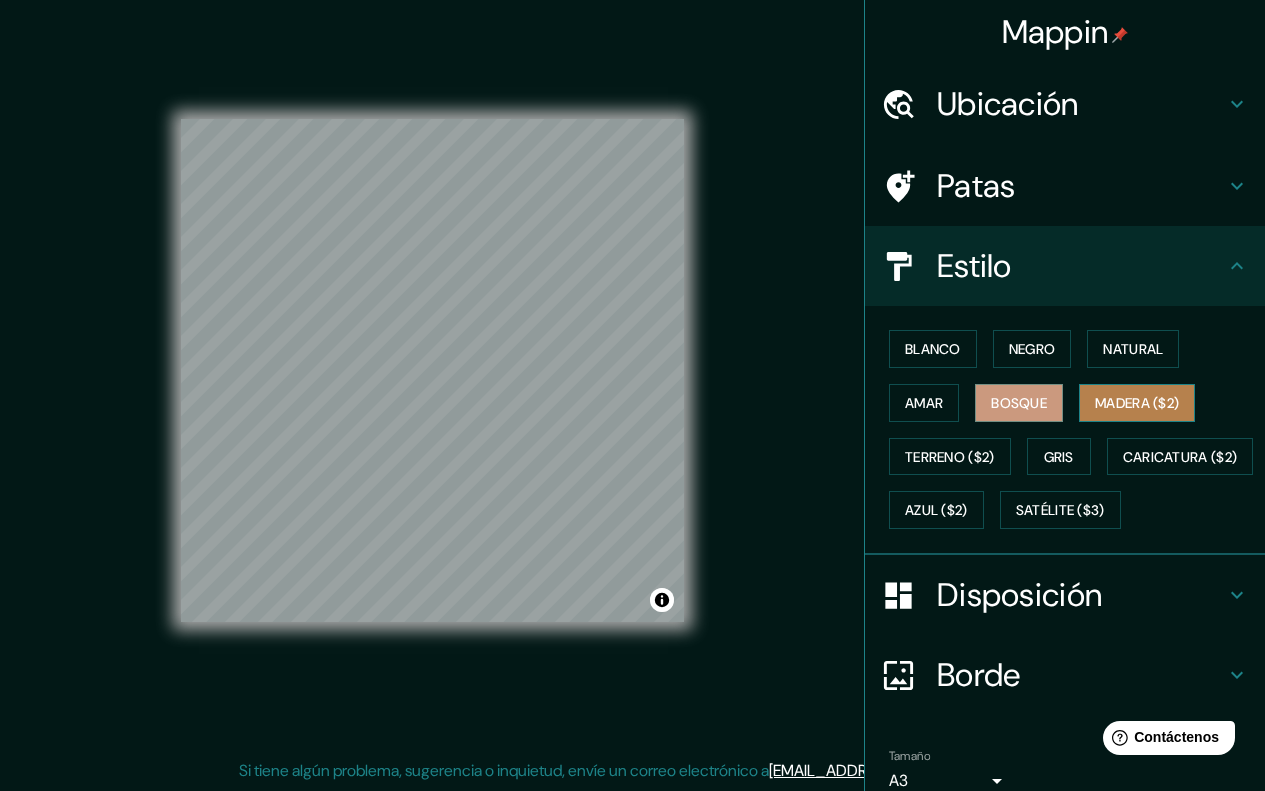 click on "Madera ($2)" at bounding box center (1137, 403) 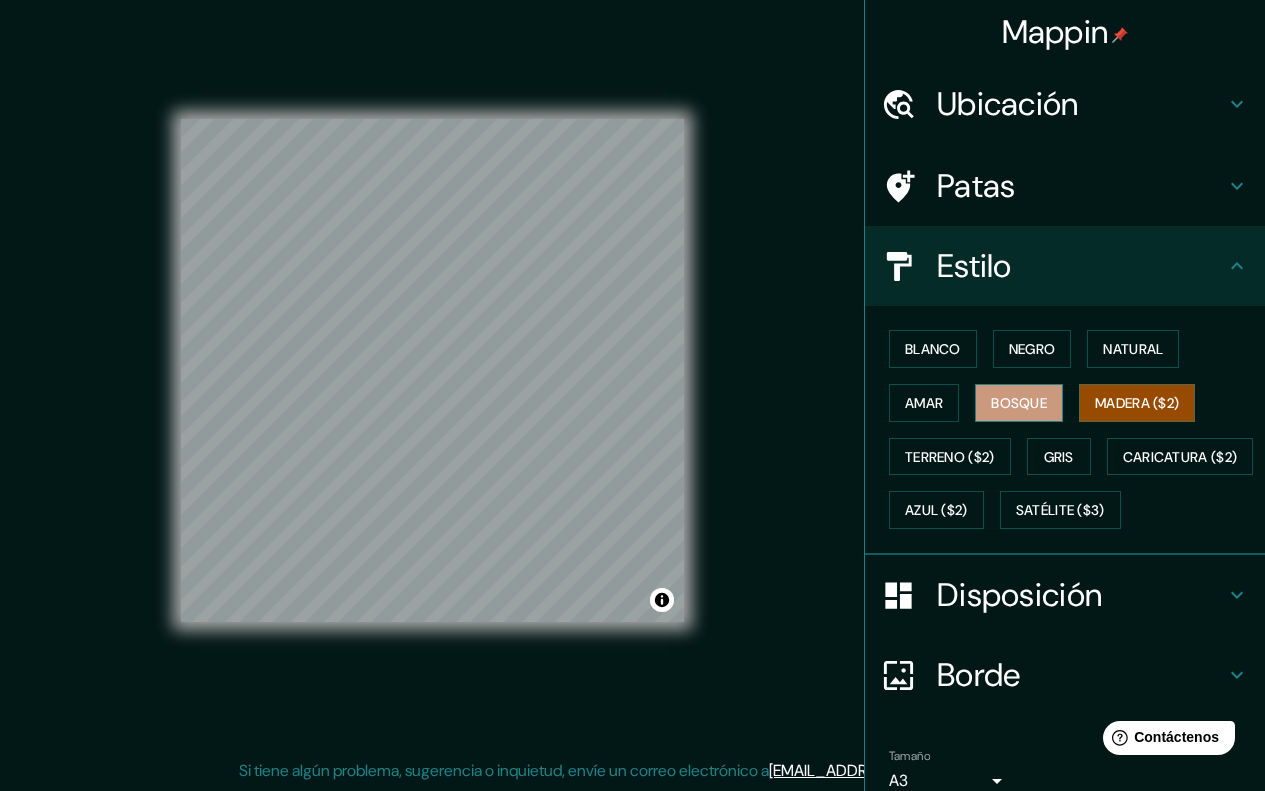 click on "Bosque" at bounding box center [1019, 403] 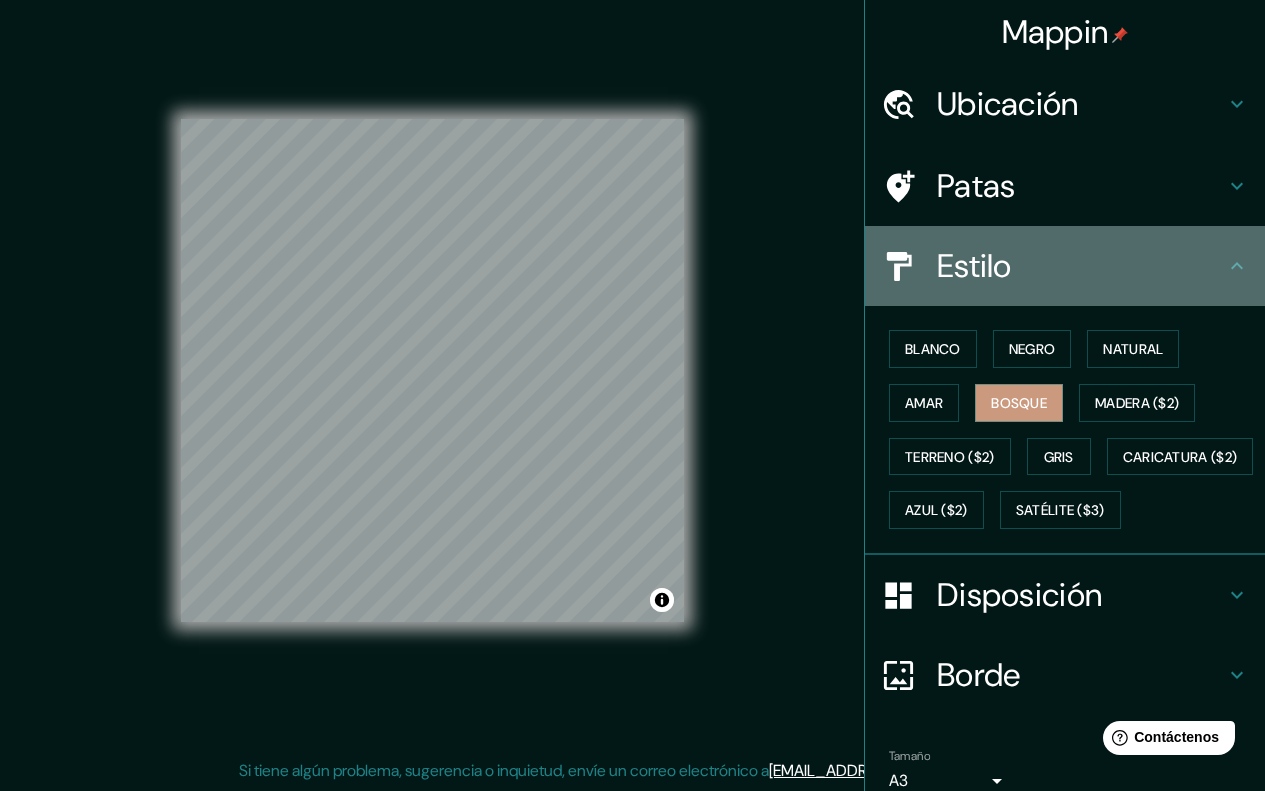 click 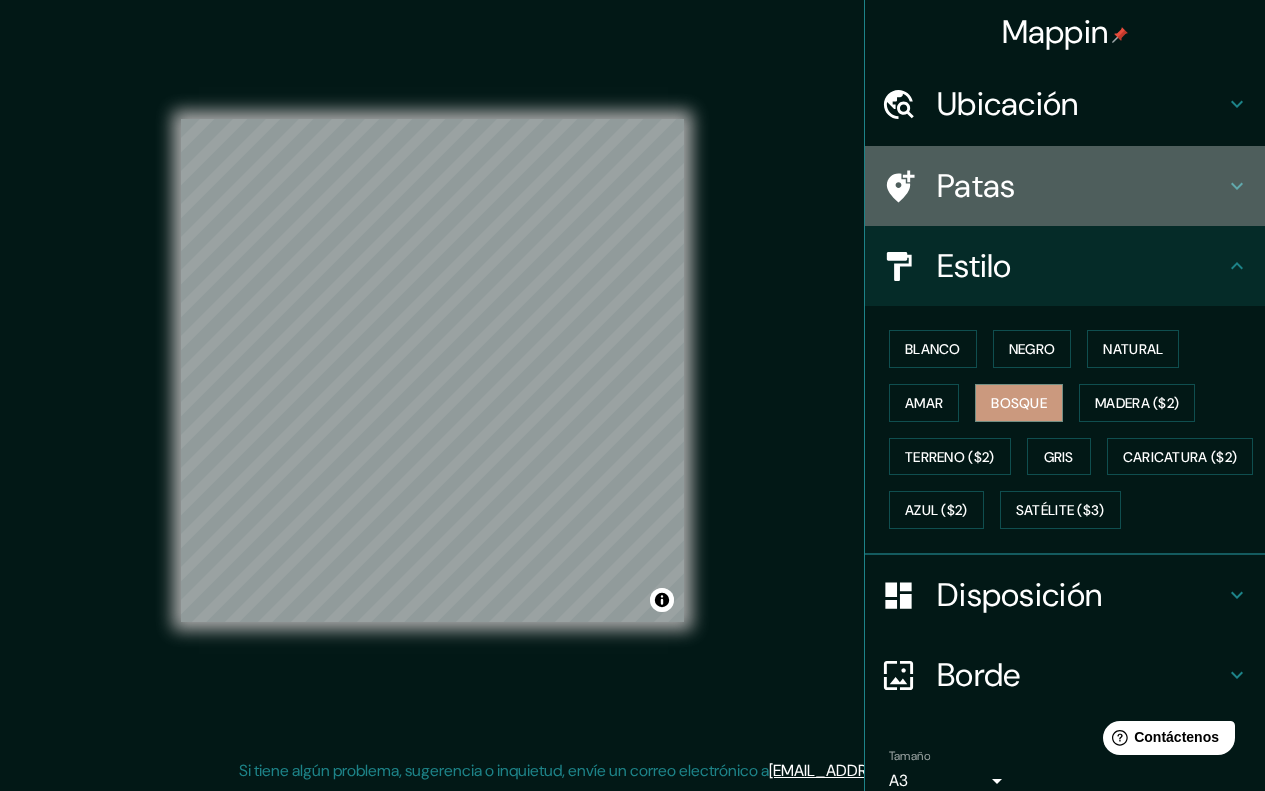 click on "Patas" at bounding box center [1065, 186] 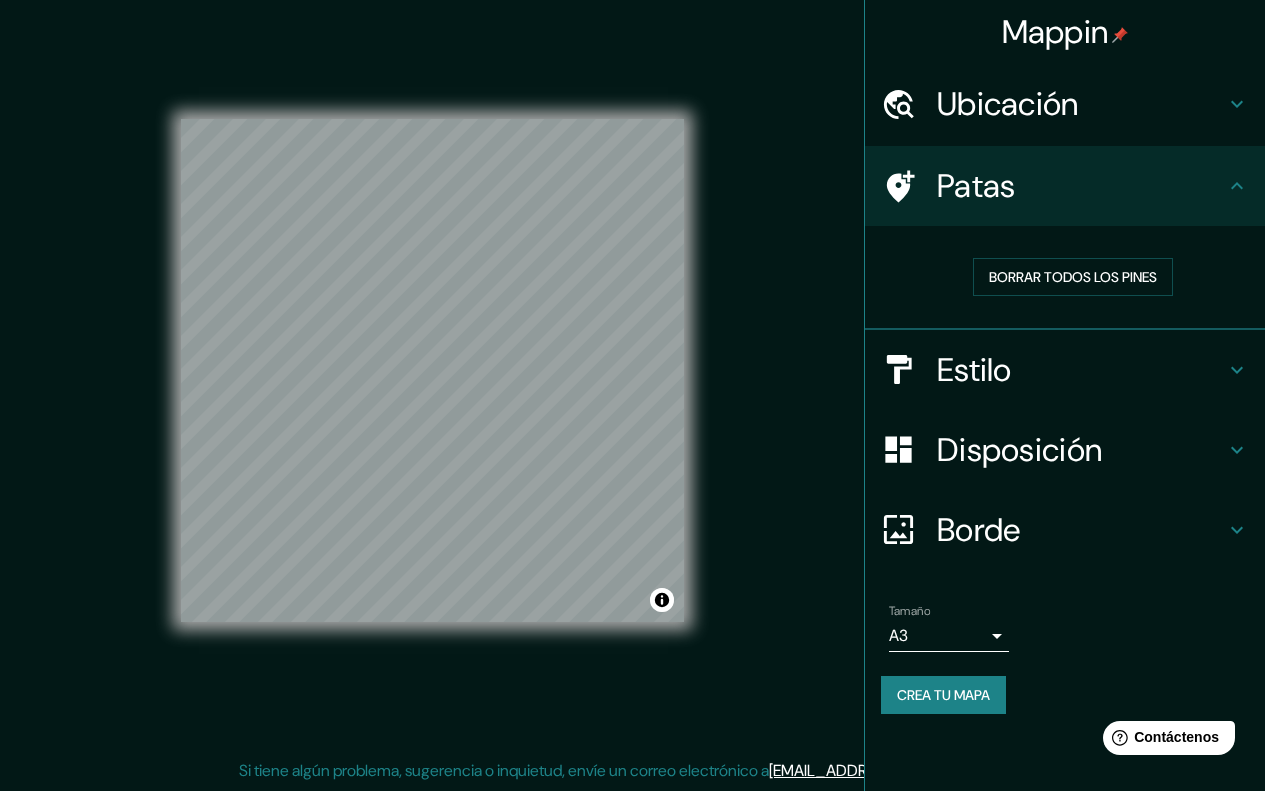 click on "Estilo" at bounding box center (1081, 370) 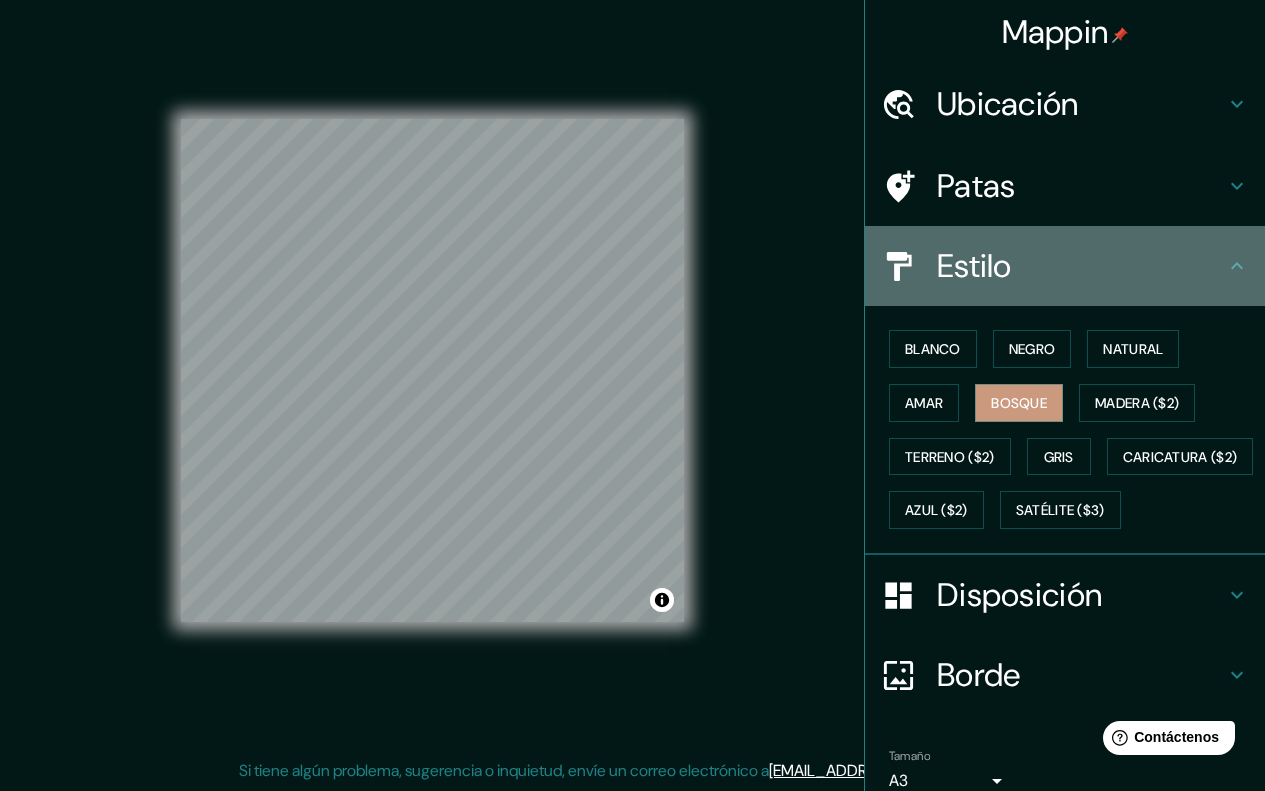 click on "Estilo" at bounding box center (1065, 266) 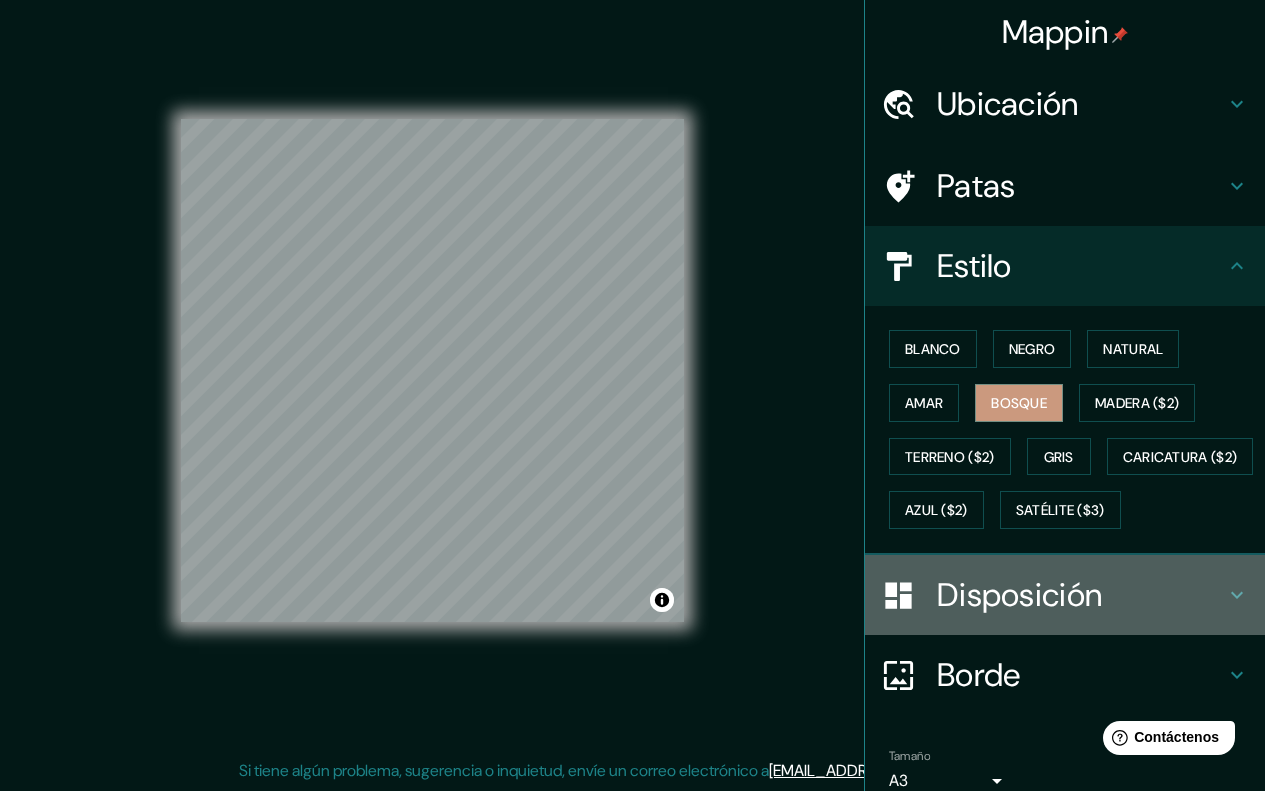 click on "Disposición" at bounding box center [1019, 595] 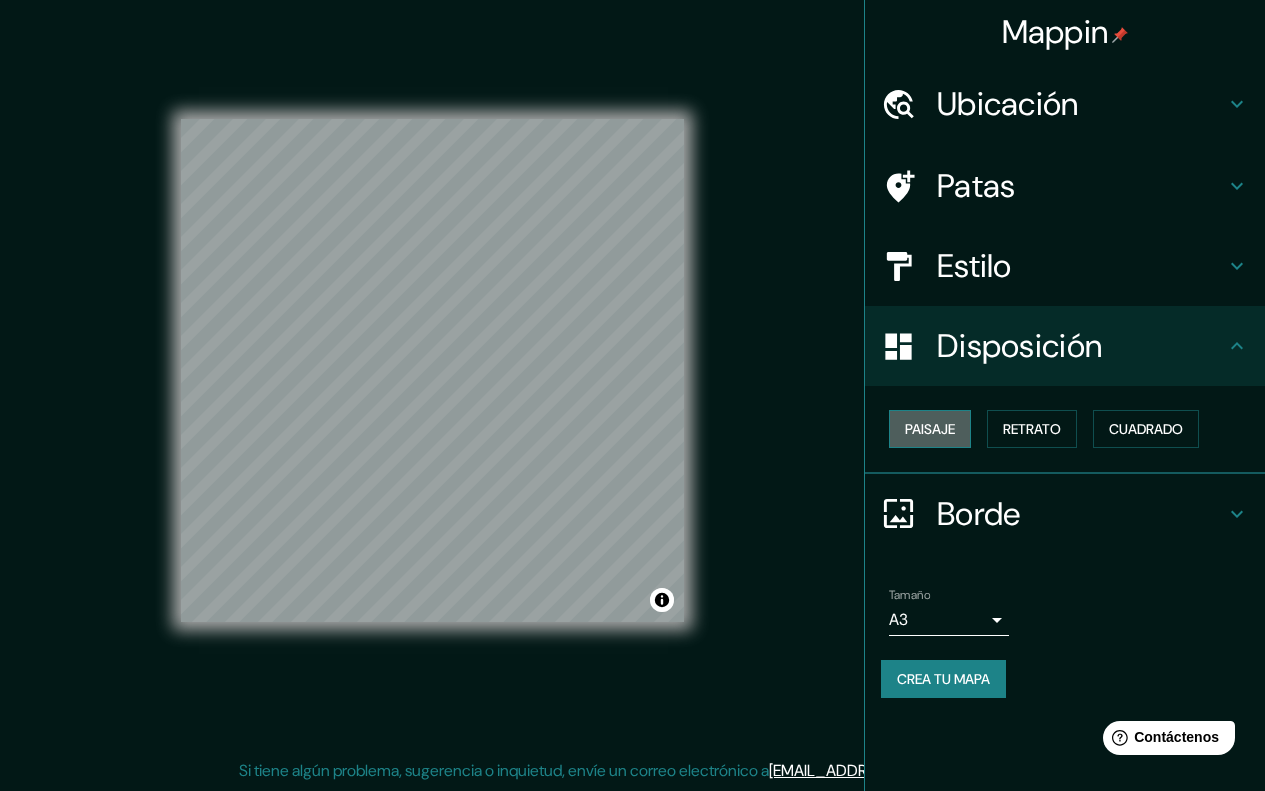 click on "Paisaje" at bounding box center (930, 429) 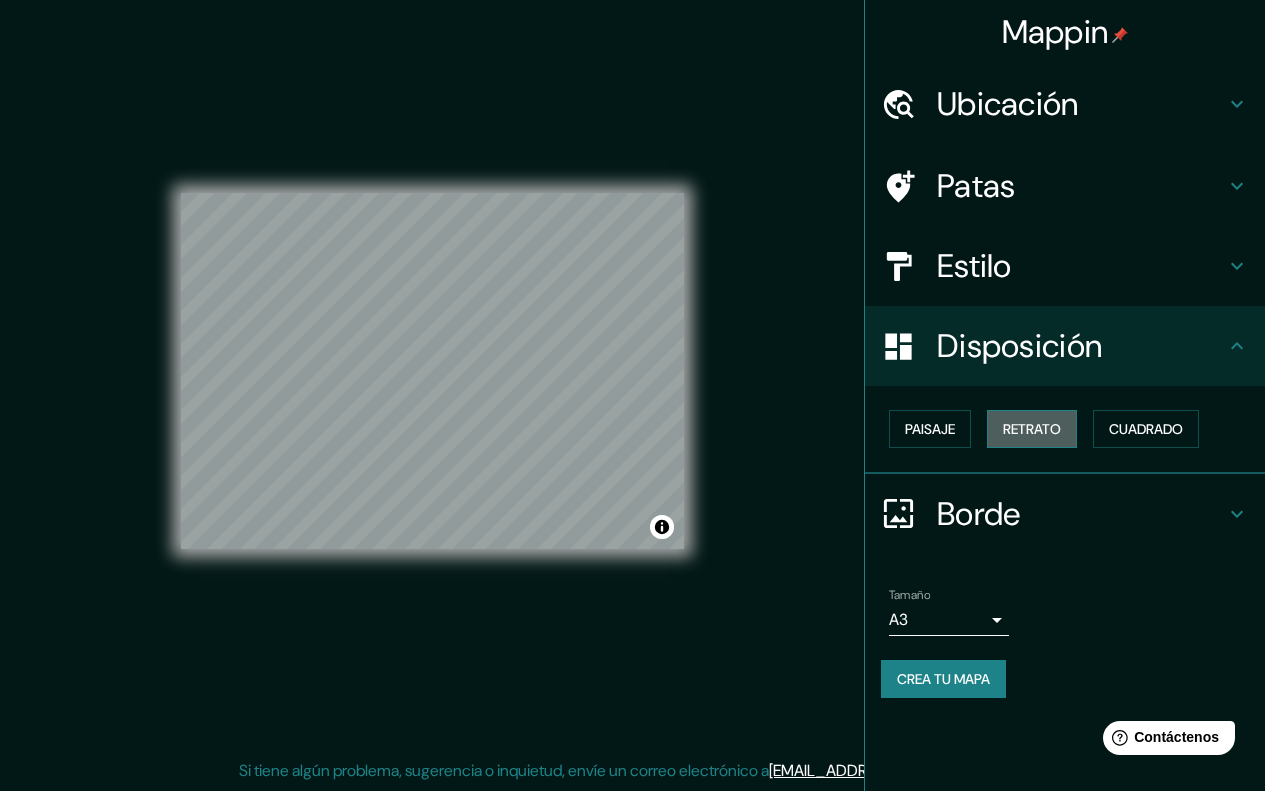 click on "Retrato" at bounding box center [1032, 429] 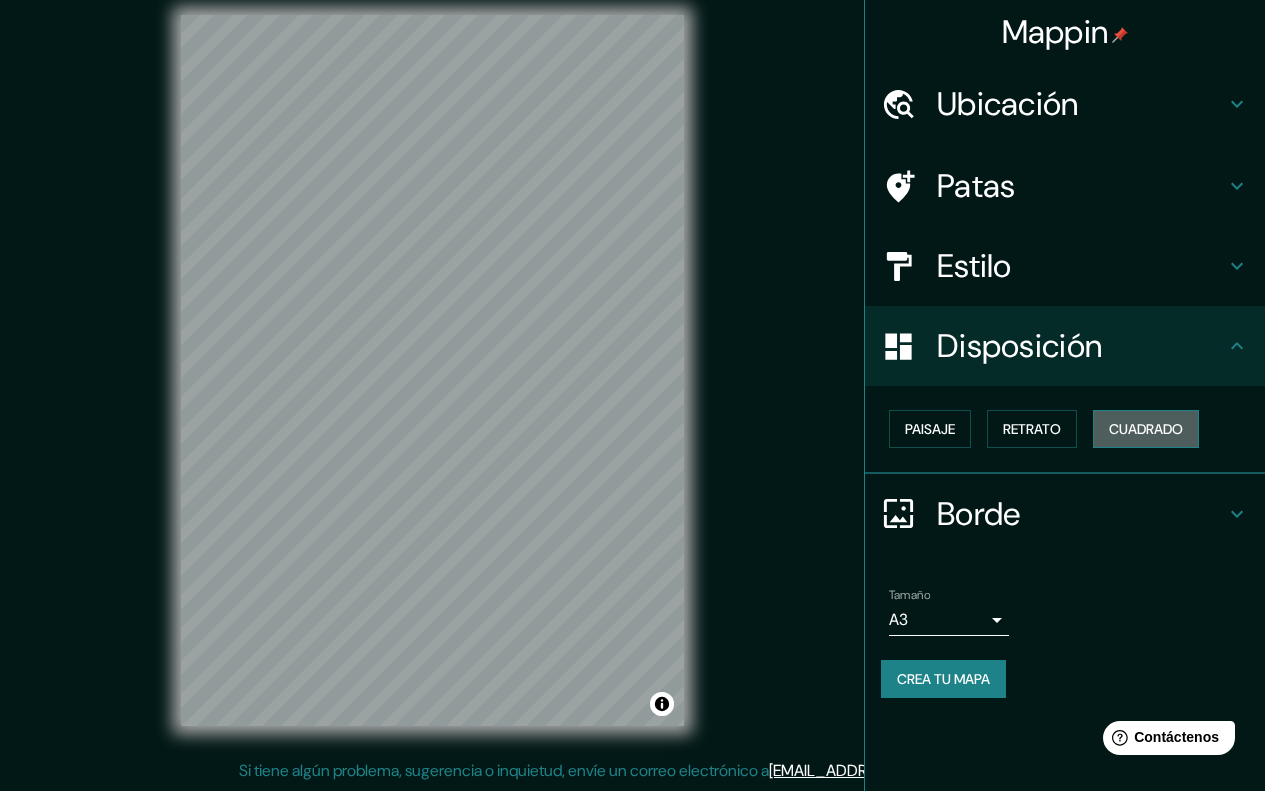 click on "Cuadrado" at bounding box center (1146, 429) 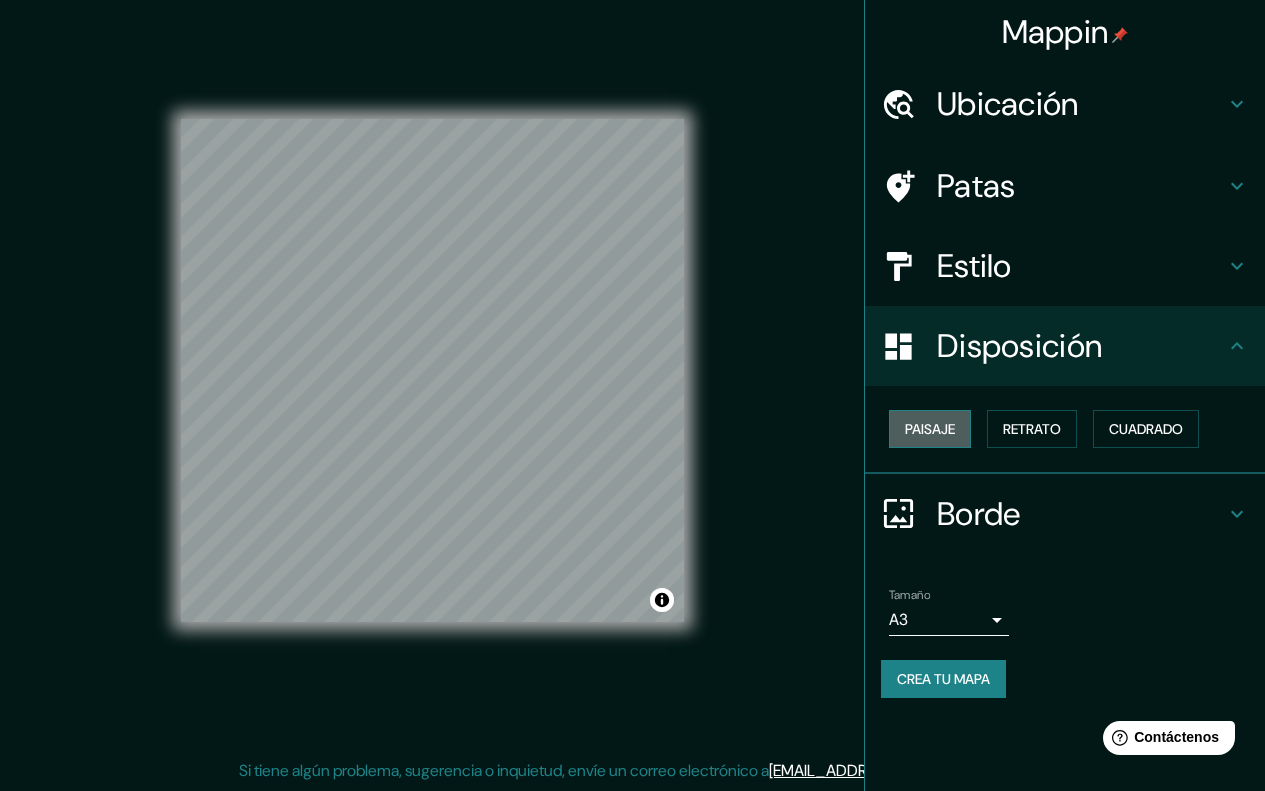 click on "Paisaje" at bounding box center (930, 429) 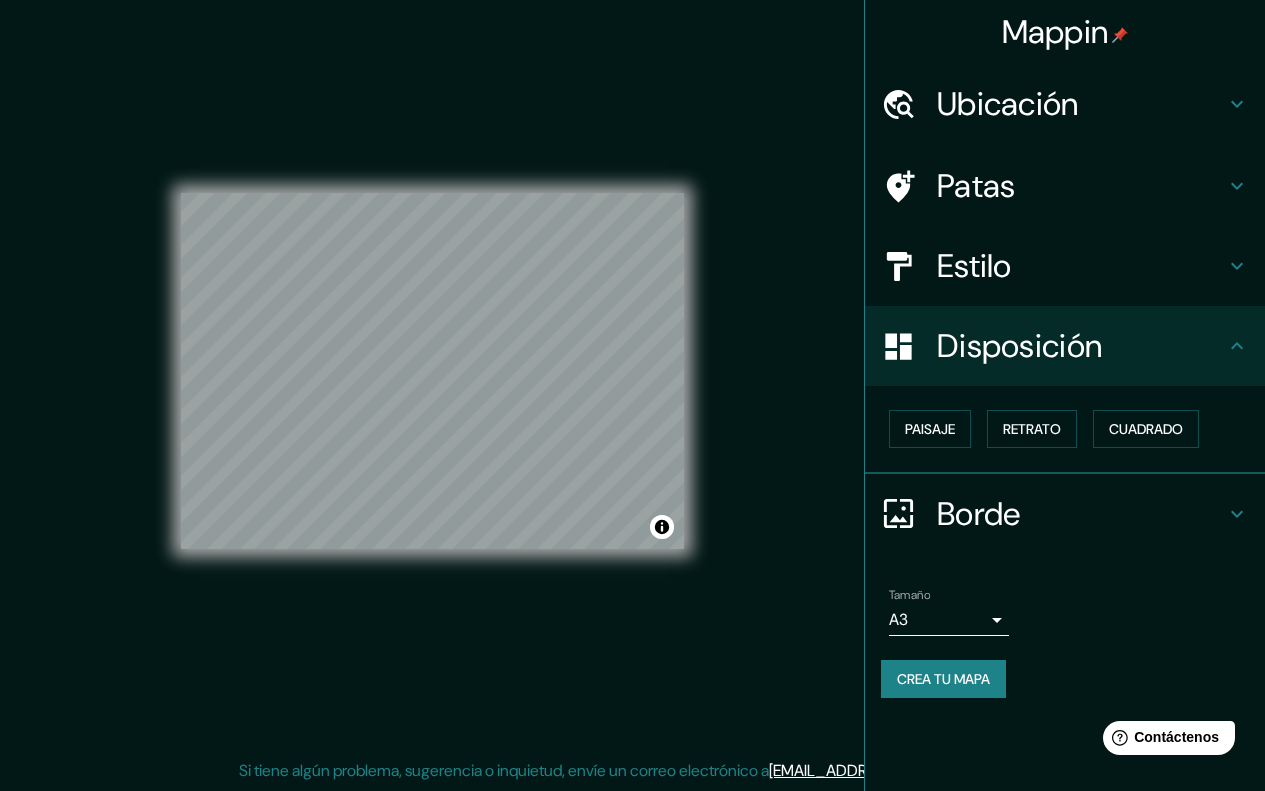 click on "Crea tu mapa" at bounding box center (943, 679) 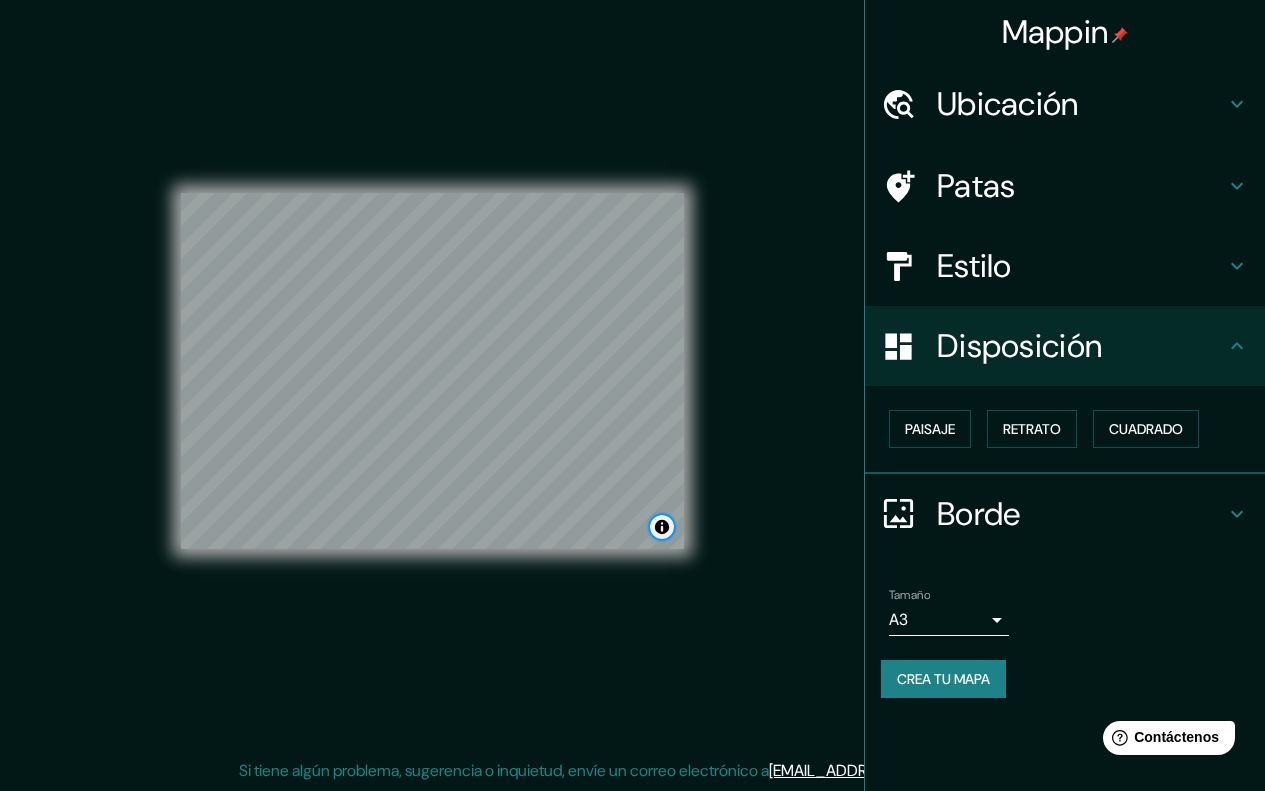 click at bounding box center [662, 527] 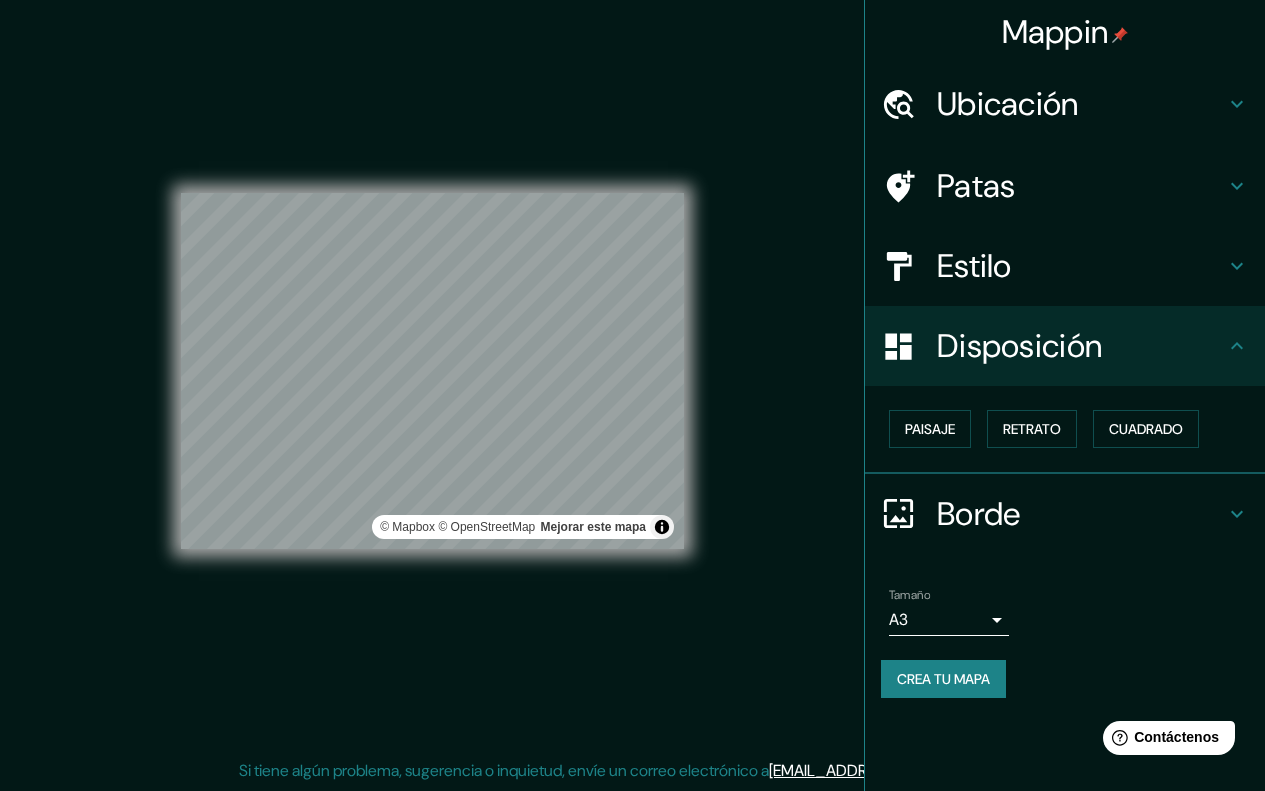 click on "Mappin Ubicación Avenida Guardia Peruana, Chorrillos, Provincia de Lima, Perú Patas Estilo Disposición Paisaje Retrato Cuadrado Borde Elige un borde.  Consejo  : puedes opacar las capas del marco para crear efectos geniales. Ninguno Simple Transparente Elegante Tamaño A3 a4 Crea tu mapa © Mapbox    © OpenStreetMap    Mejorar este mapa Si tiene algún problema, sugerencia o inquietud, envíe un correo electrónico a  help@mappin.pro  .   . ." at bounding box center [632, 387] 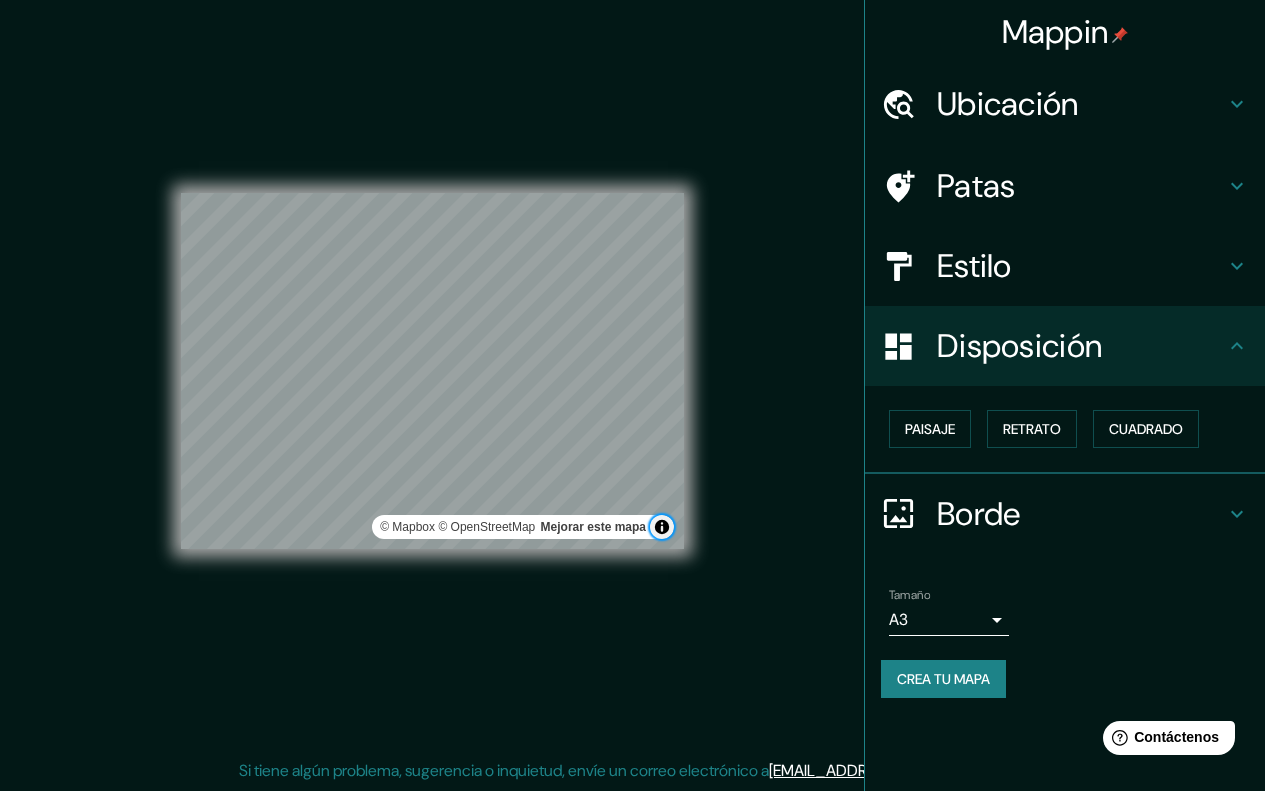 click at bounding box center (662, 527) 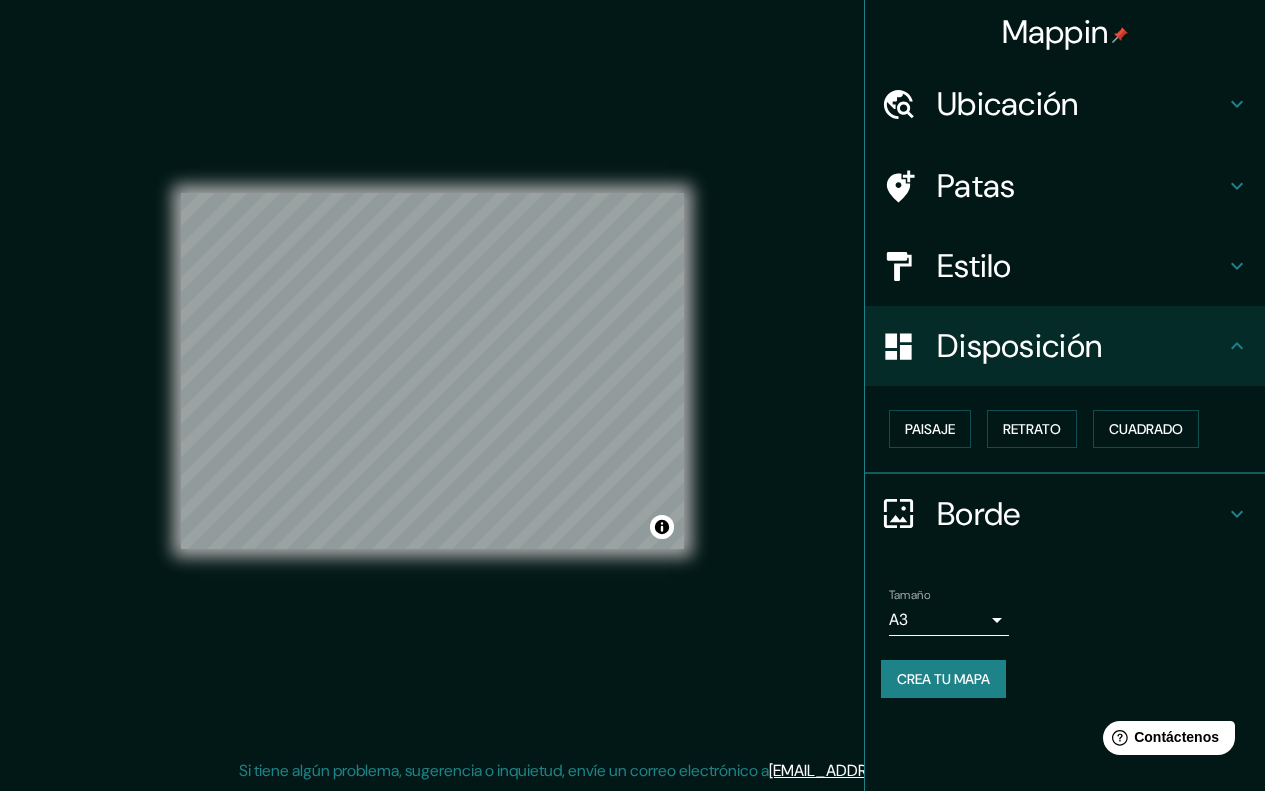 click on "Crea tu mapa" at bounding box center (943, 679) 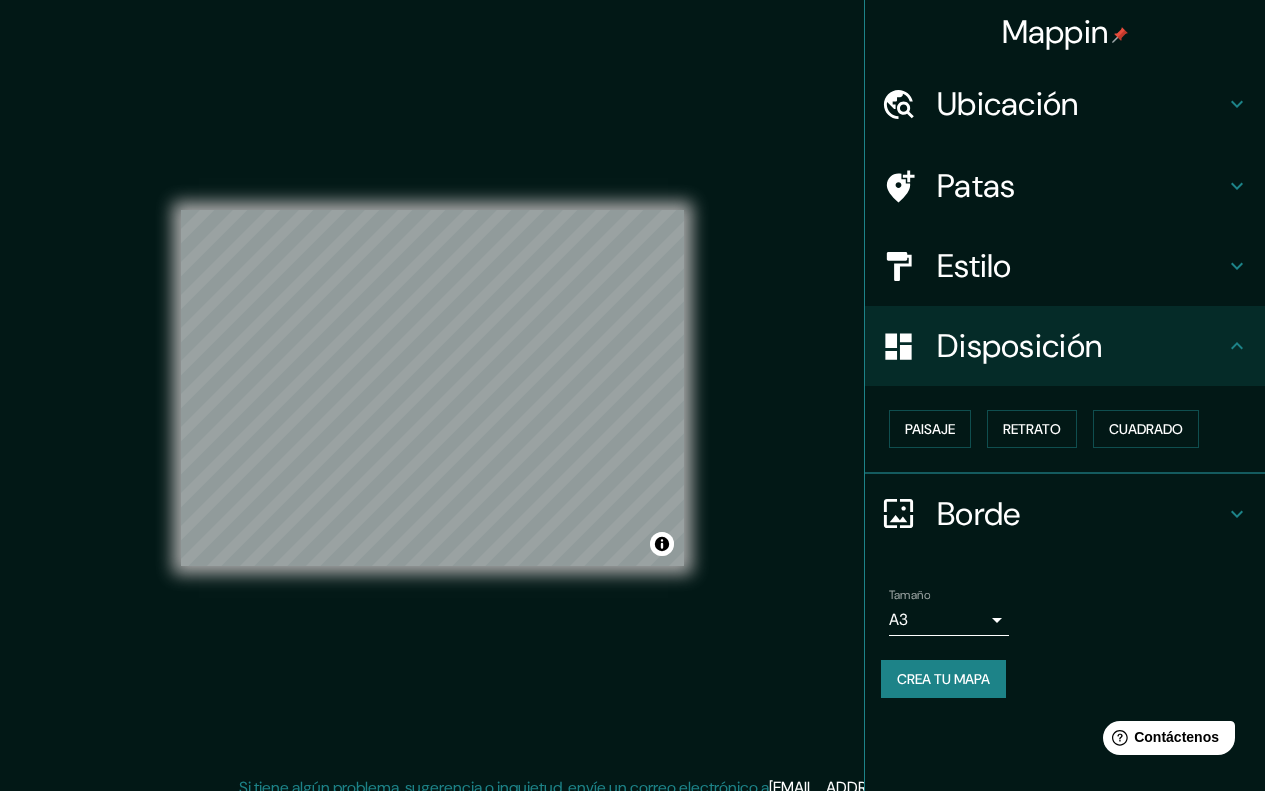 scroll, scrollTop: 17, scrollLeft: 0, axis: vertical 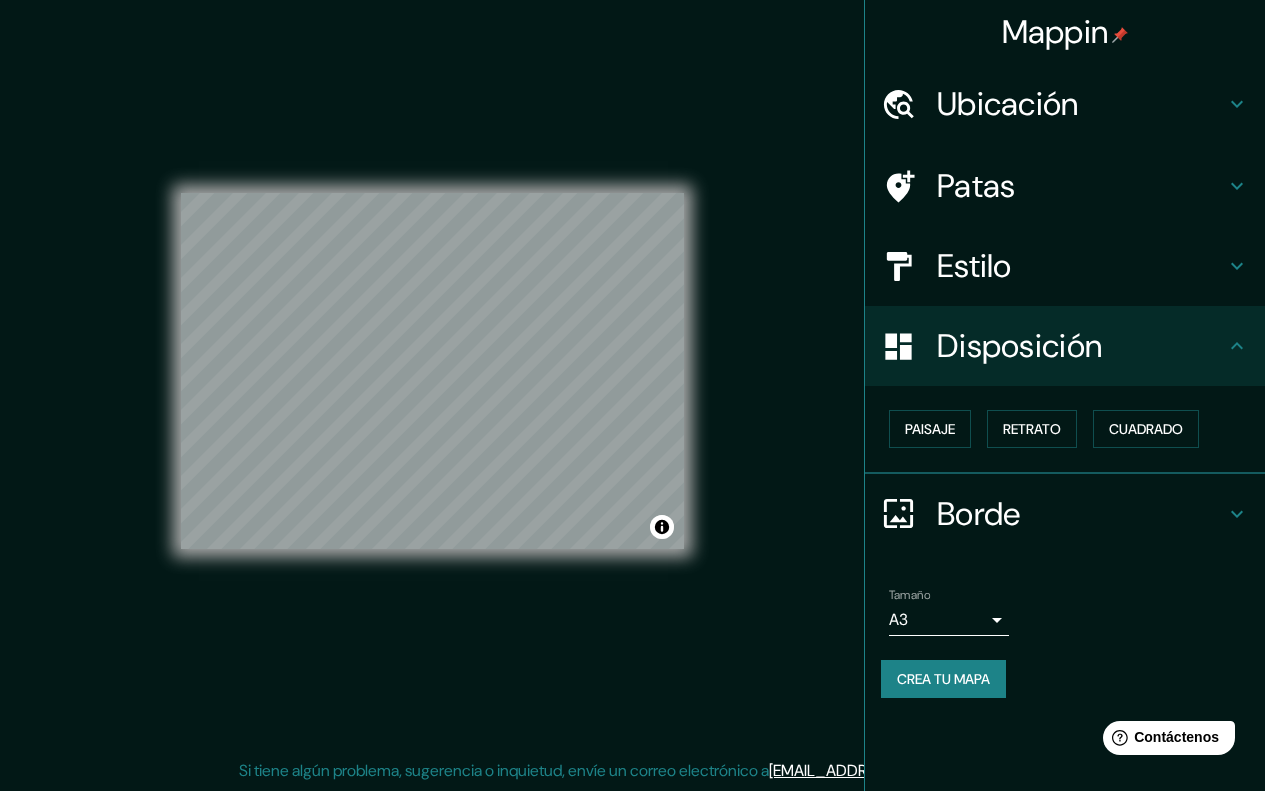 click on "Mappin" at bounding box center [1055, 32] 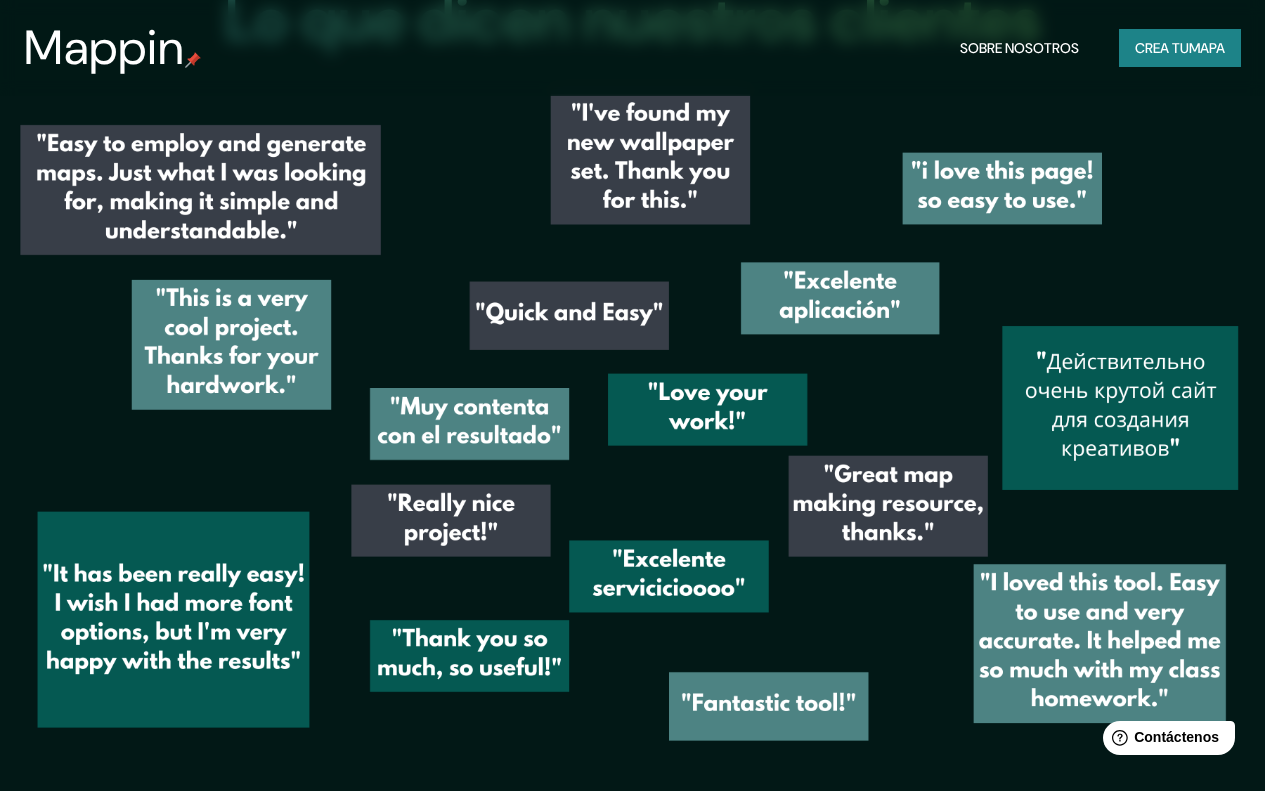 scroll, scrollTop: 2868, scrollLeft: 0, axis: vertical 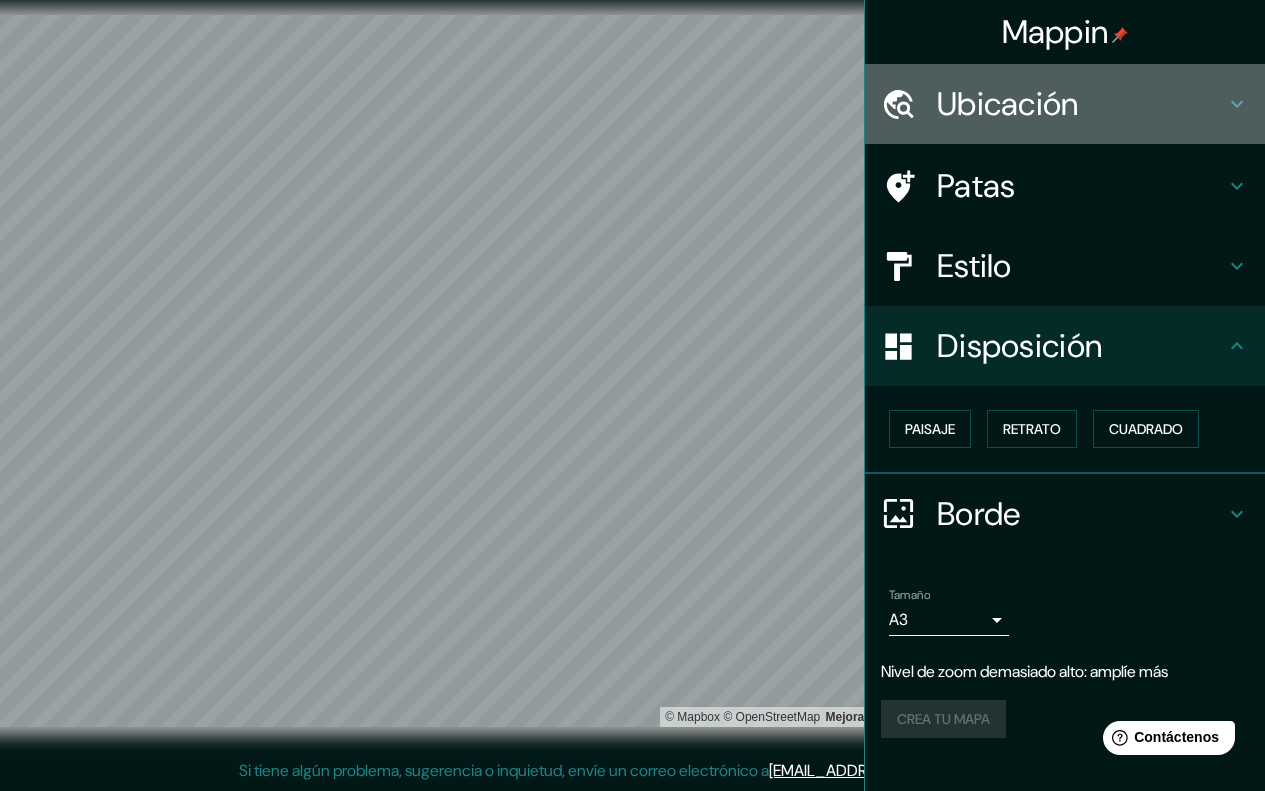 click on "Ubicación" at bounding box center (1008, 104) 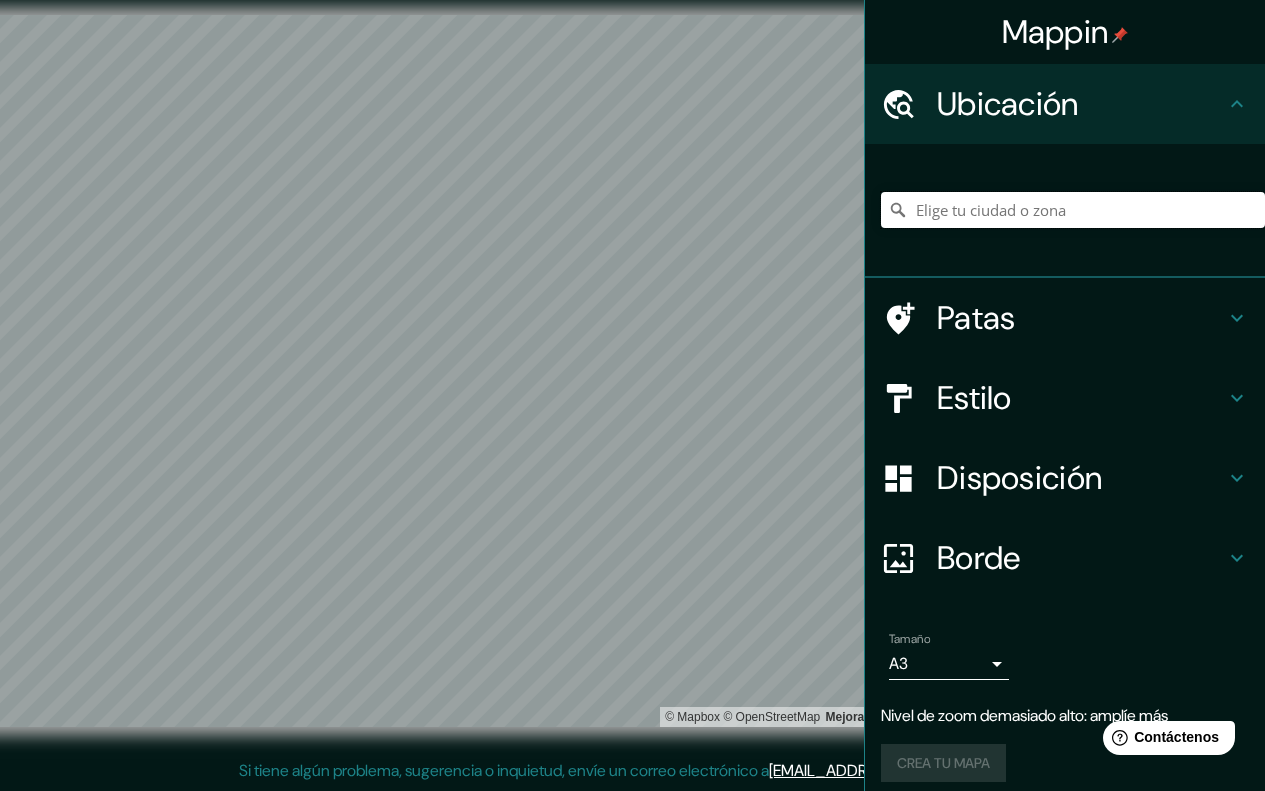 click at bounding box center [1073, 210] 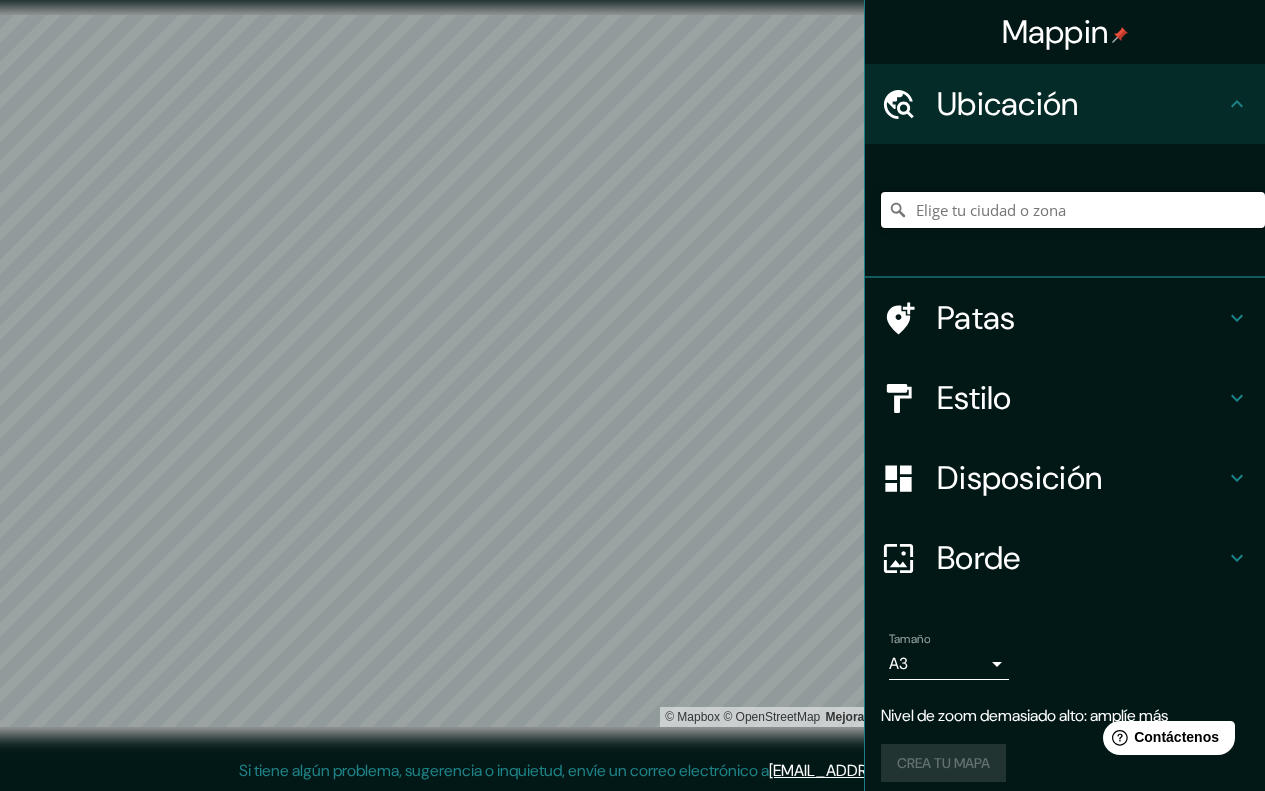 paste on "Av. Guardia Peruana, Chorrillos 15054" 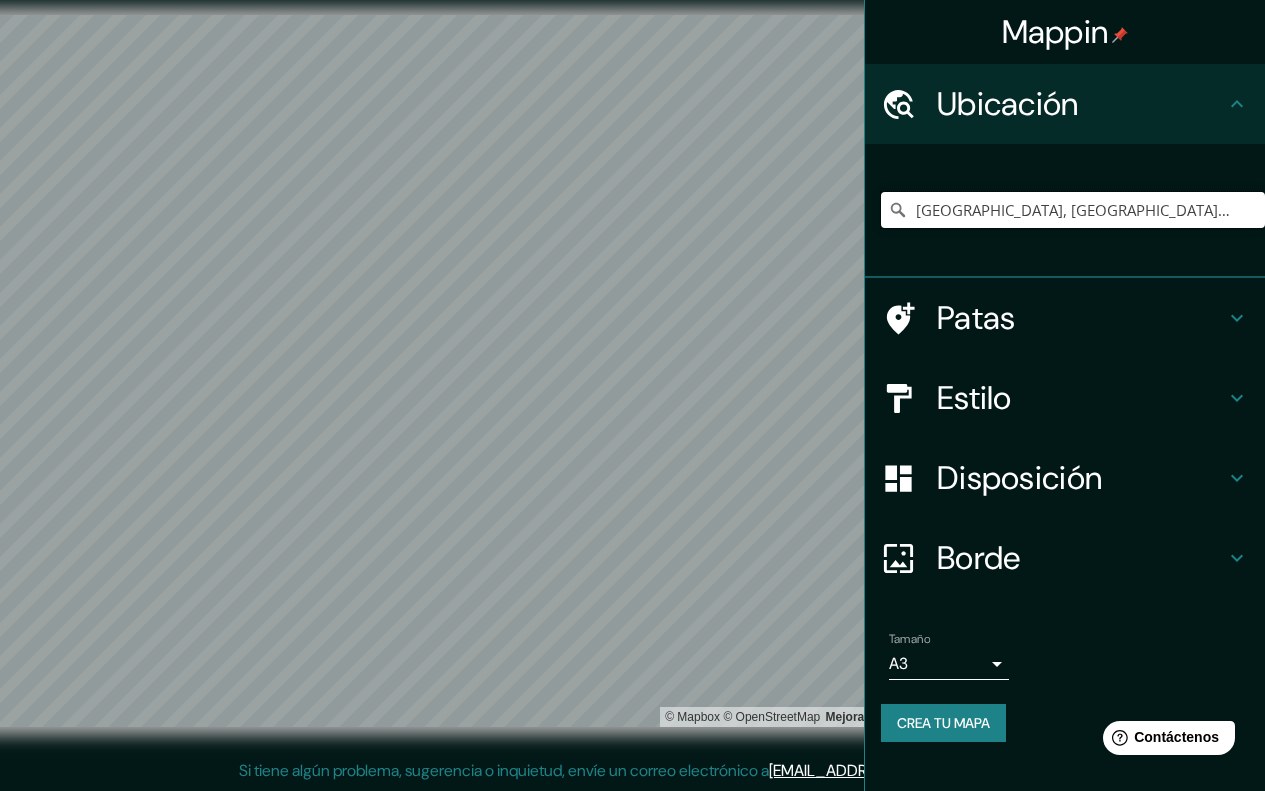type on "Avenida Guardia Peruana, Chorrillos, Provincia de Lima, Perú" 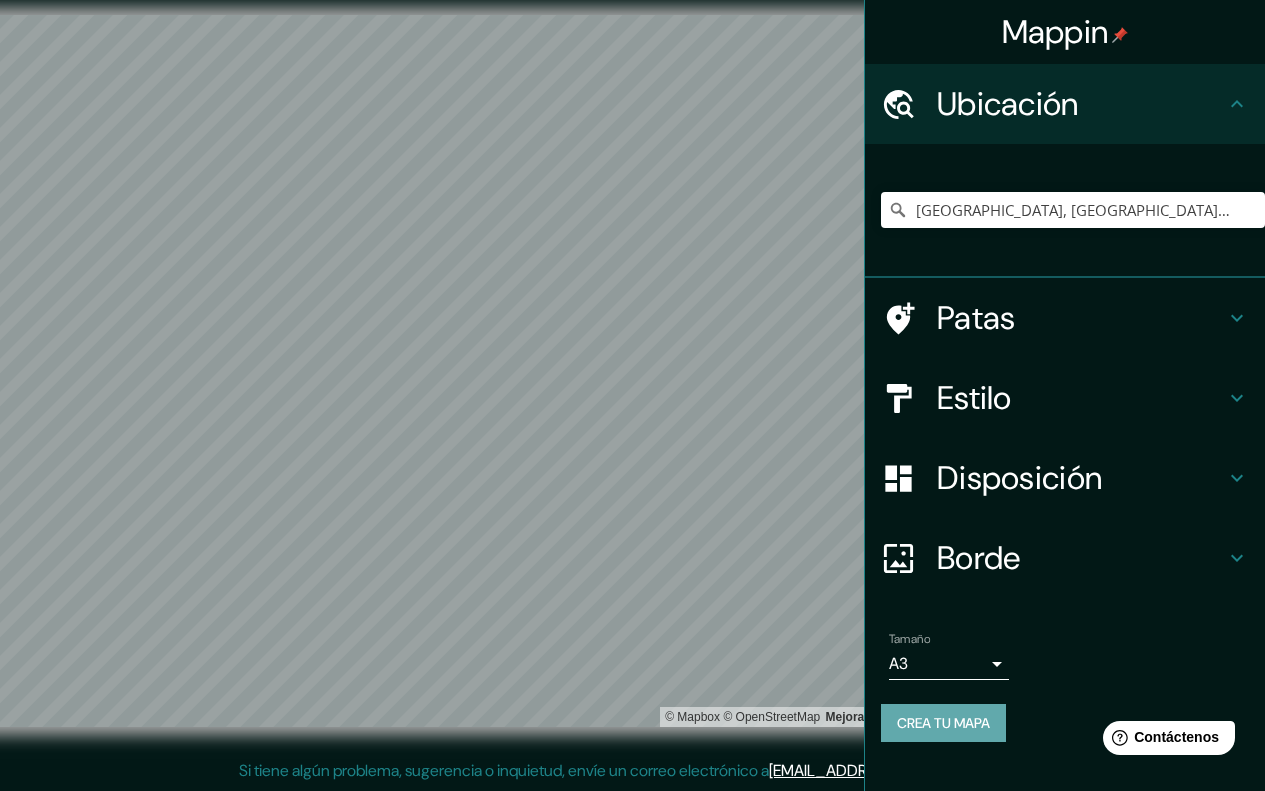 click on "Crea tu mapa" at bounding box center (943, 723) 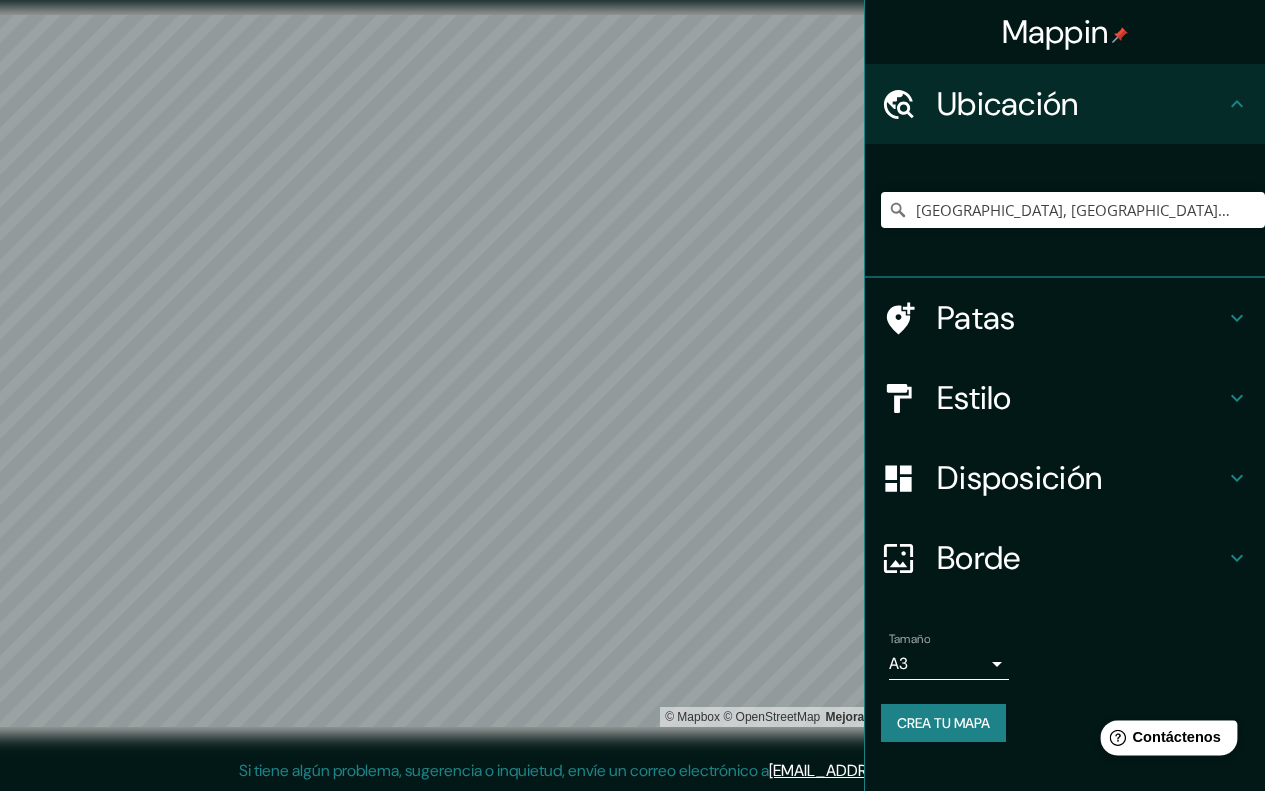 click on "Contáctenos" at bounding box center [1177, 737] 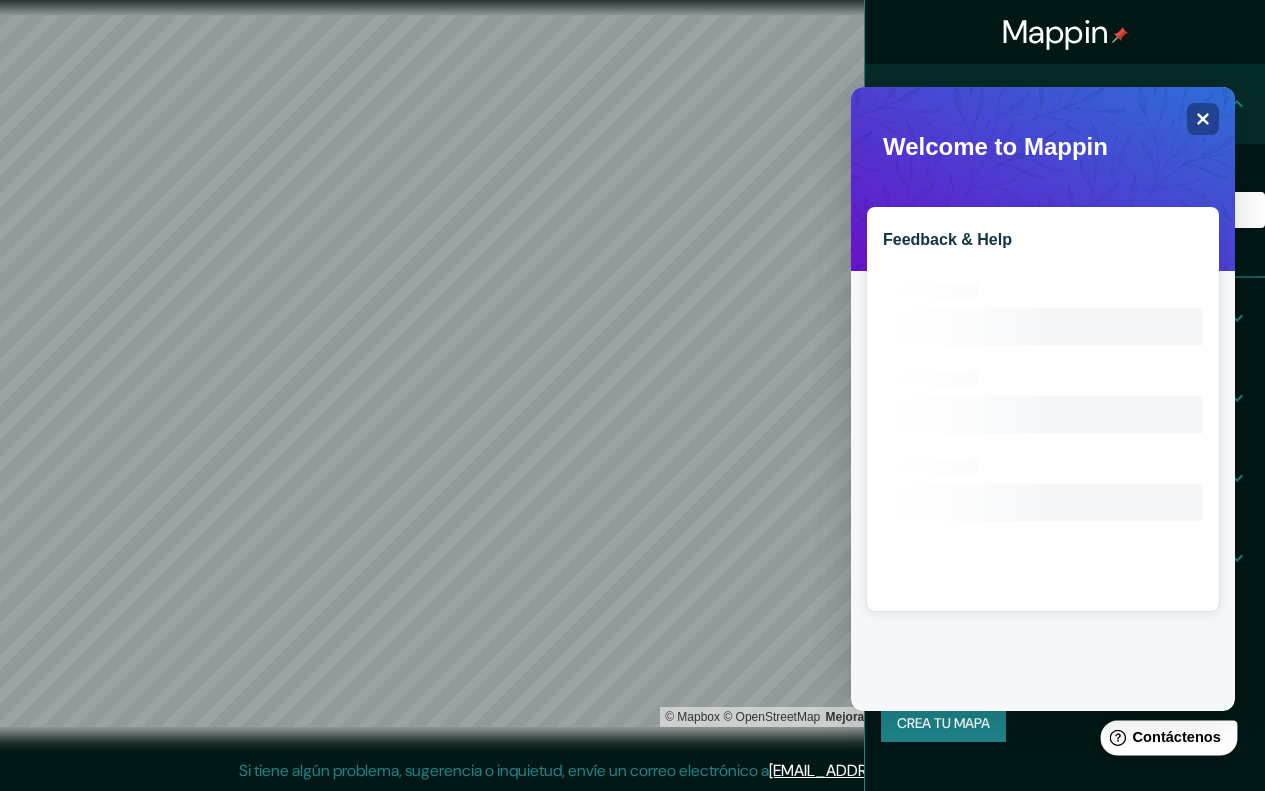 scroll, scrollTop: 0, scrollLeft: 0, axis: both 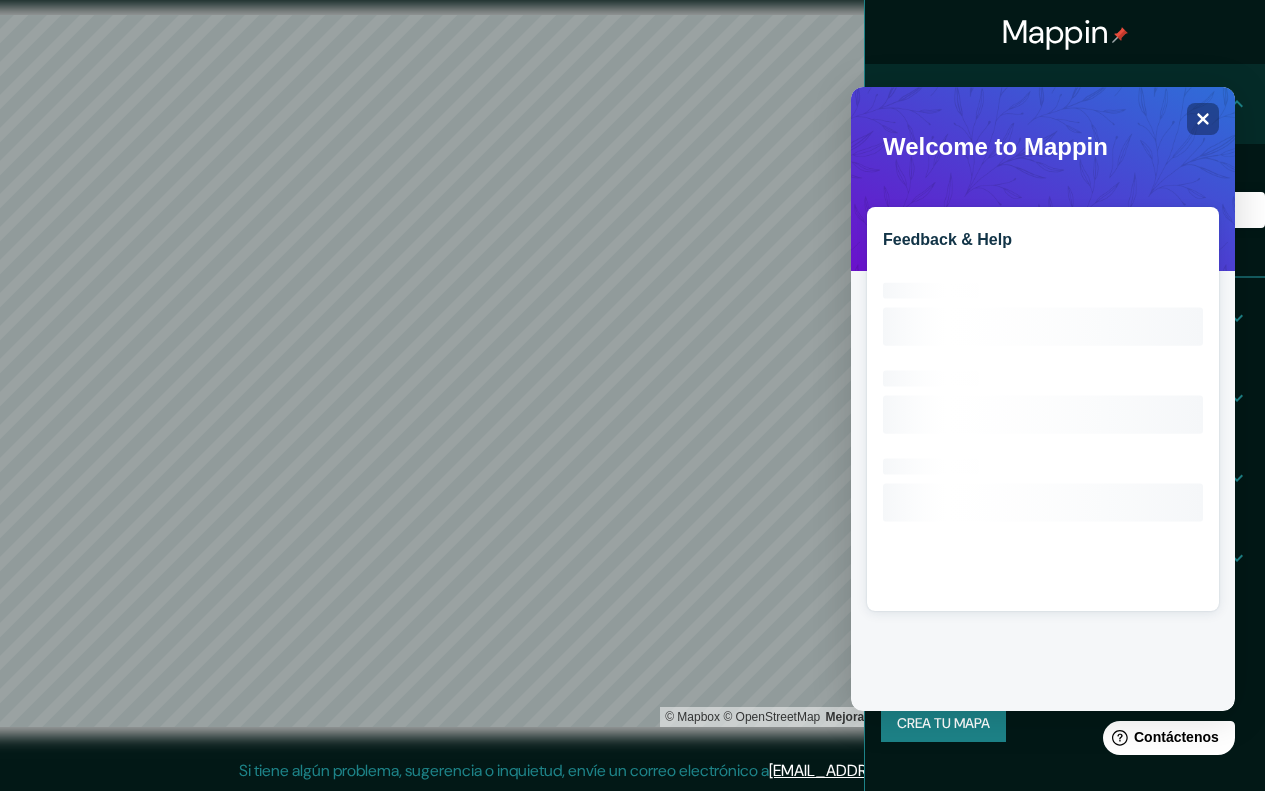 click on "Mappin" at bounding box center [1065, 32] 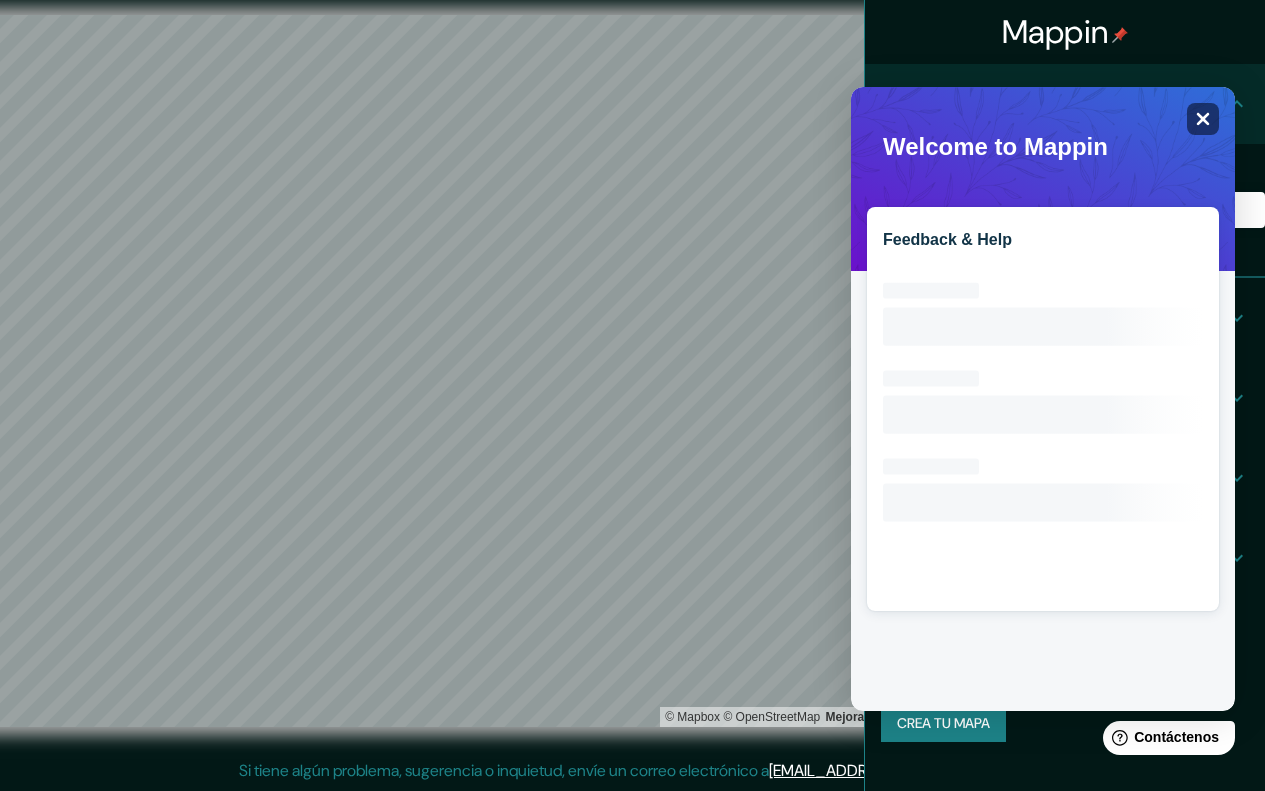 click on "Close" 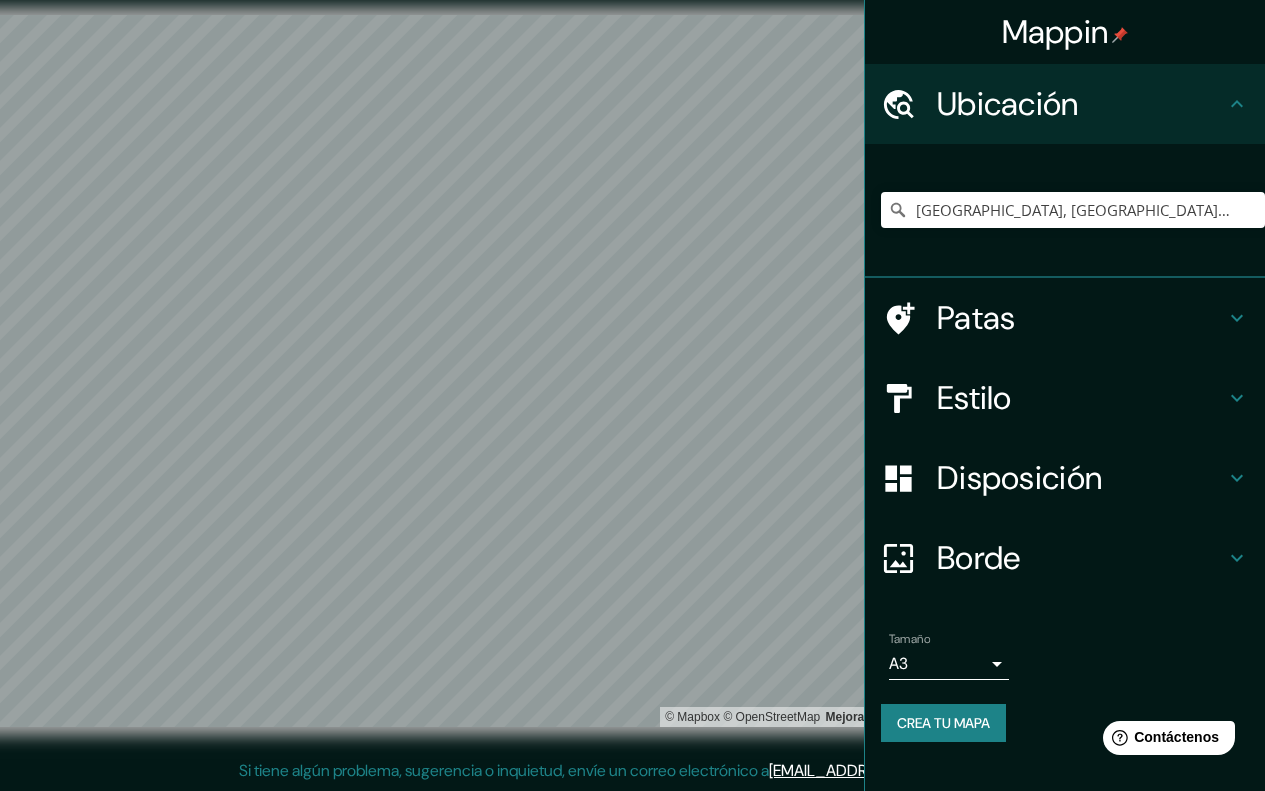 click on "Mappin" at bounding box center (1055, 32) 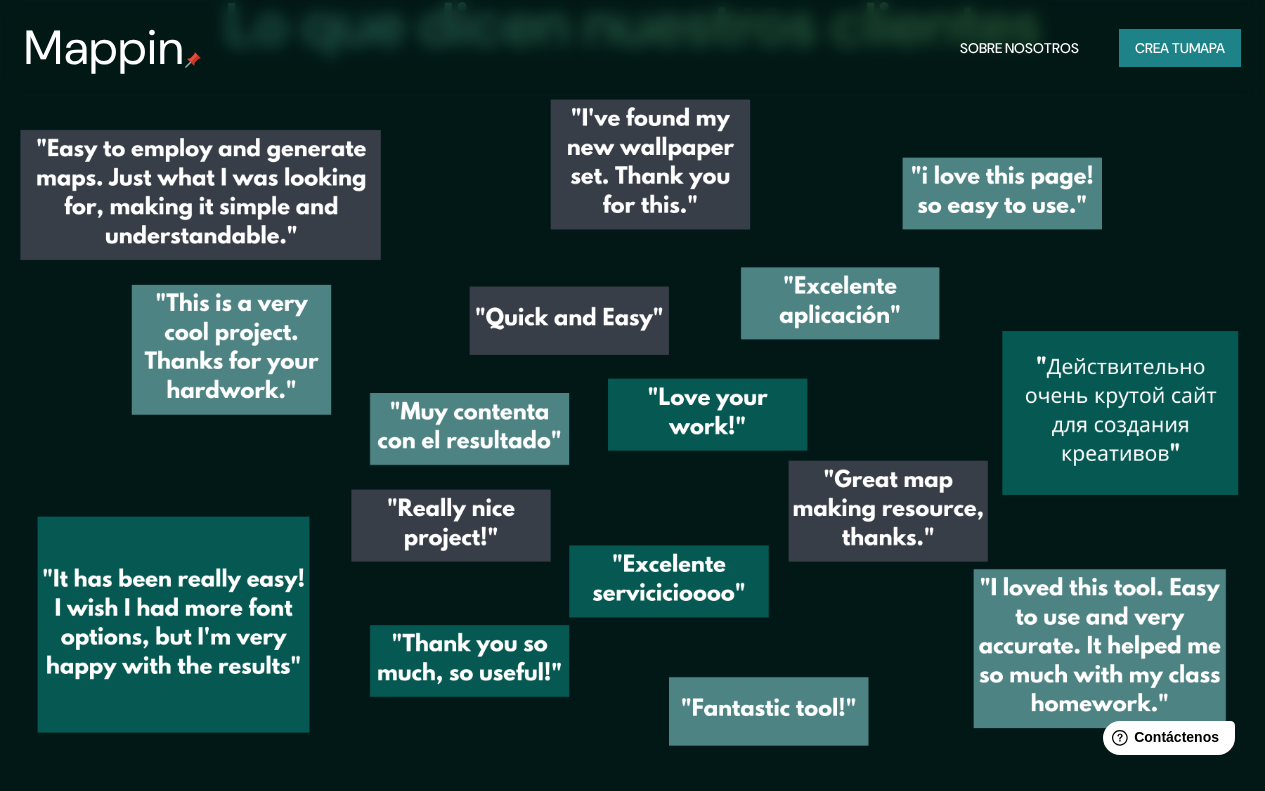 scroll, scrollTop: 2868, scrollLeft: 0, axis: vertical 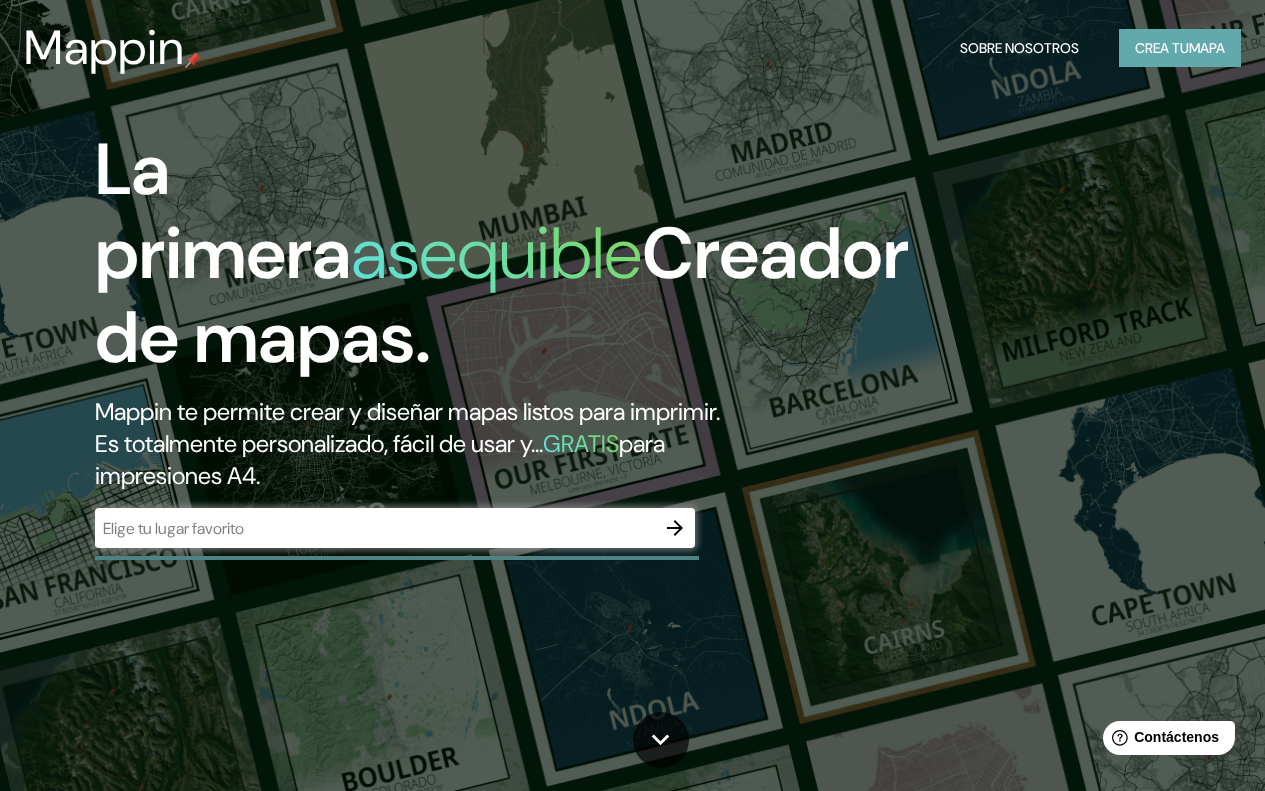 click on "Crea tu" at bounding box center (1162, 48) 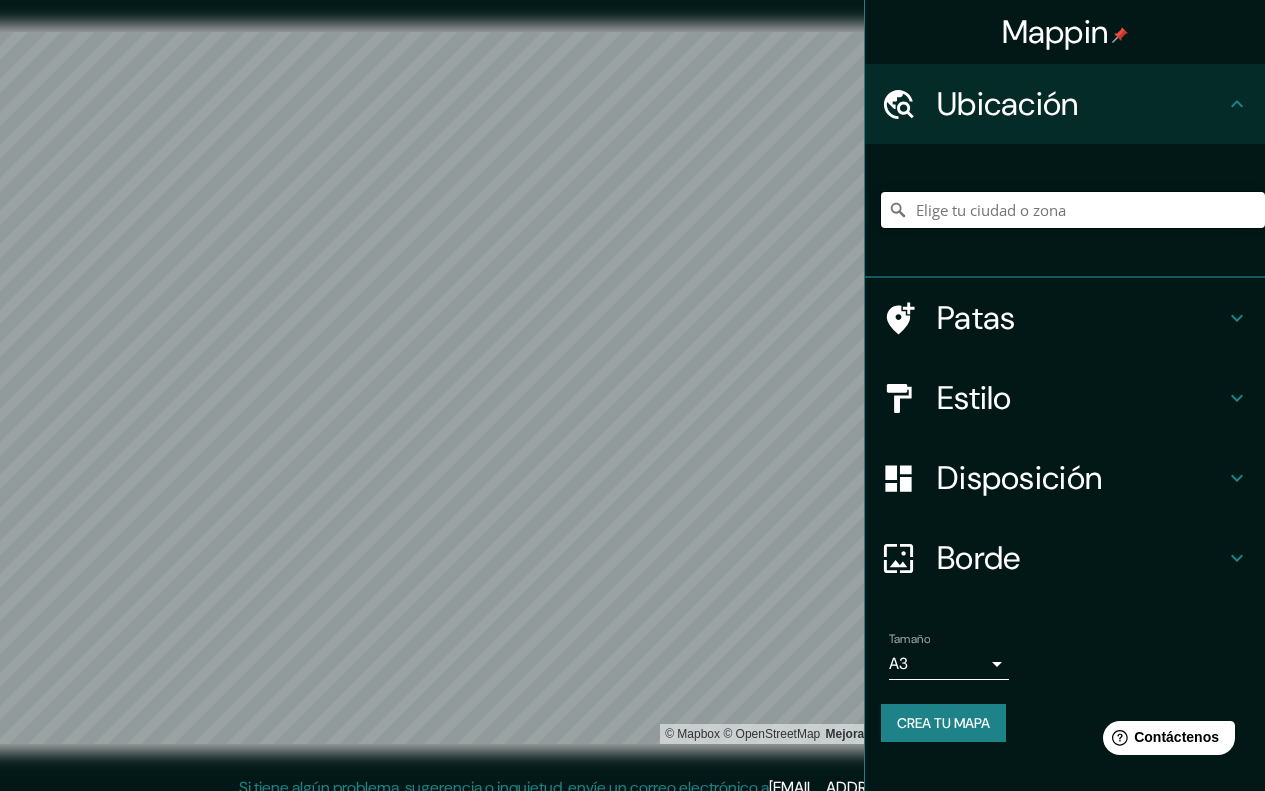 click at bounding box center (1073, 210) 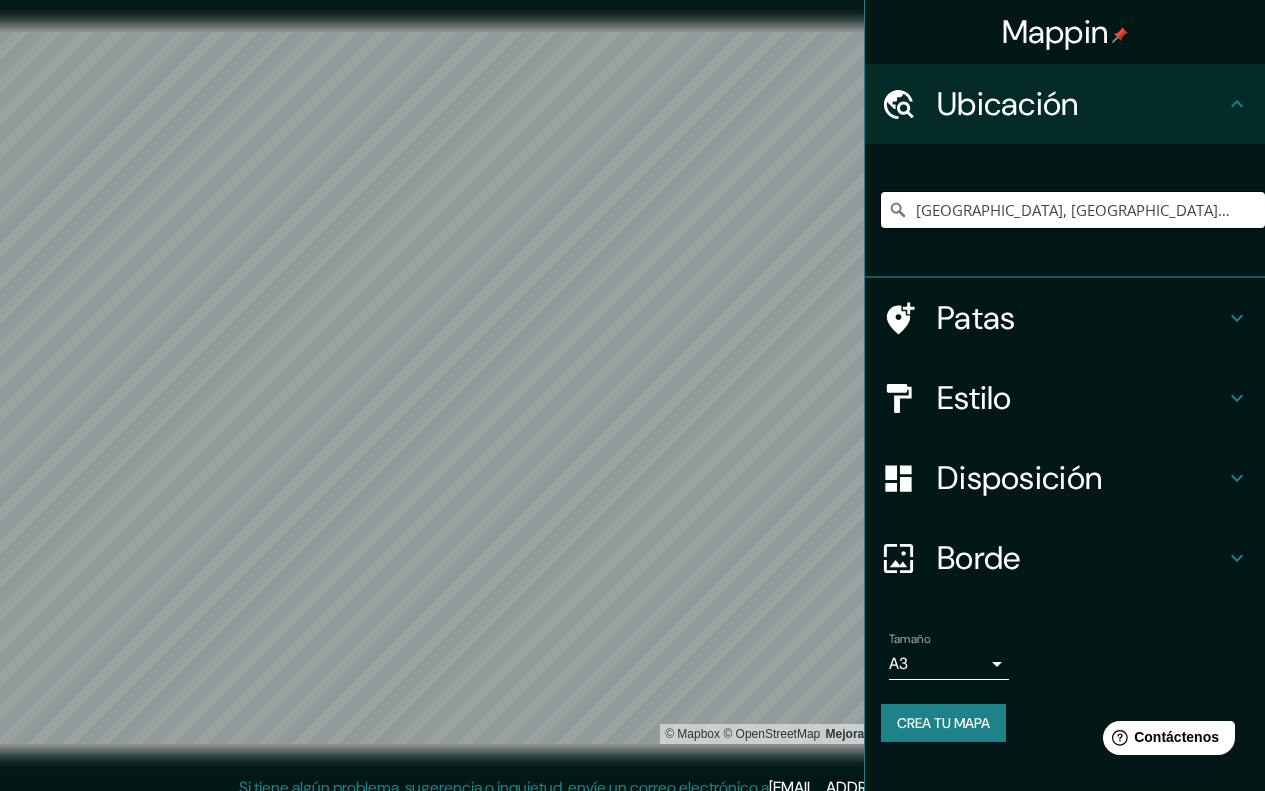 type on "Avenida Guardia Peruana, Chorrillos, Provincia de Lima, Perú" 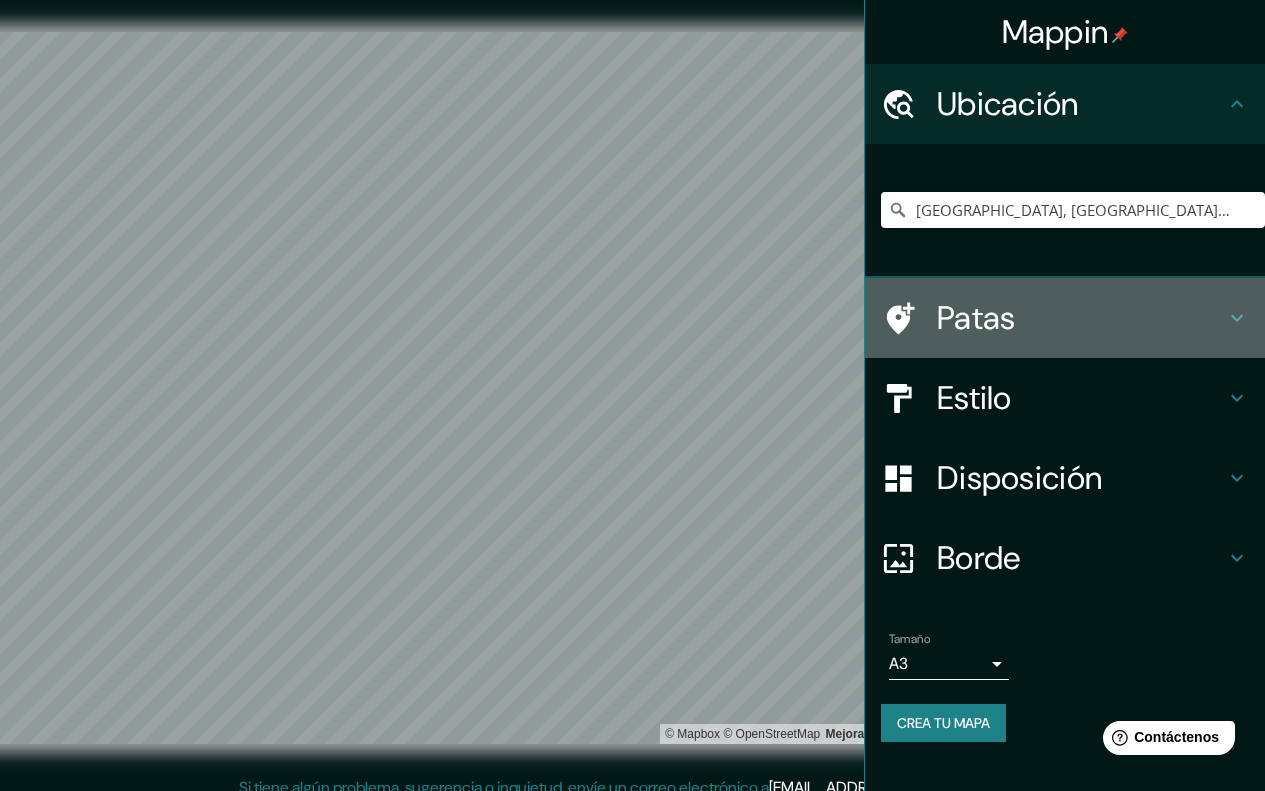click on "Patas" at bounding box center [976, 318] 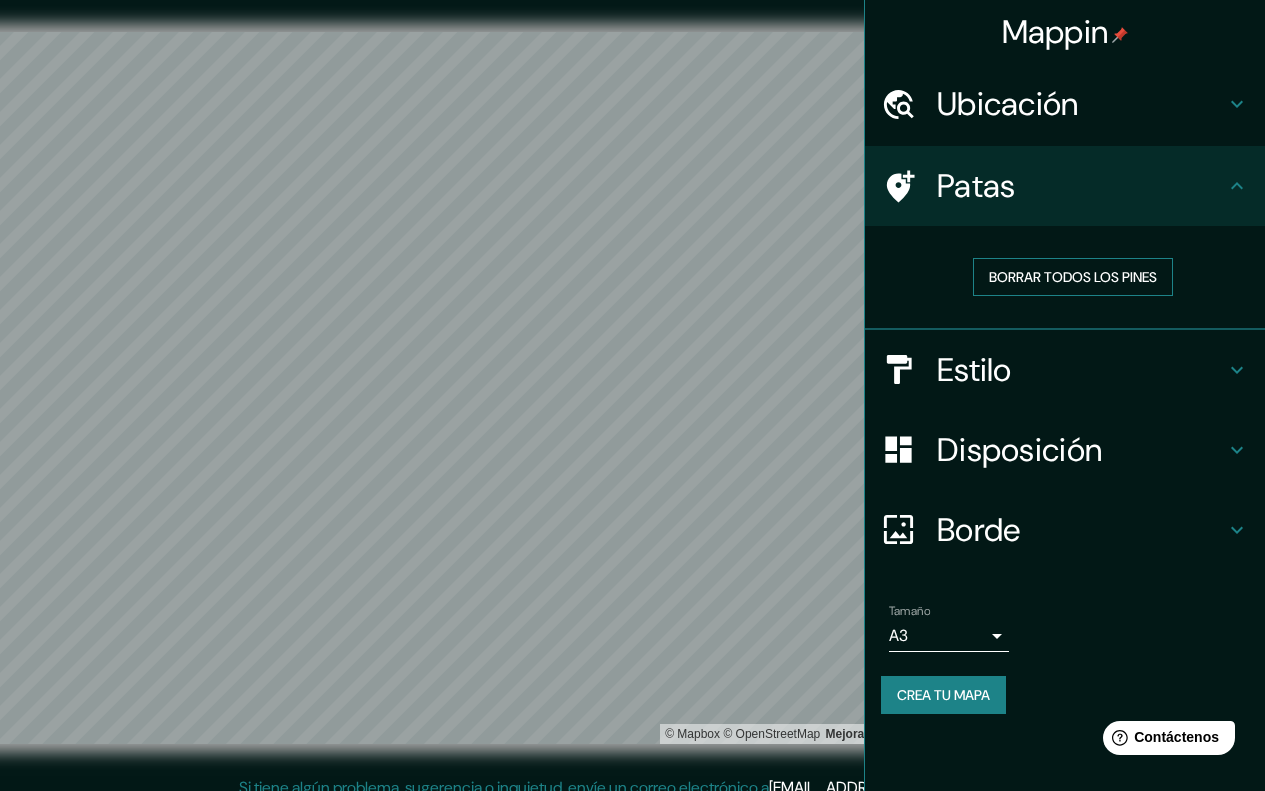 click on "Borrar todos los pines" at bounding box center [1073, 277] 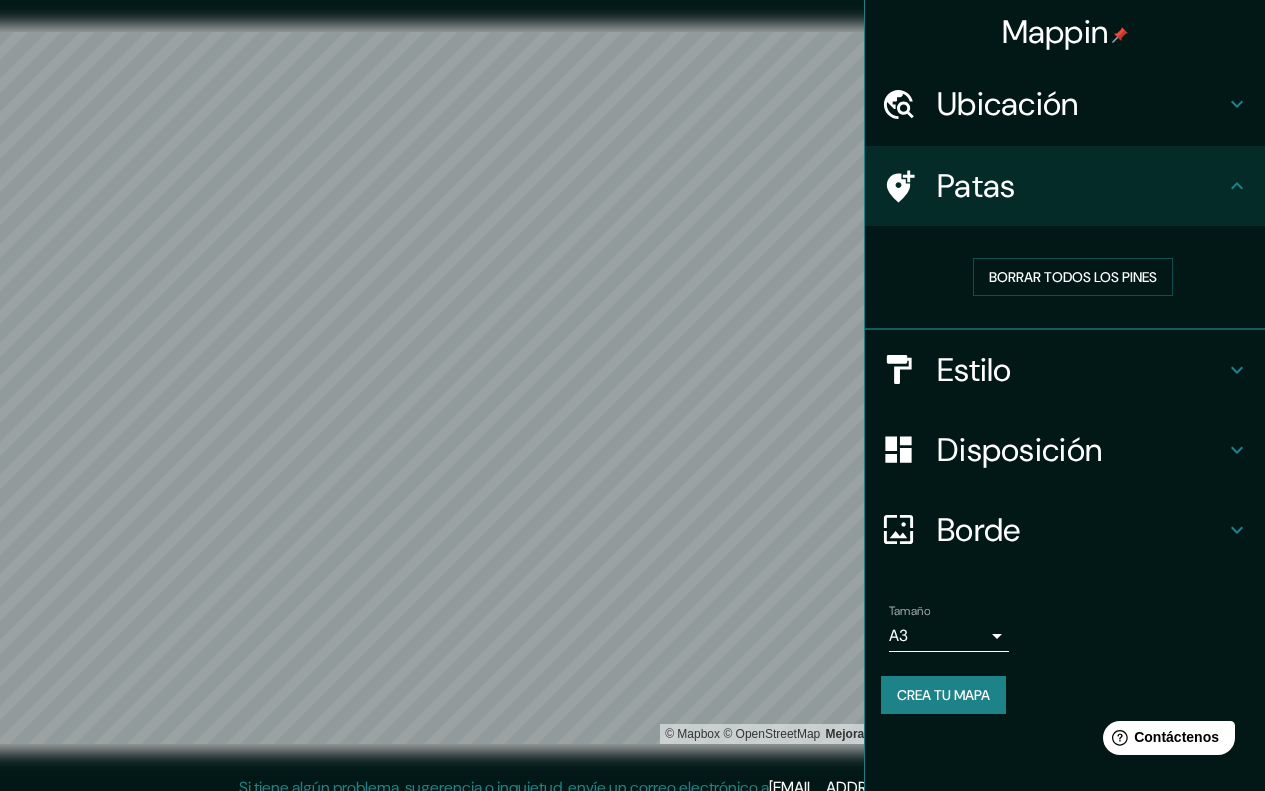 click on "Estilo" at bounding box center [974, 370] 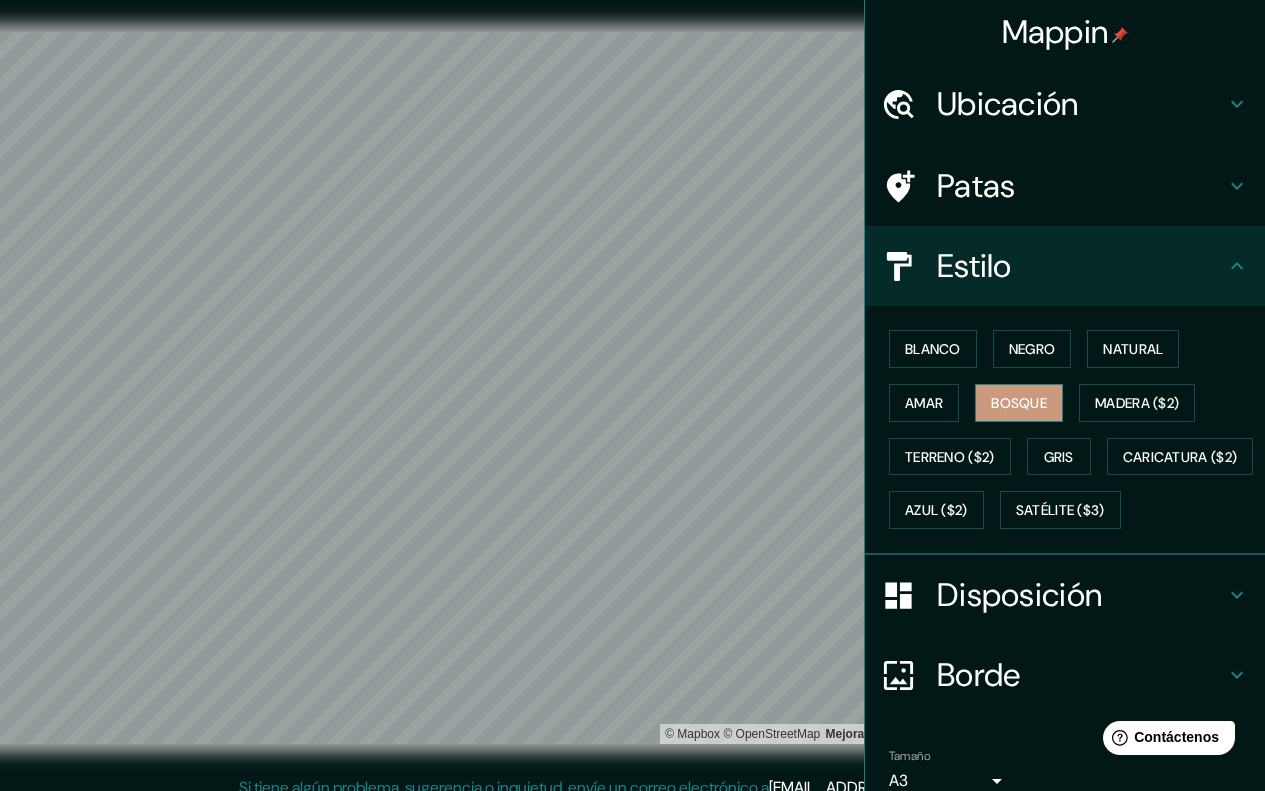 click on "Bosque" at bounding box center (1019, 403) 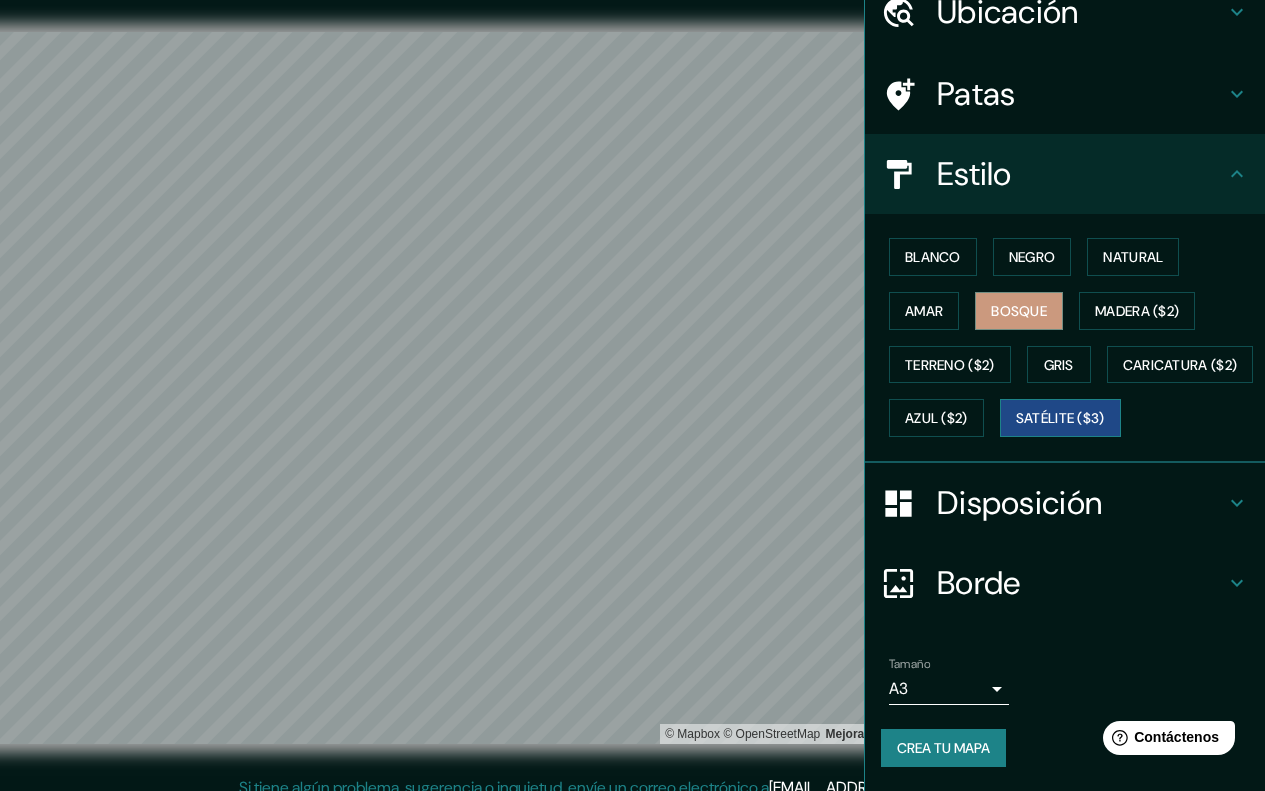 scroll, scrollTop: 145, scrollLeft: 0, axis: vertical 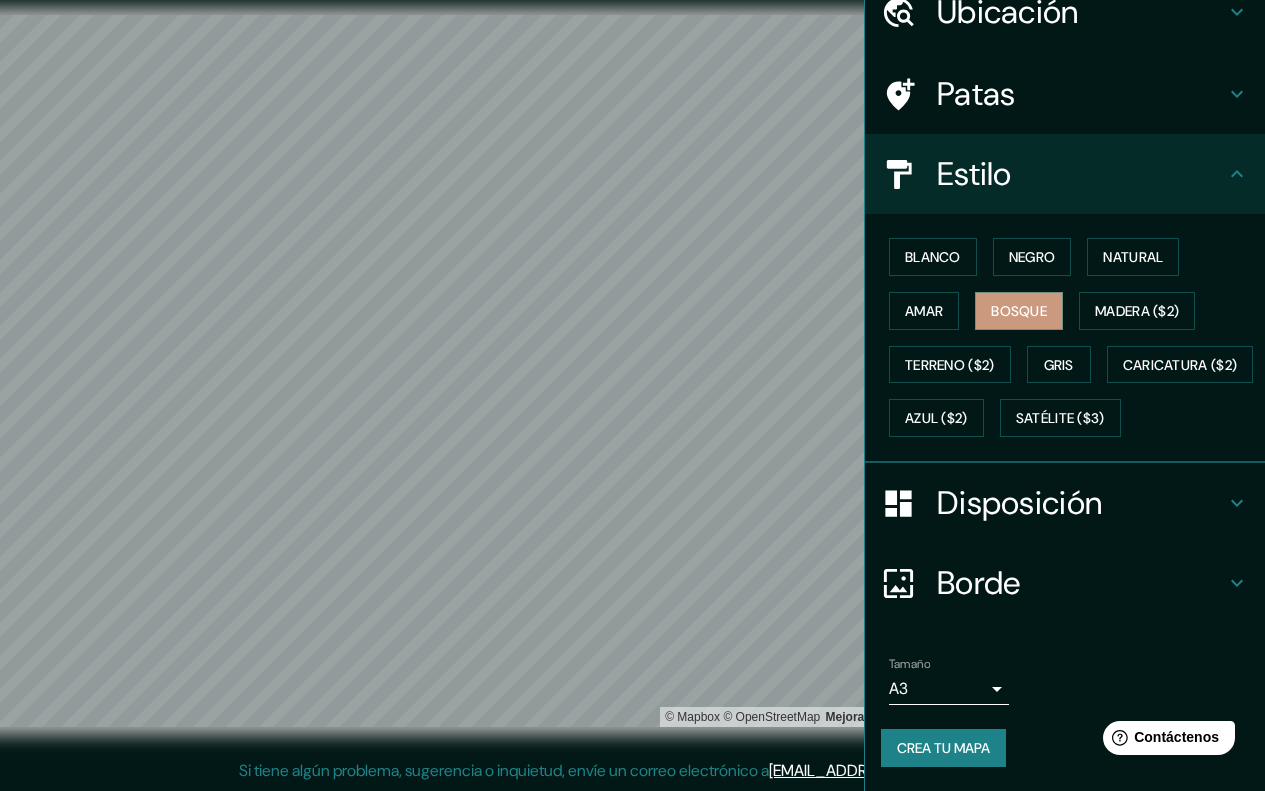 click on "Disposición" at bounding box center (1019, 503) 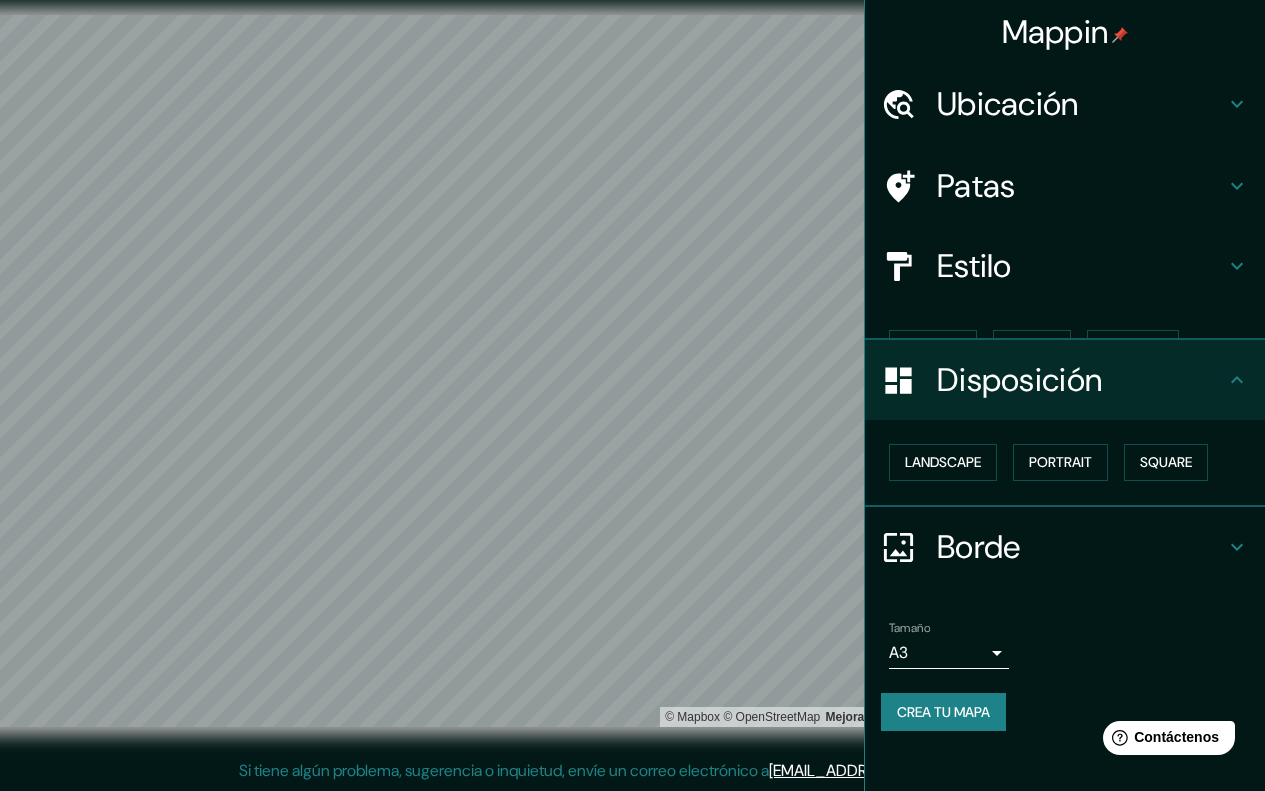 scroll, scrollTop: 0, scrollLeft: 0, axis: both 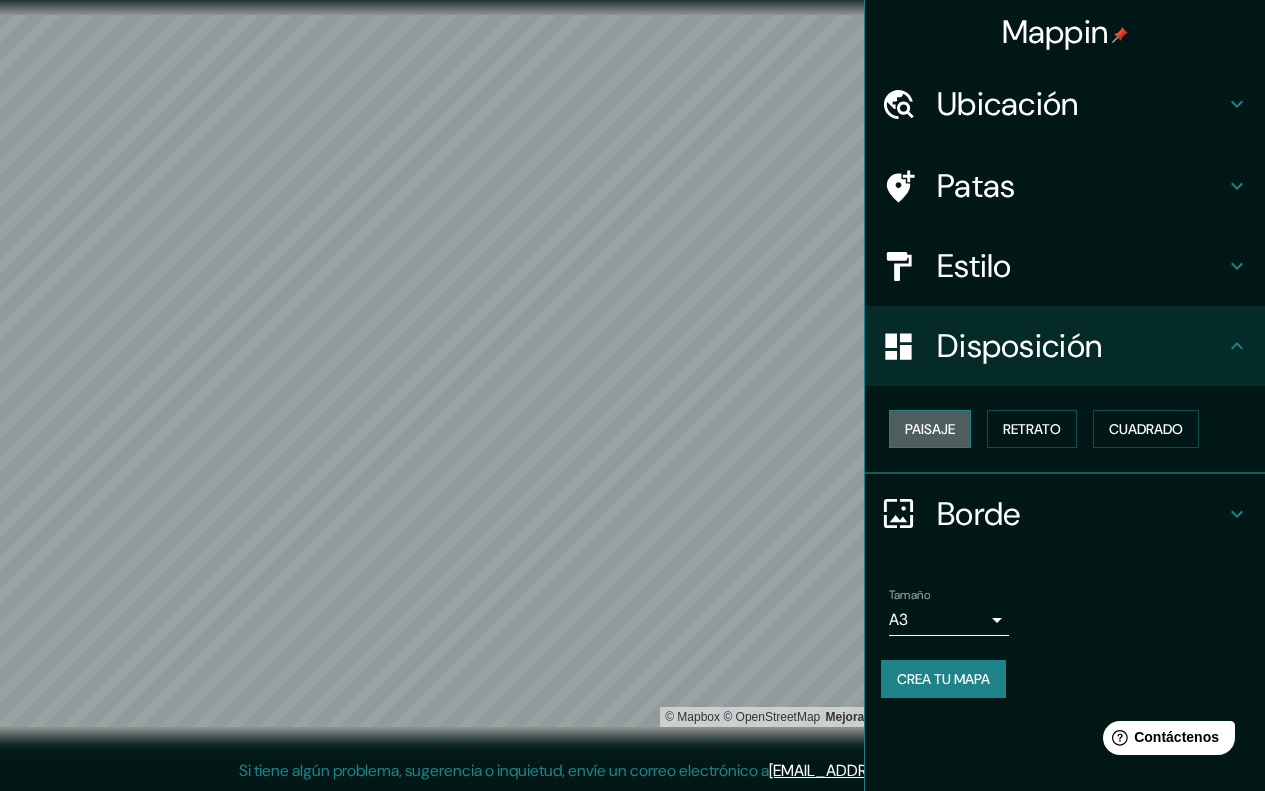 click on "Paisaje" at bounding box center (930, 429) 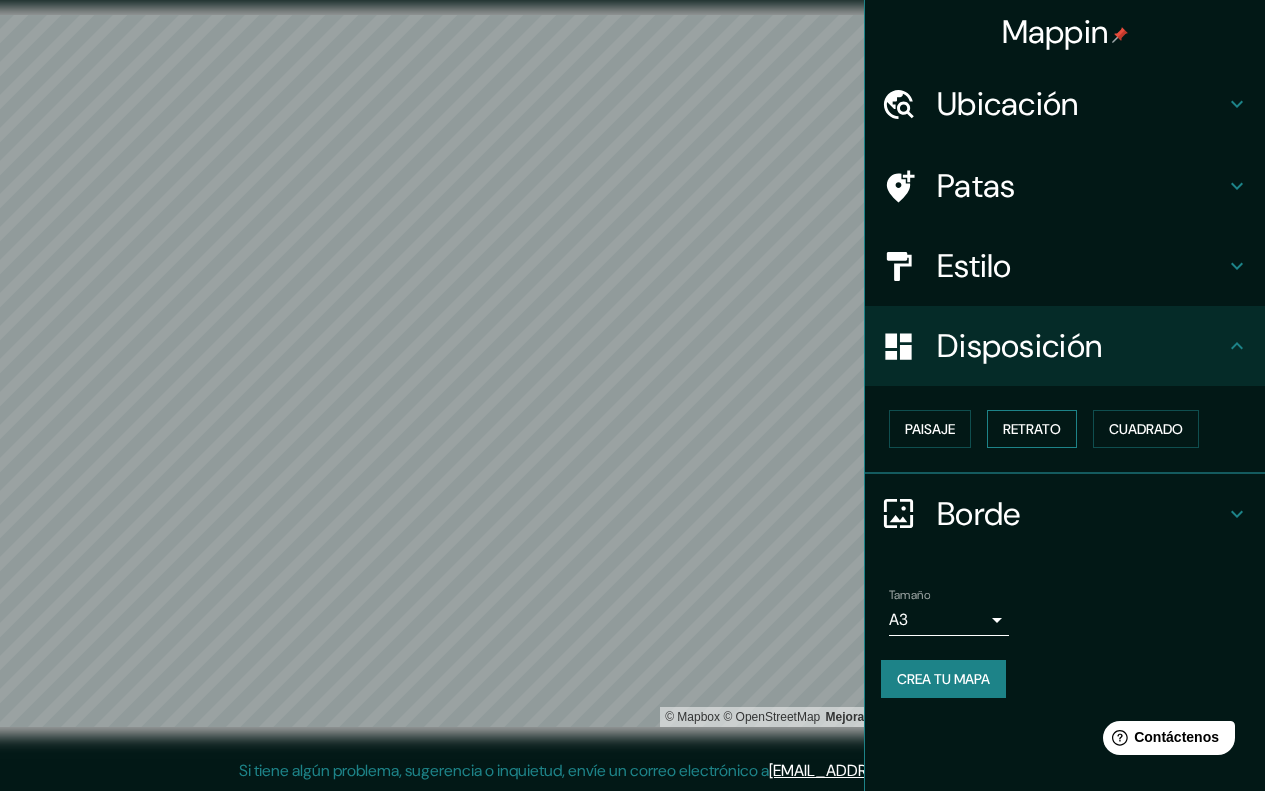 click on "Retrato" at bounding box center (1032, 429) 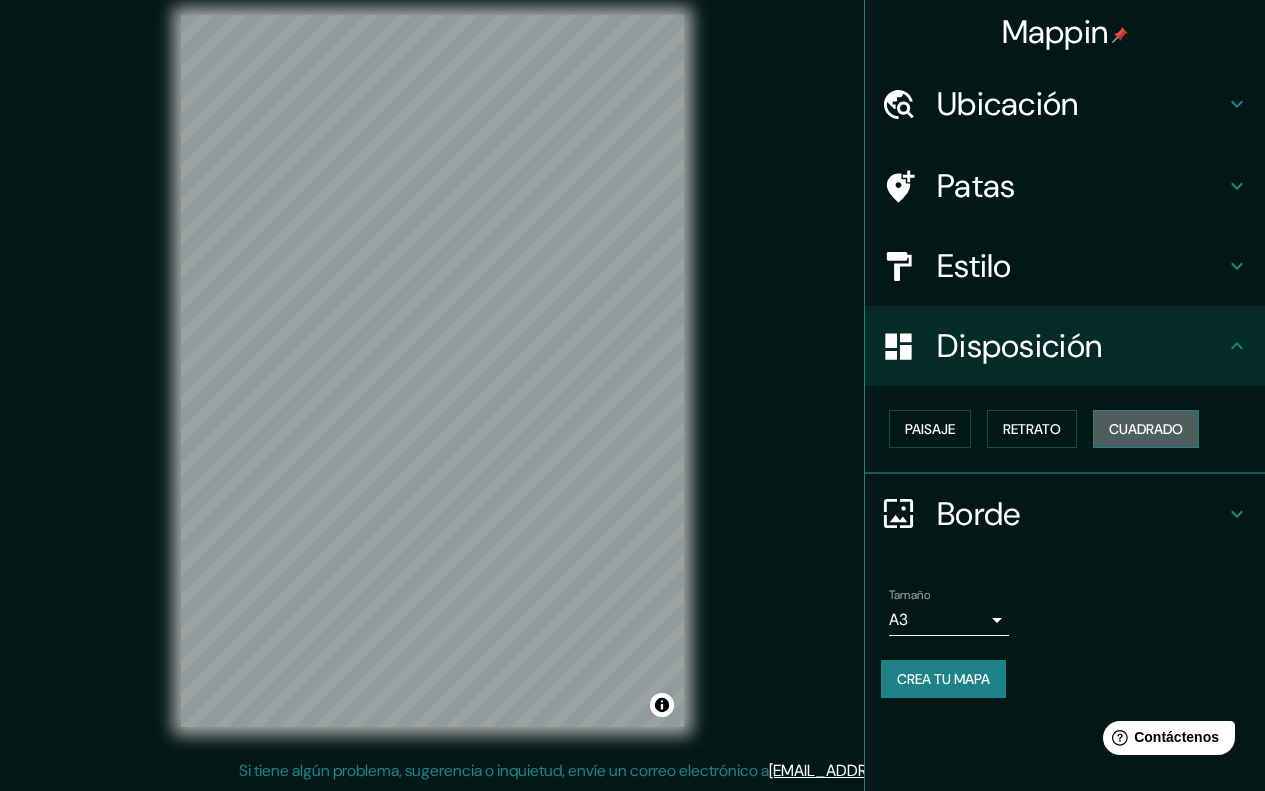 click on "Cuadrado" at bounding box center (1146, 429) 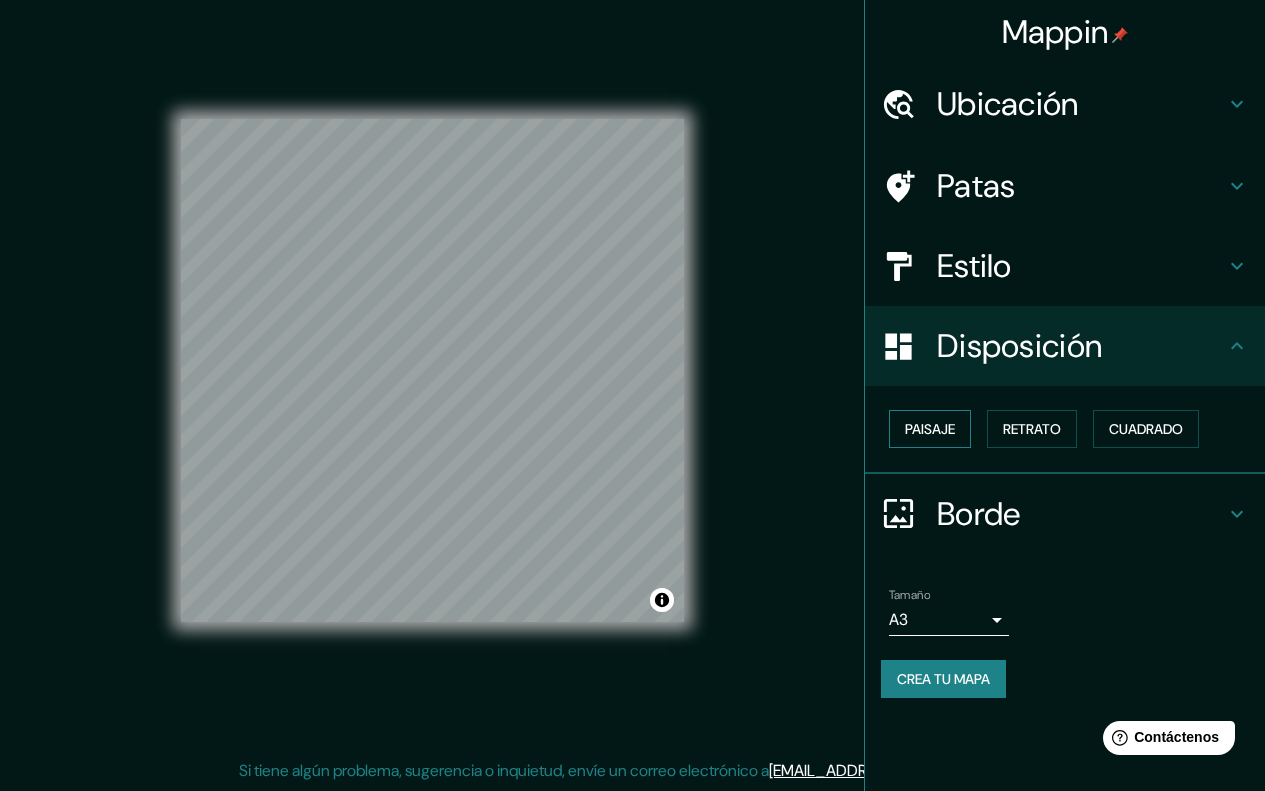 click on "Paisaje" at bounding box center (930, 429) 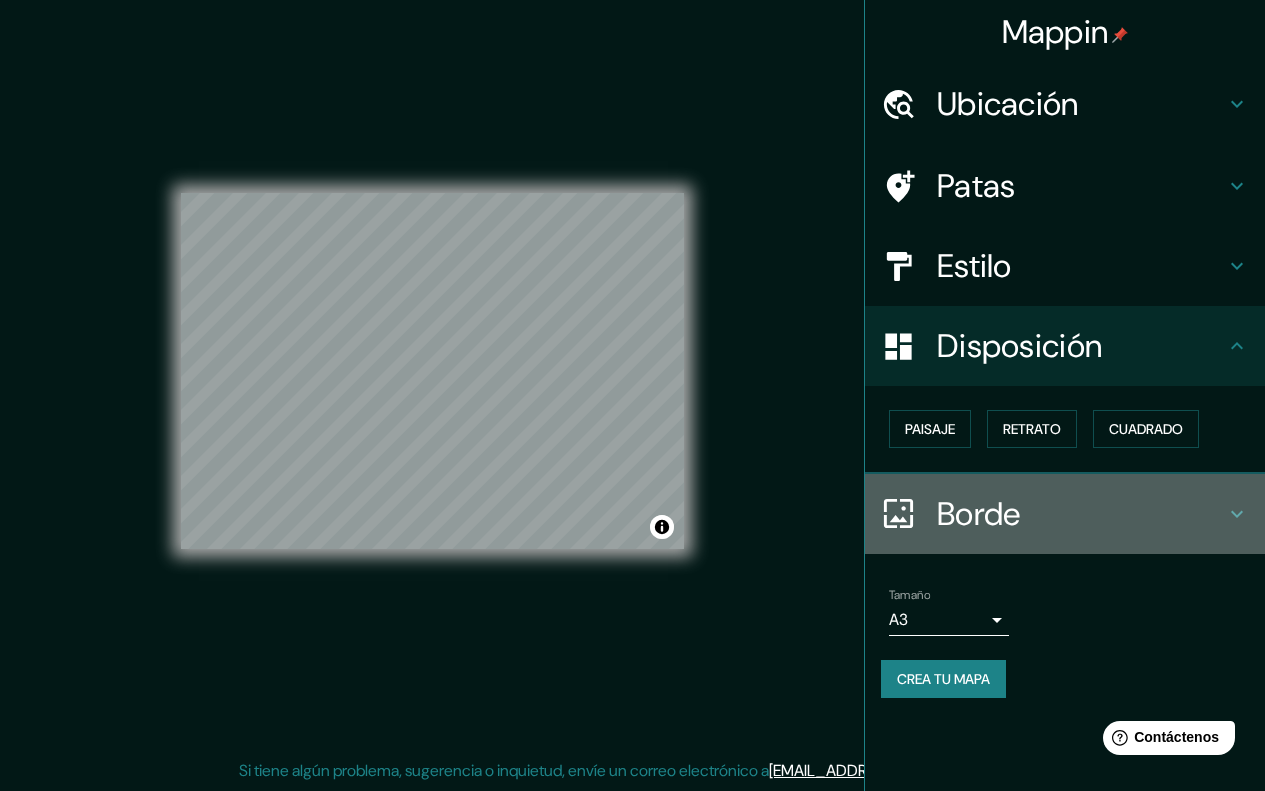click on "Borde" at bounding box center (979, 514) 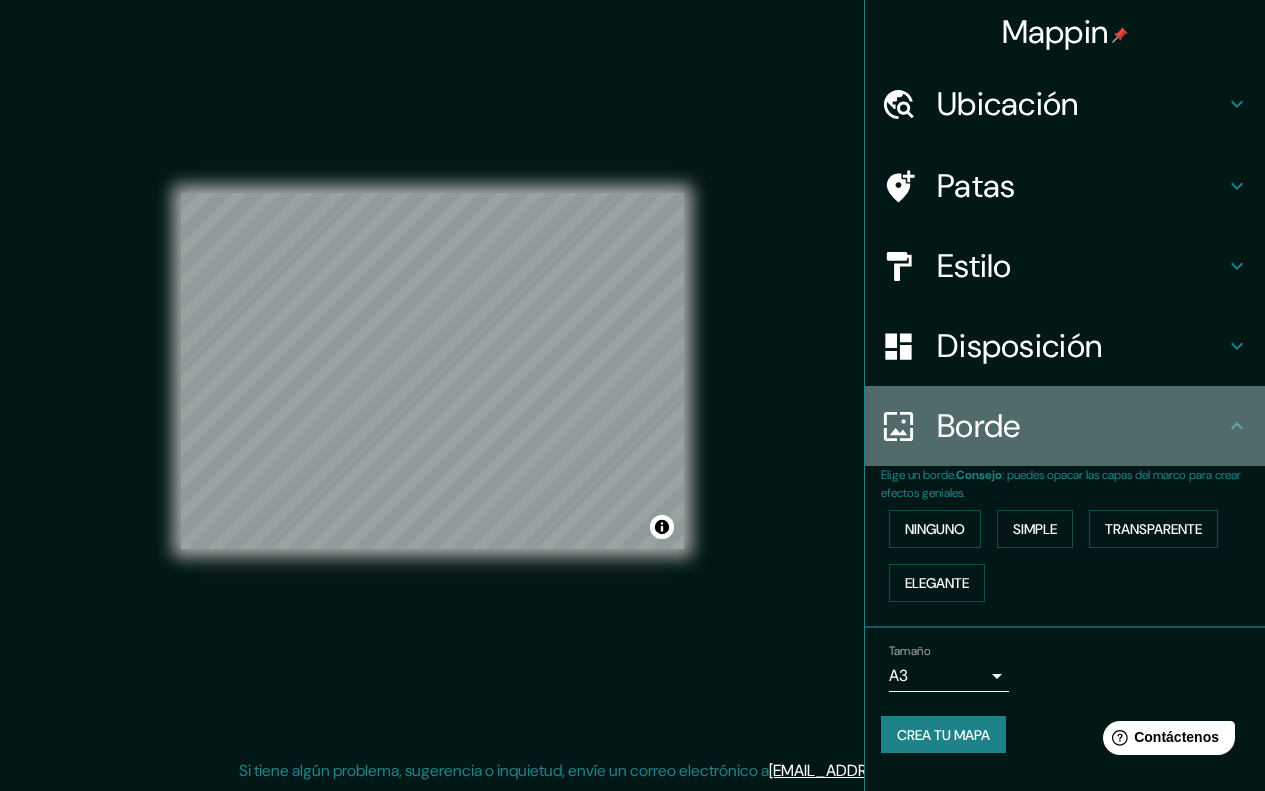 click on "Borde" at bounding box center (1081, 426) 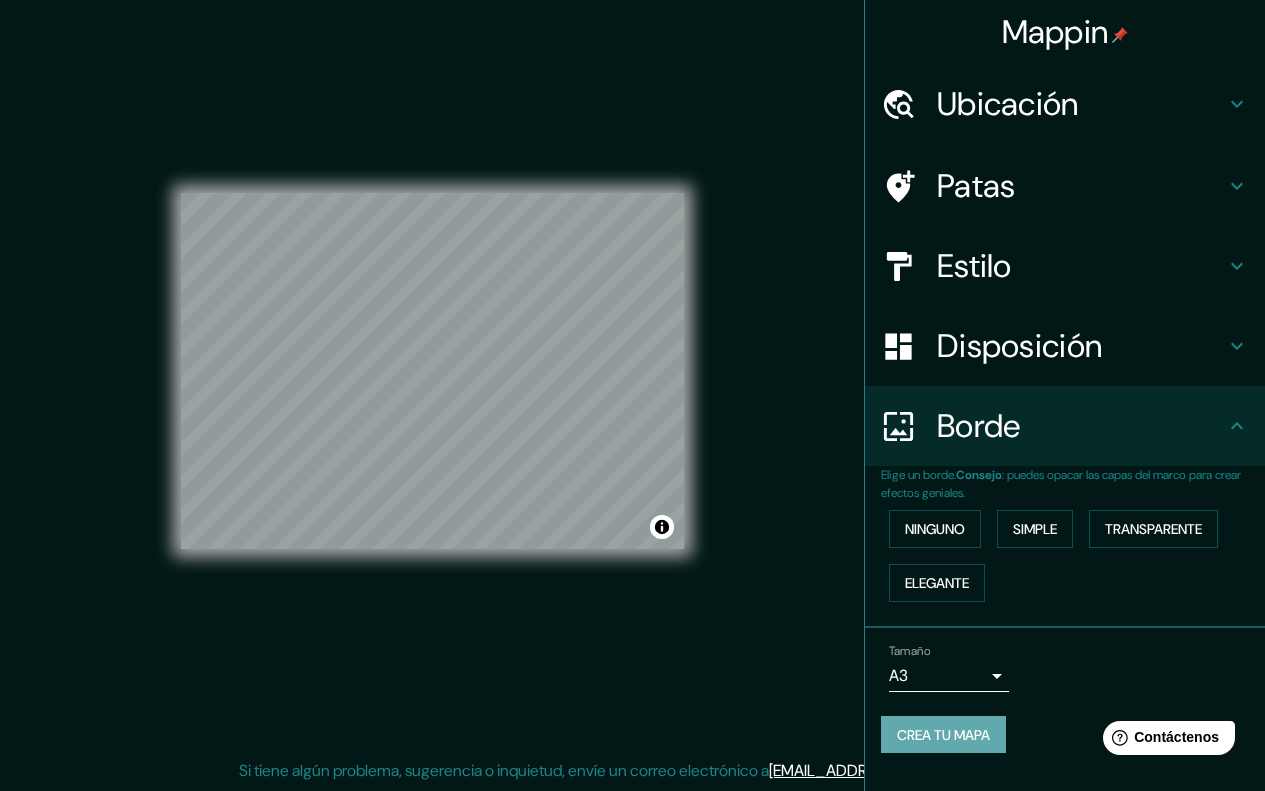 click on "Crea tu mapa" at bounding box center [943, 735] 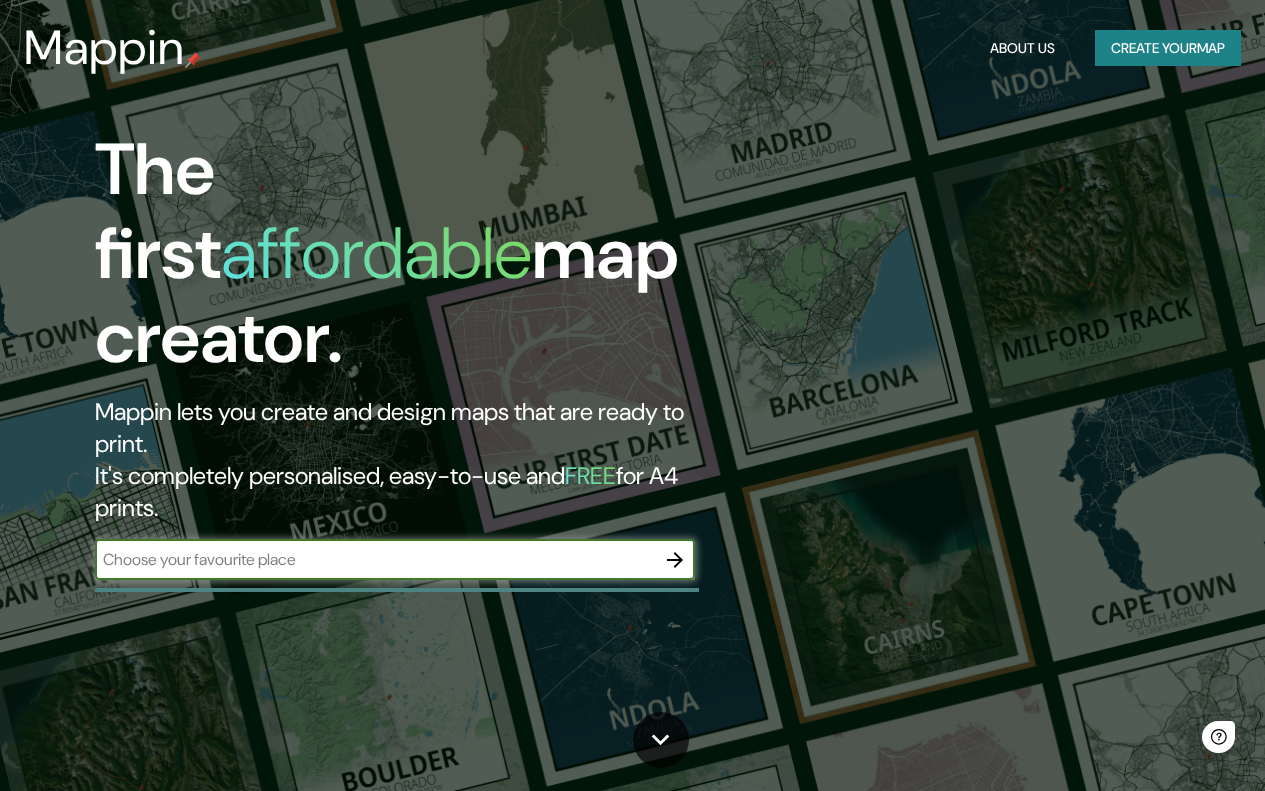 scroll, scrollTop: 0, scrollLeft: 0, axis: both 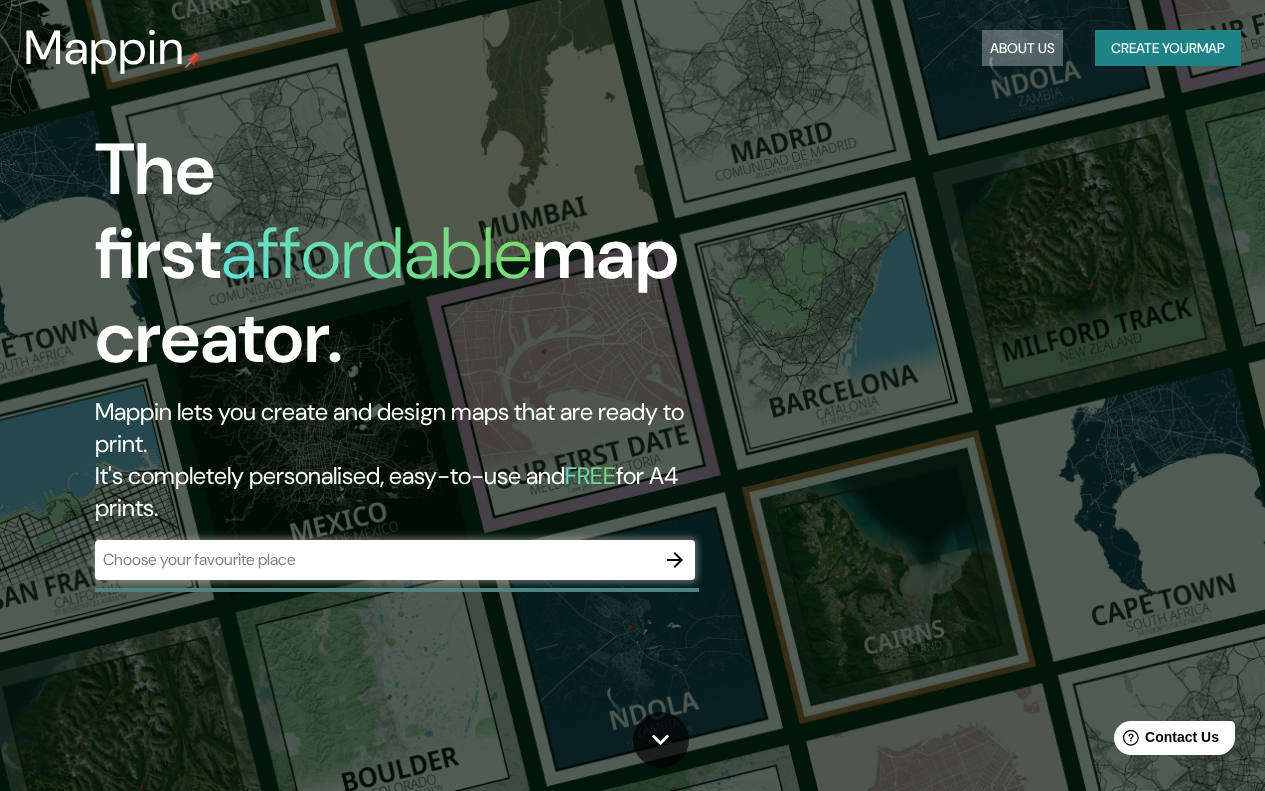 click on "About Us" at bounding box center (1022, 48) 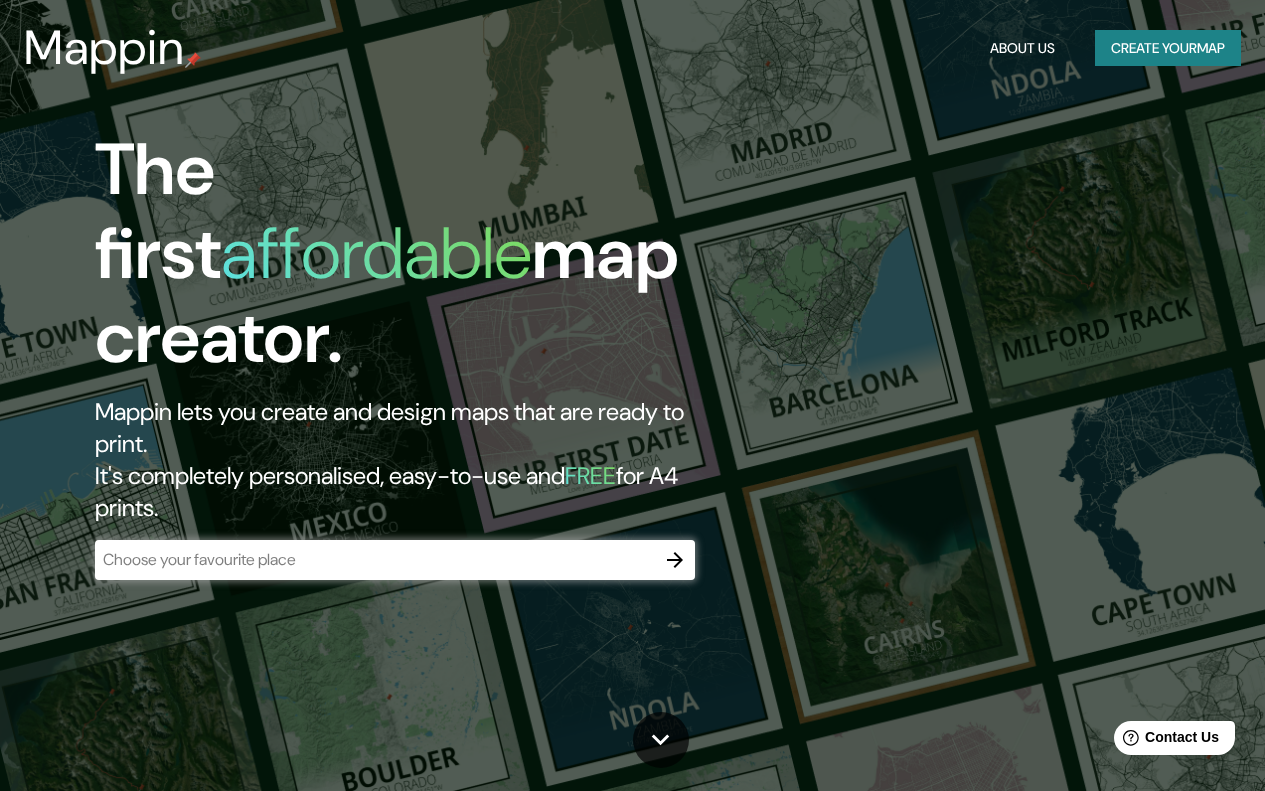 click on "About Us" at bounding box center [1022, 48] 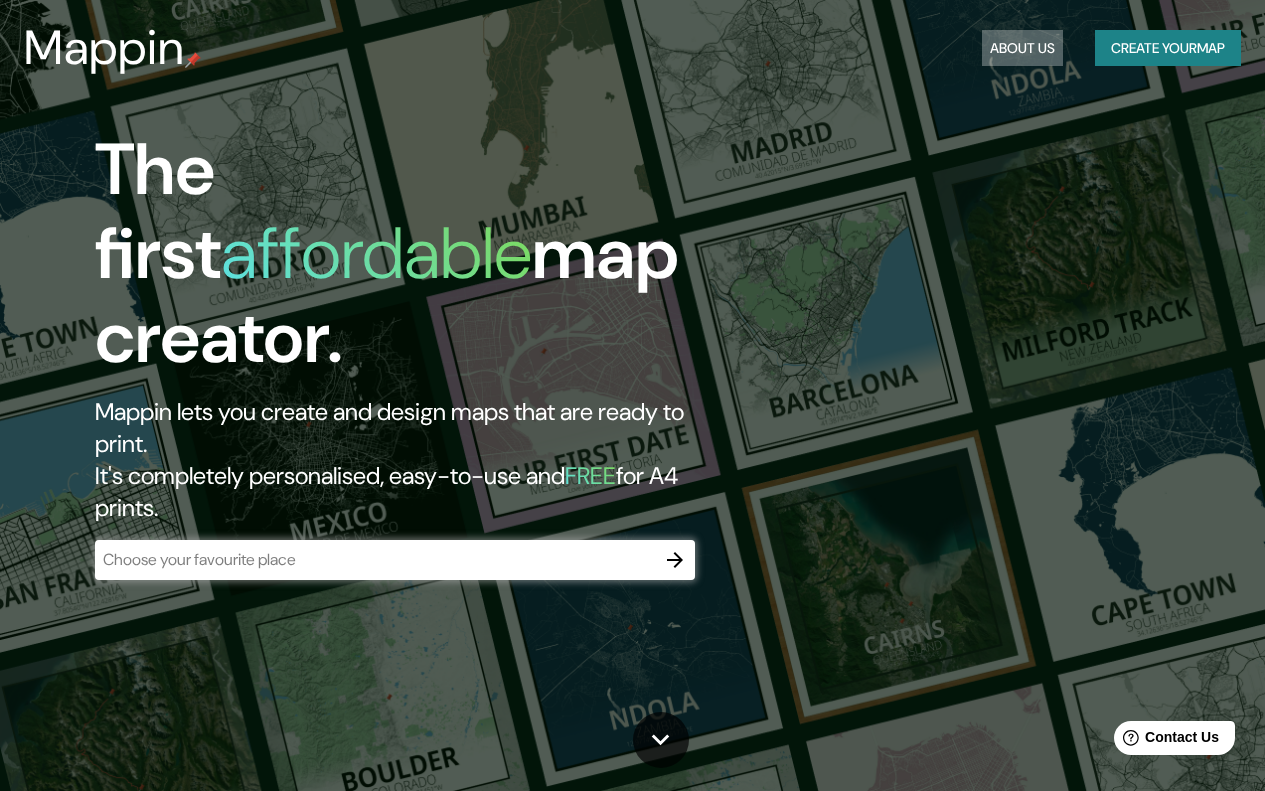 click on "About Us" at bounding box center [1022, 48] 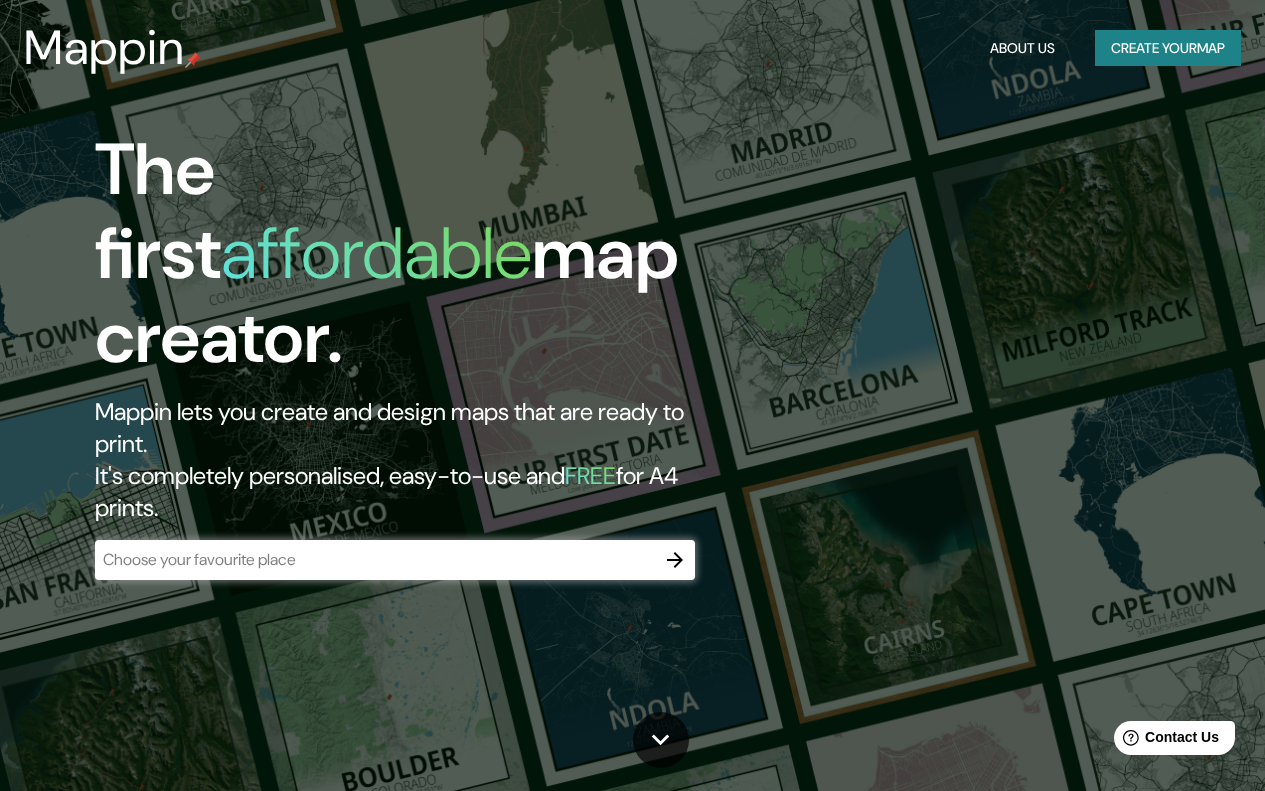 click on "About Us" at bounding box center [1022, 48] 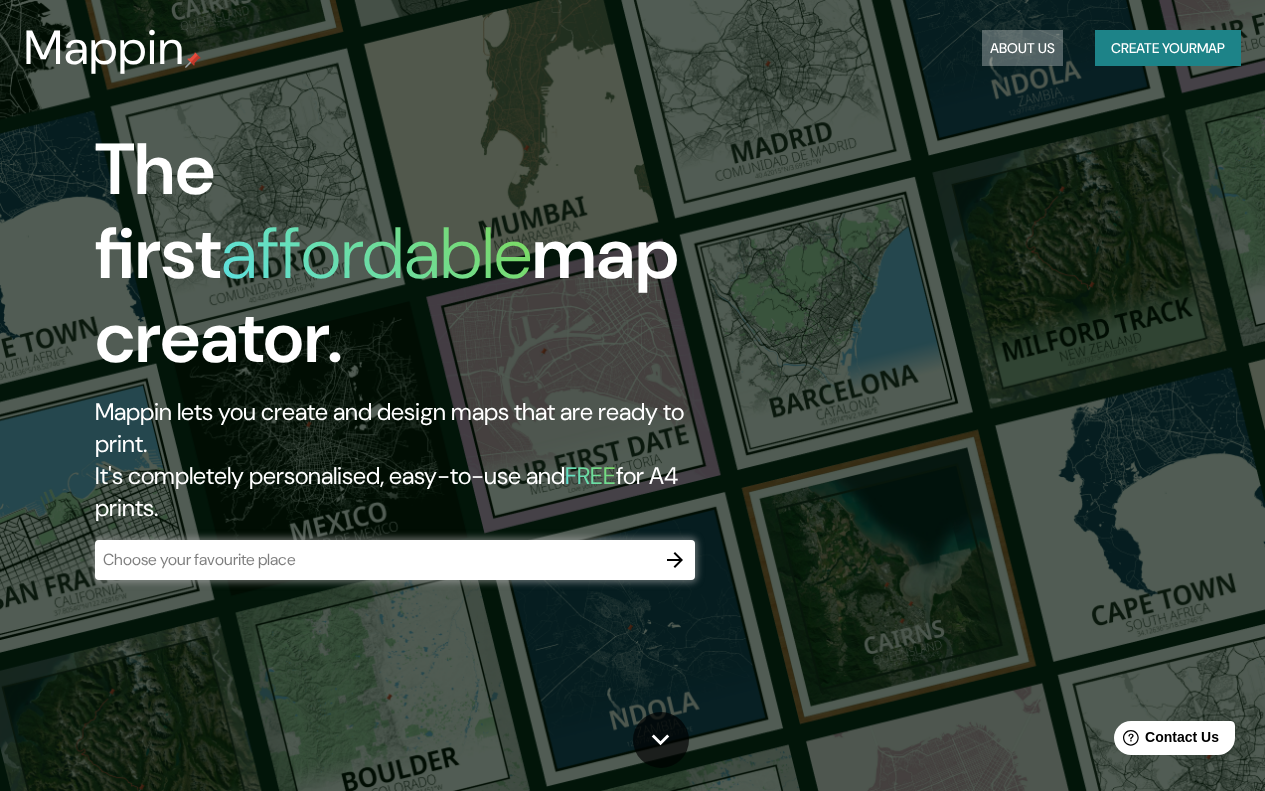 click on "About Us" at bounding box center [1022, 48] 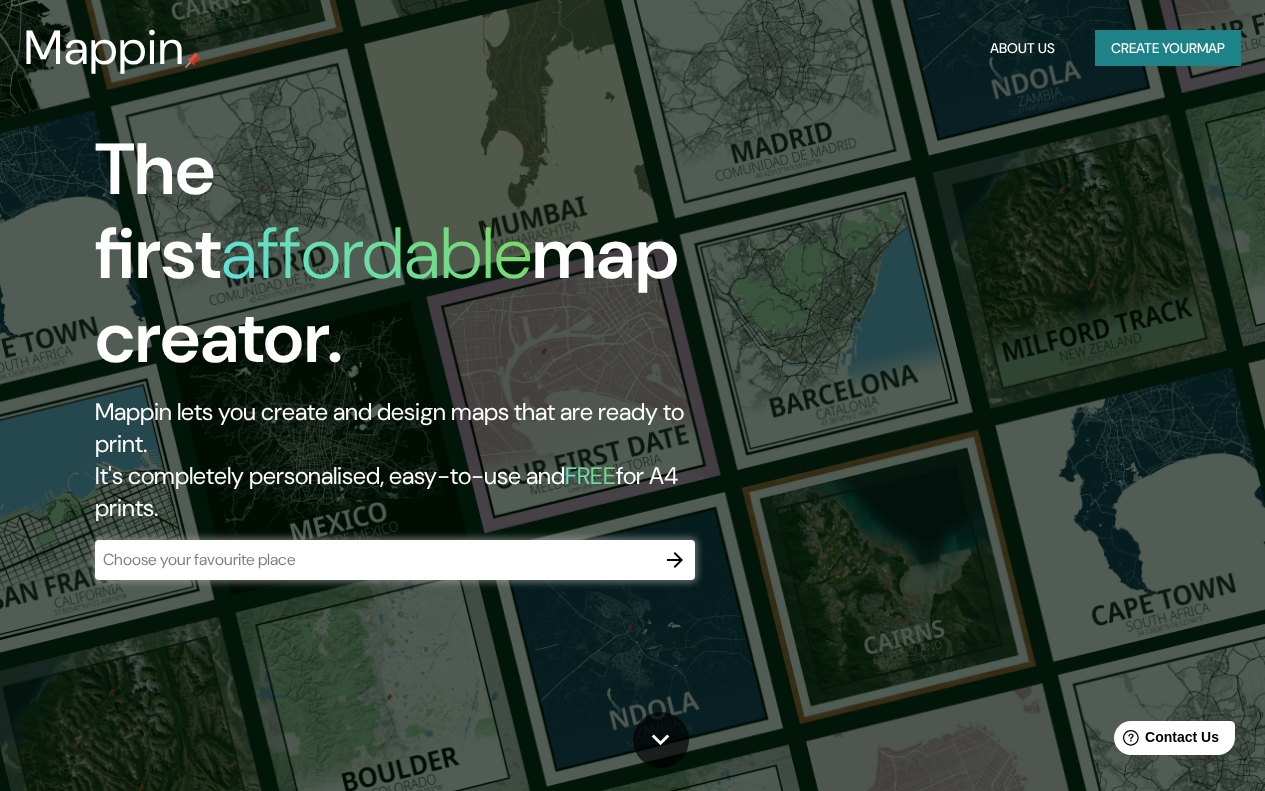 click on "FREE" at bounding box center [590, 475] 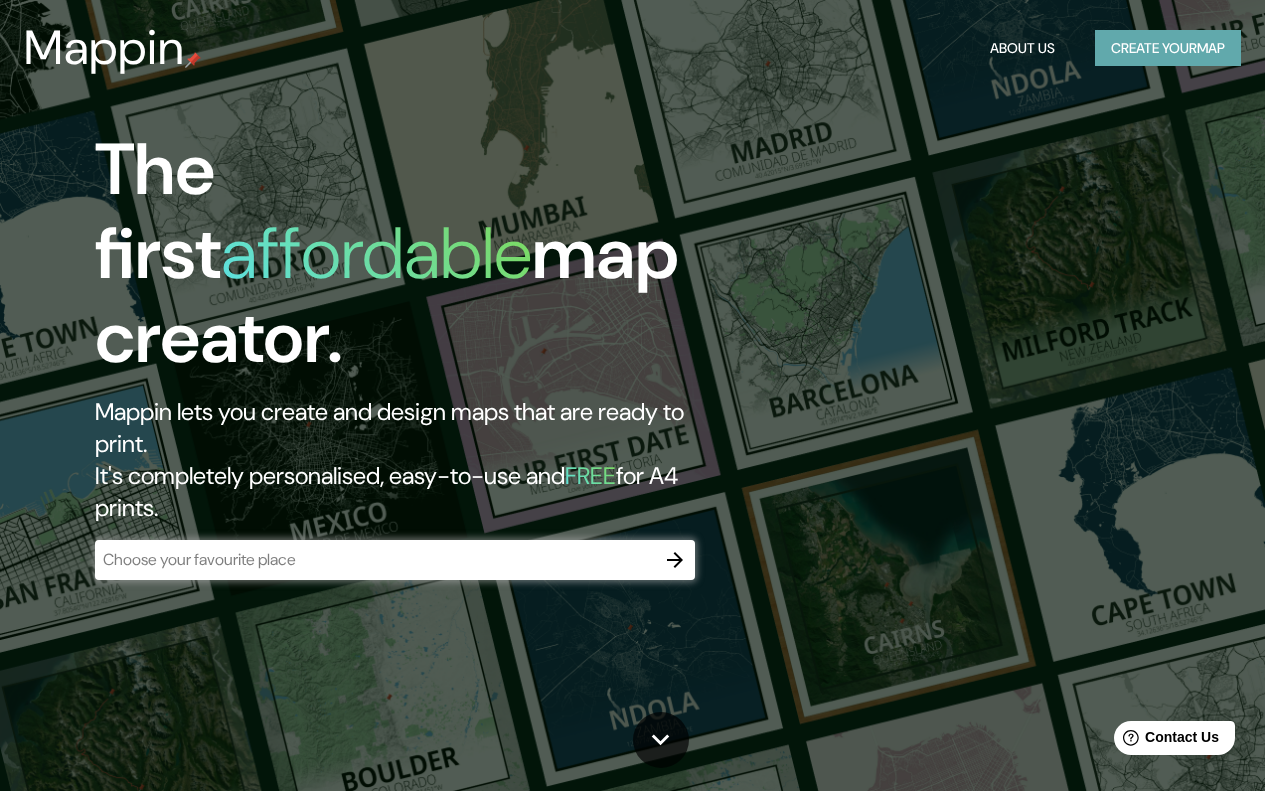 click on "Create your   map" at bounding box center (1168, 48) 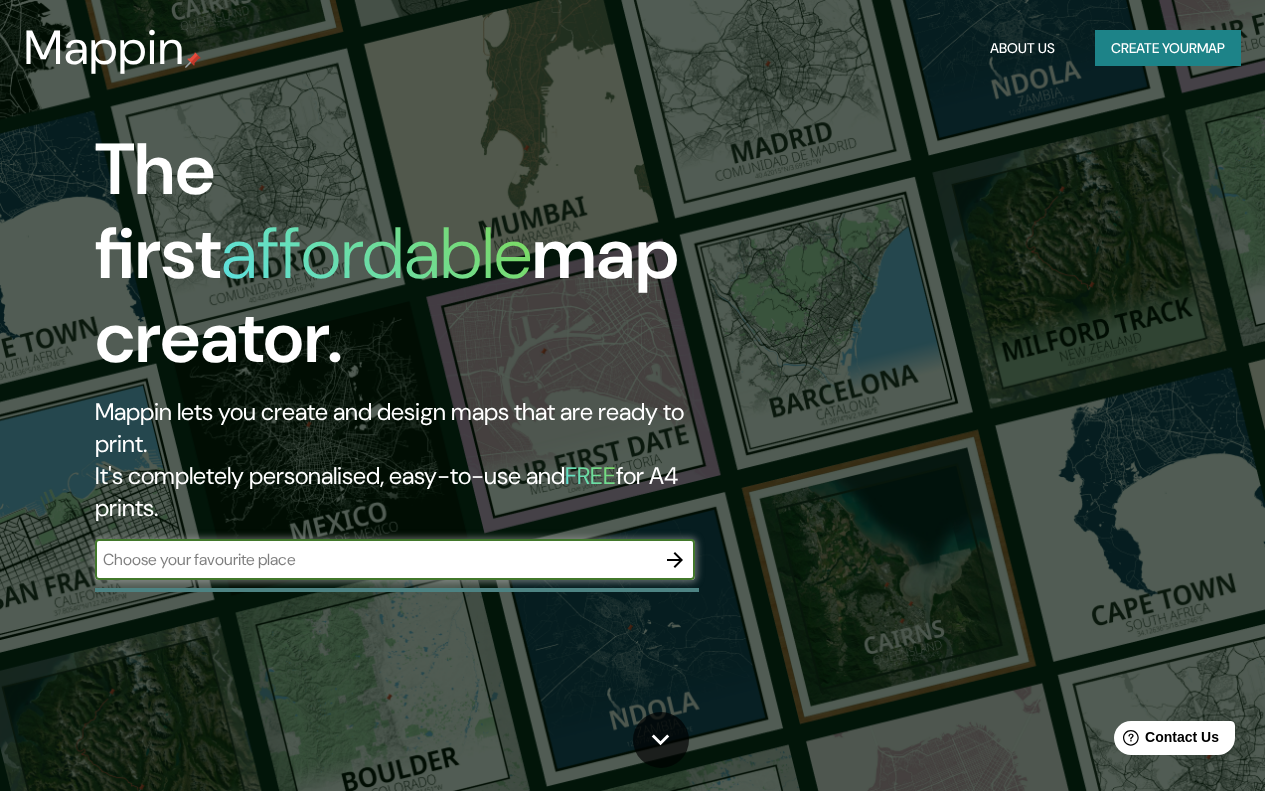 click on "About Us" at bounding box center [1022, 48] 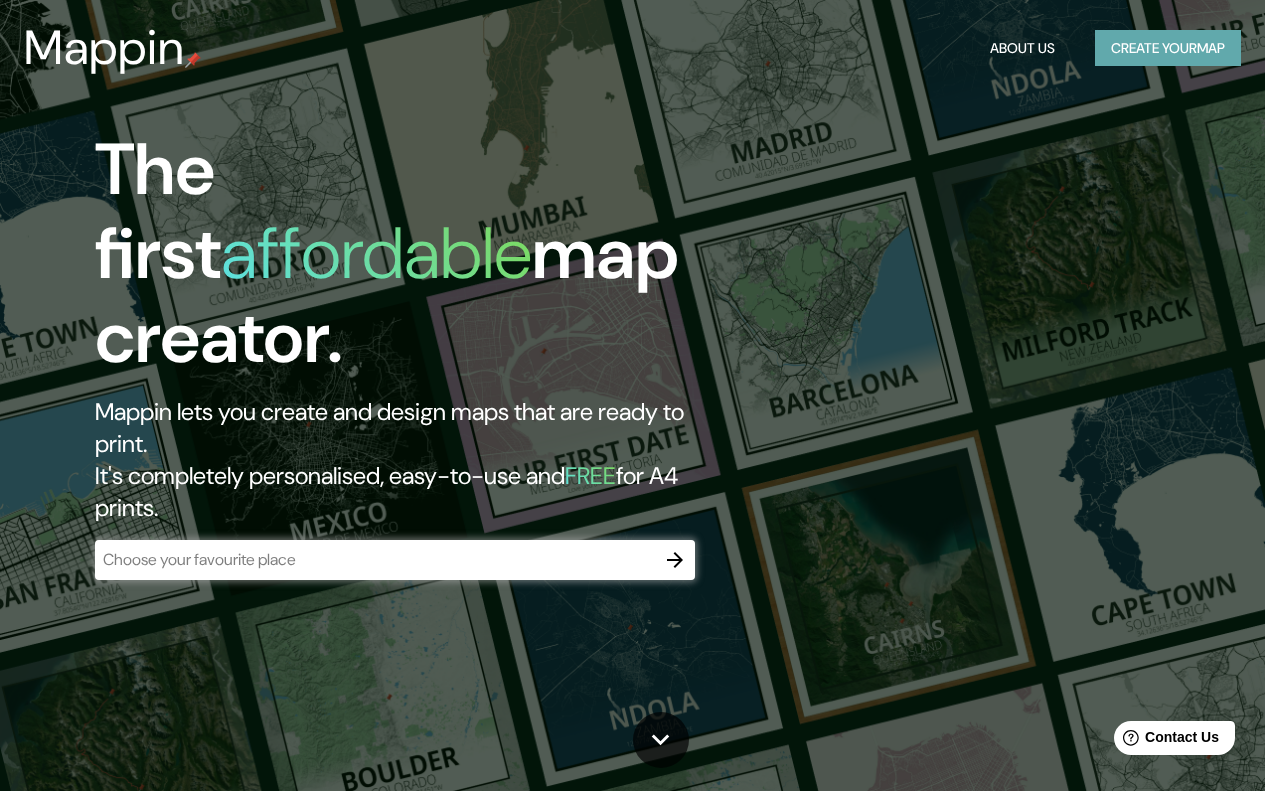 click on "Create your   map" at bounding box center [1168, 48] 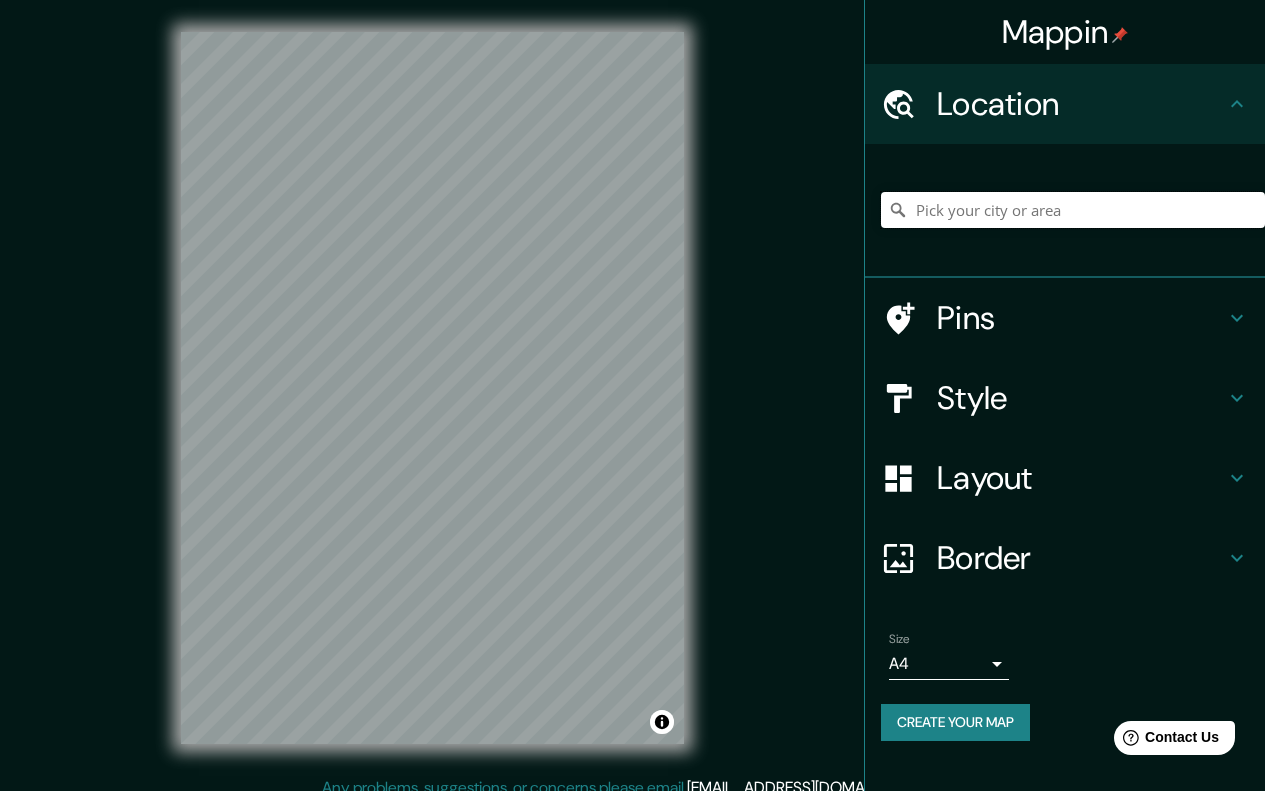 click at bounding box center (1073, 210) 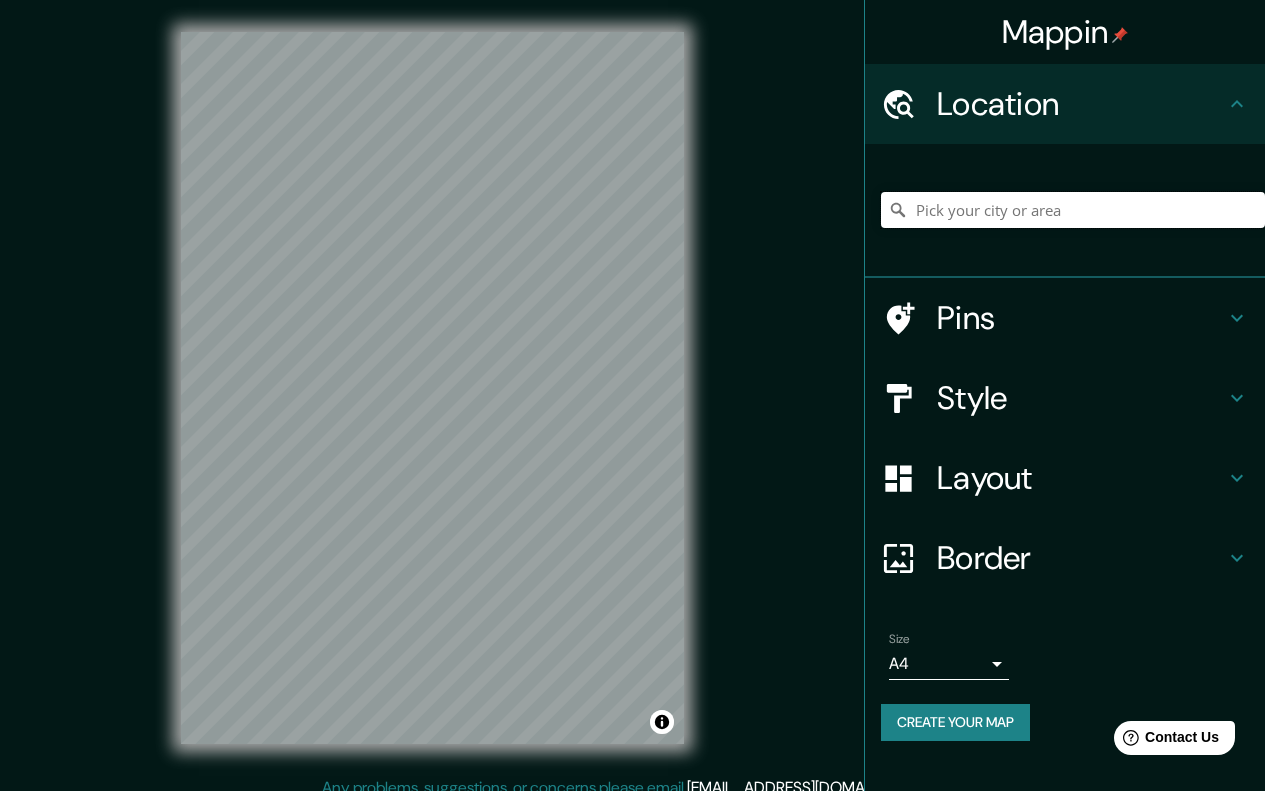 paste on "Av. Guardia Peruana, Chorrillos 15054" 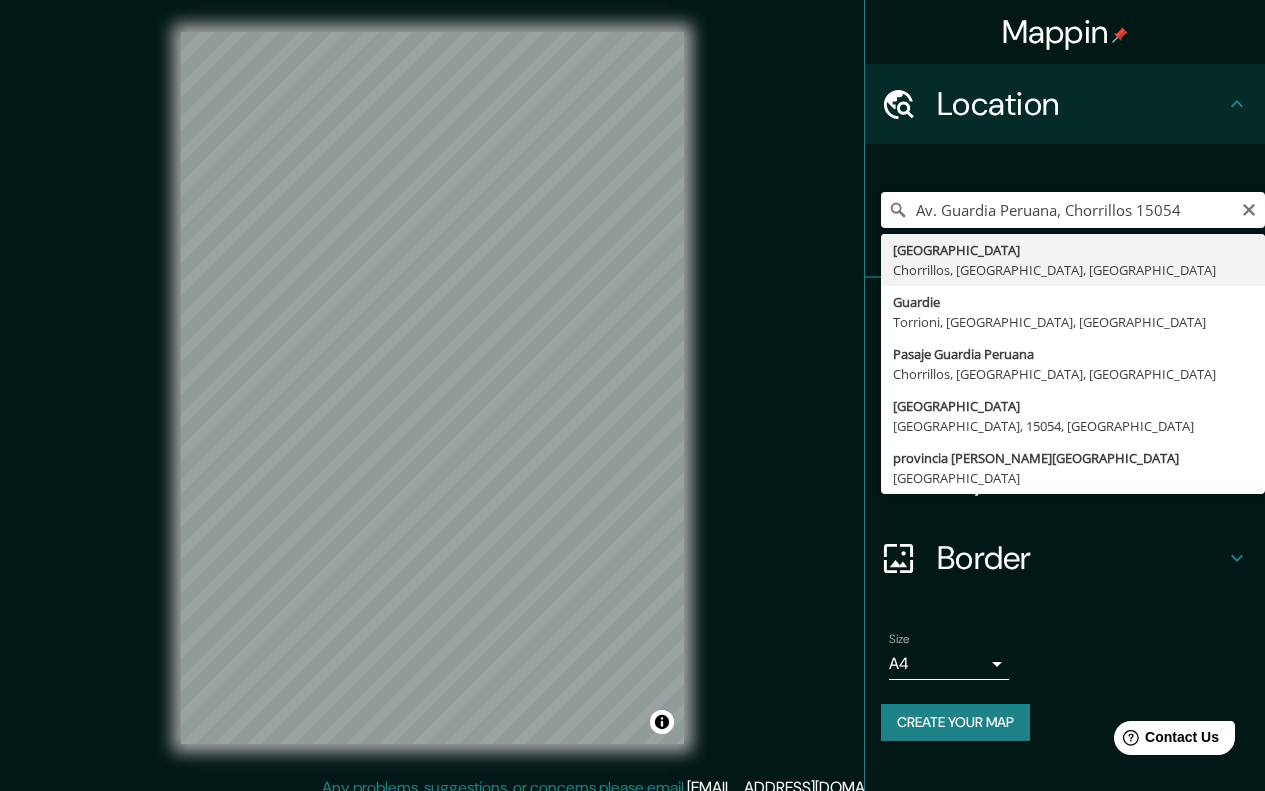 type on "[GEOGRAPHIC_DATA], [GEOGRAPHIC_DATA], [GEOGRAPHIC_DATA], [GEOGRAPHIC_DATA]" 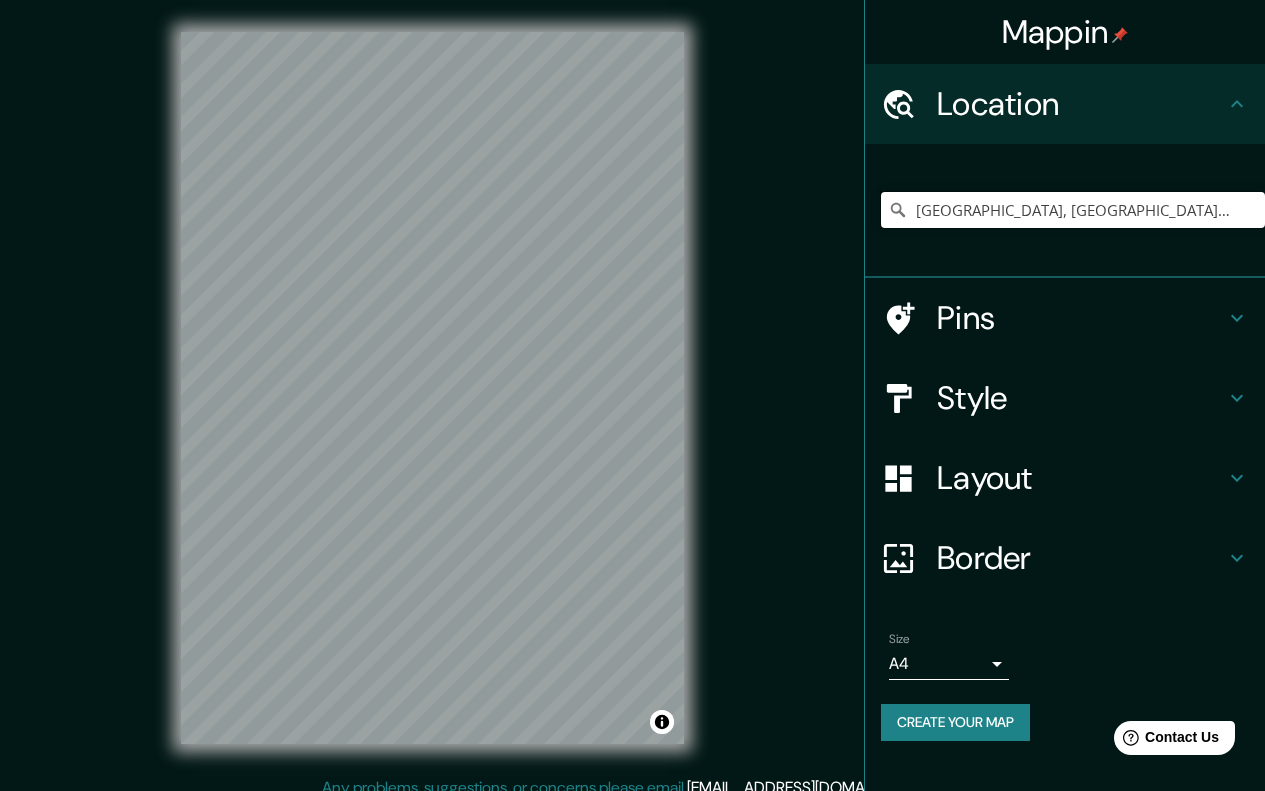 scroll, scrollTop: 0, scrollLeft: 0, axis: both 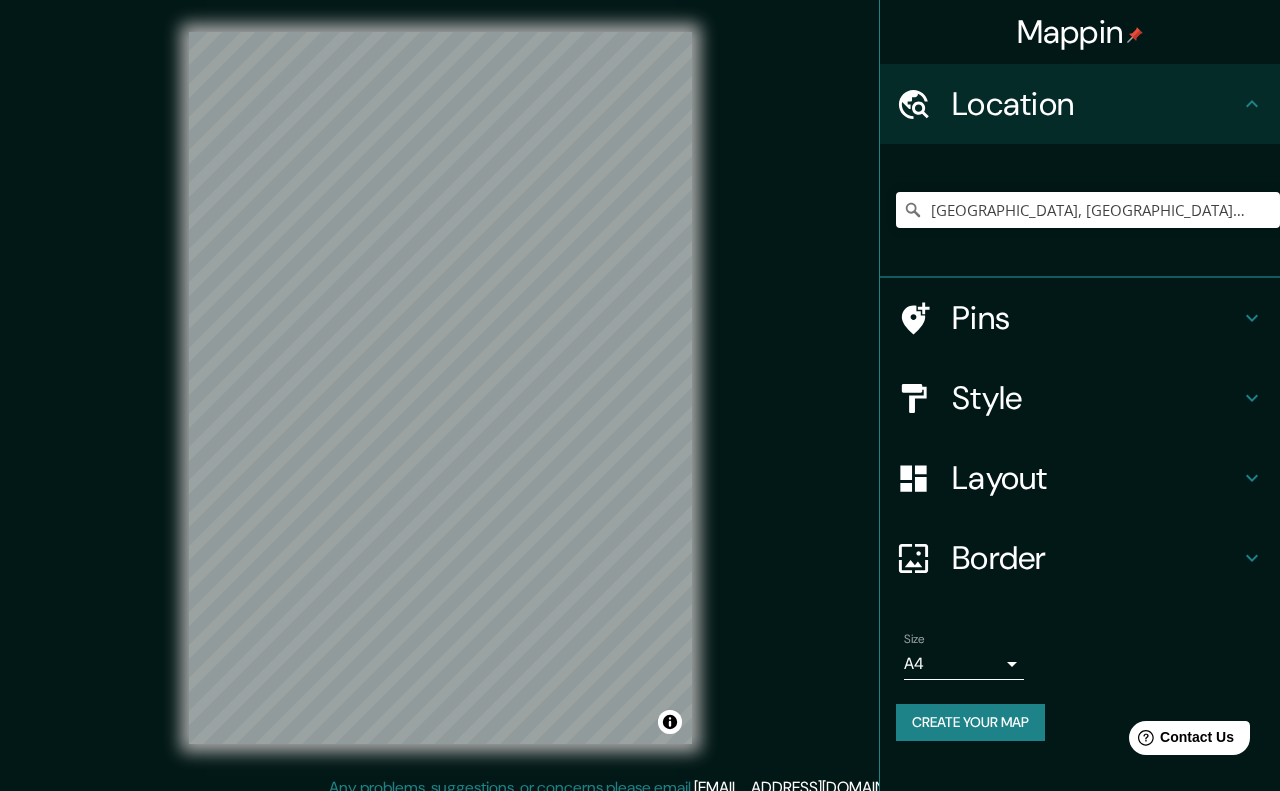 click on "Mappin Location Avenida Guardia Peruana, Chorrillos, Provincia de Lima, Perú Pins Style Layout Border Choose a border.  Hint : you can make layers of the frame opaque to create some cool effects. None Simple Transparent Fancy Size A4 single Create your map © Mapbox   © OpenStreetMap   Improve this map Any problems, suggestions, or concerns please email    help@mappin.pro . . ." at bounding box center [640, 395] 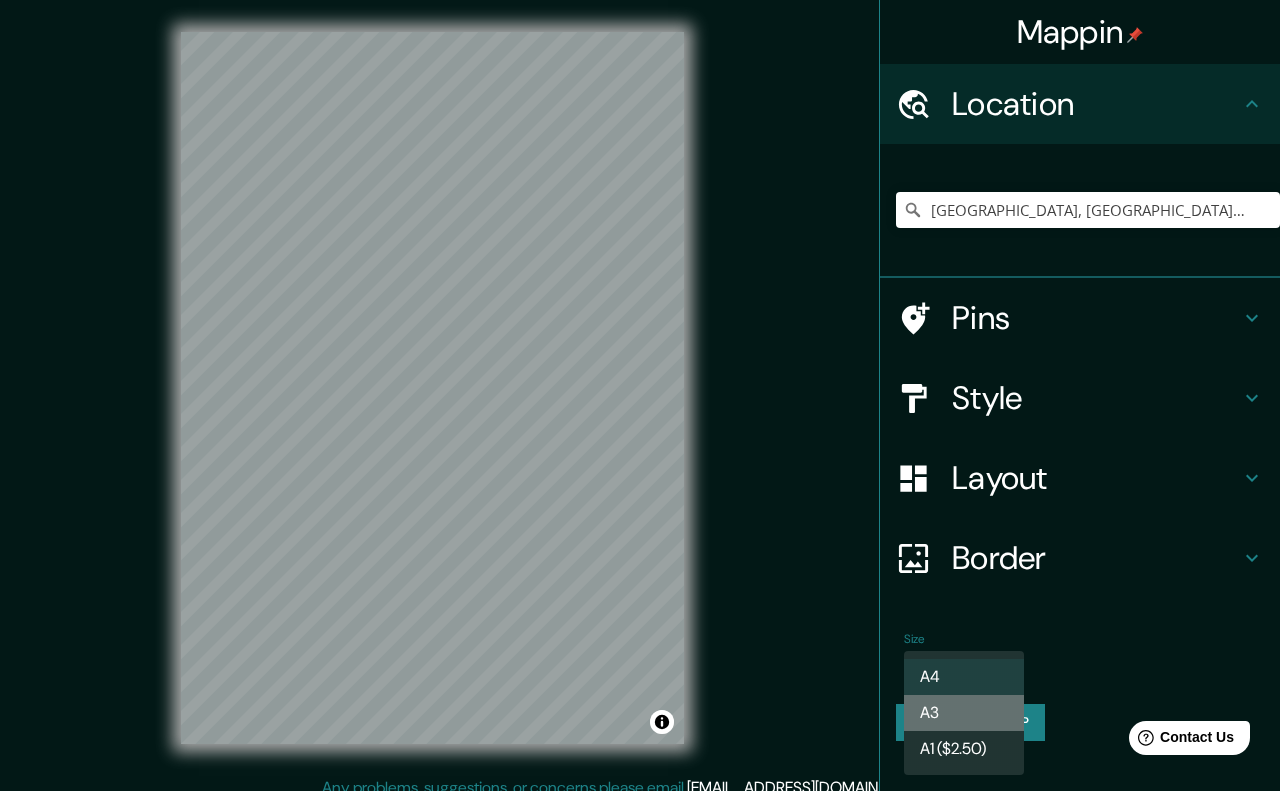 click on "A3" at bounding box center [964, 713] 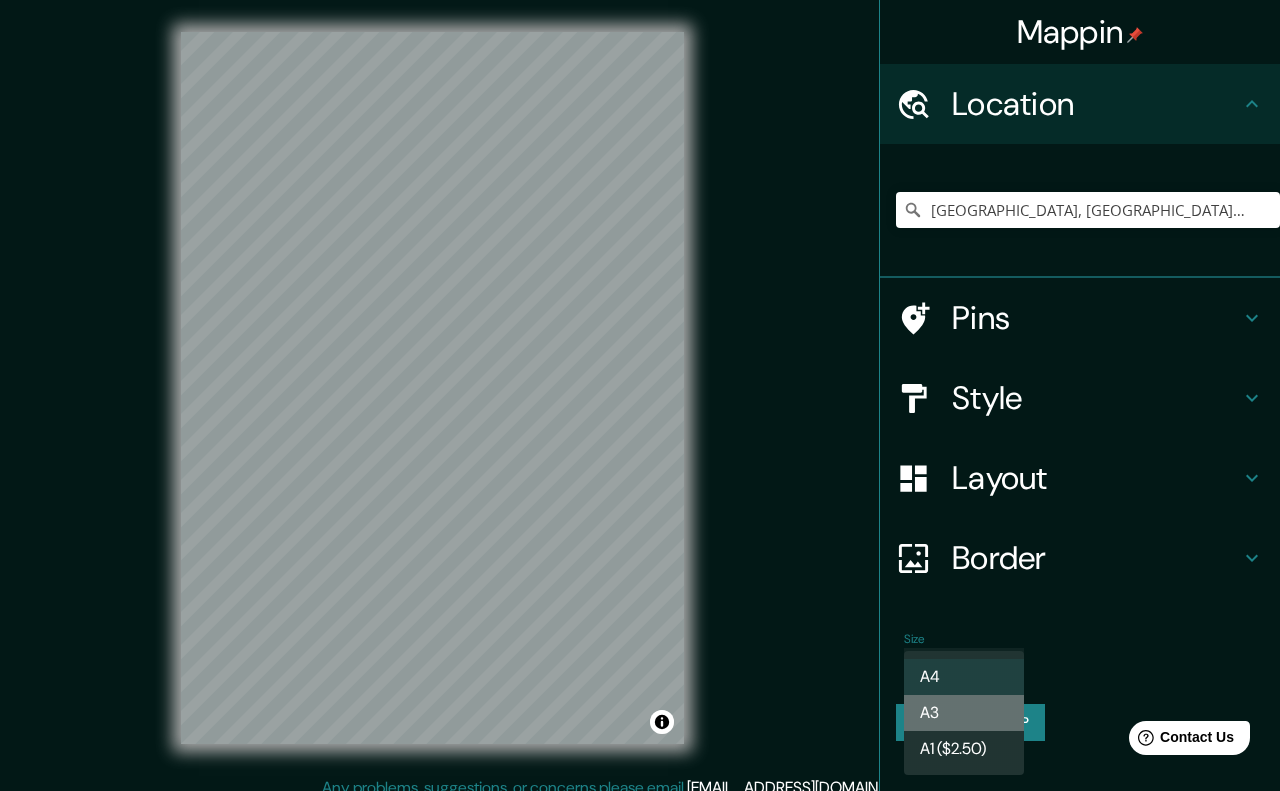 type on "a4" 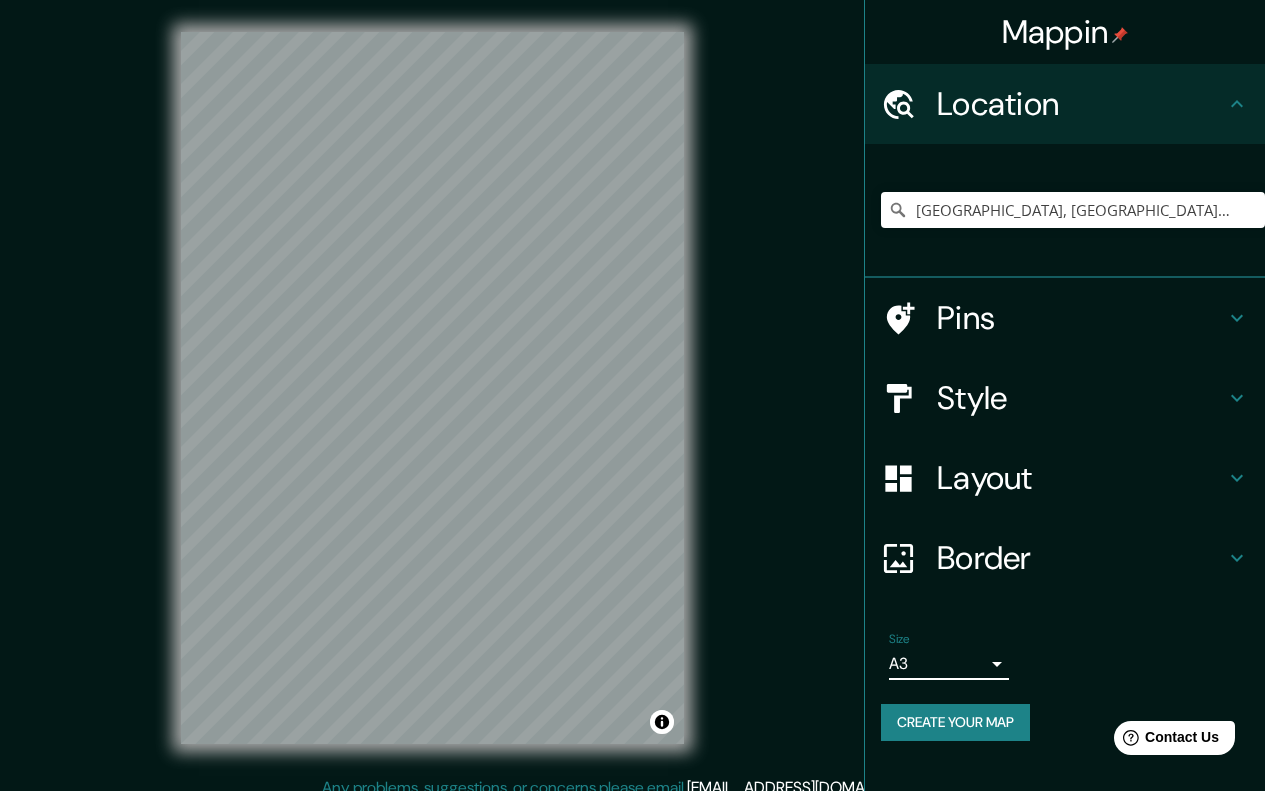 click on "Pins" at bounding box center (1081, 318) 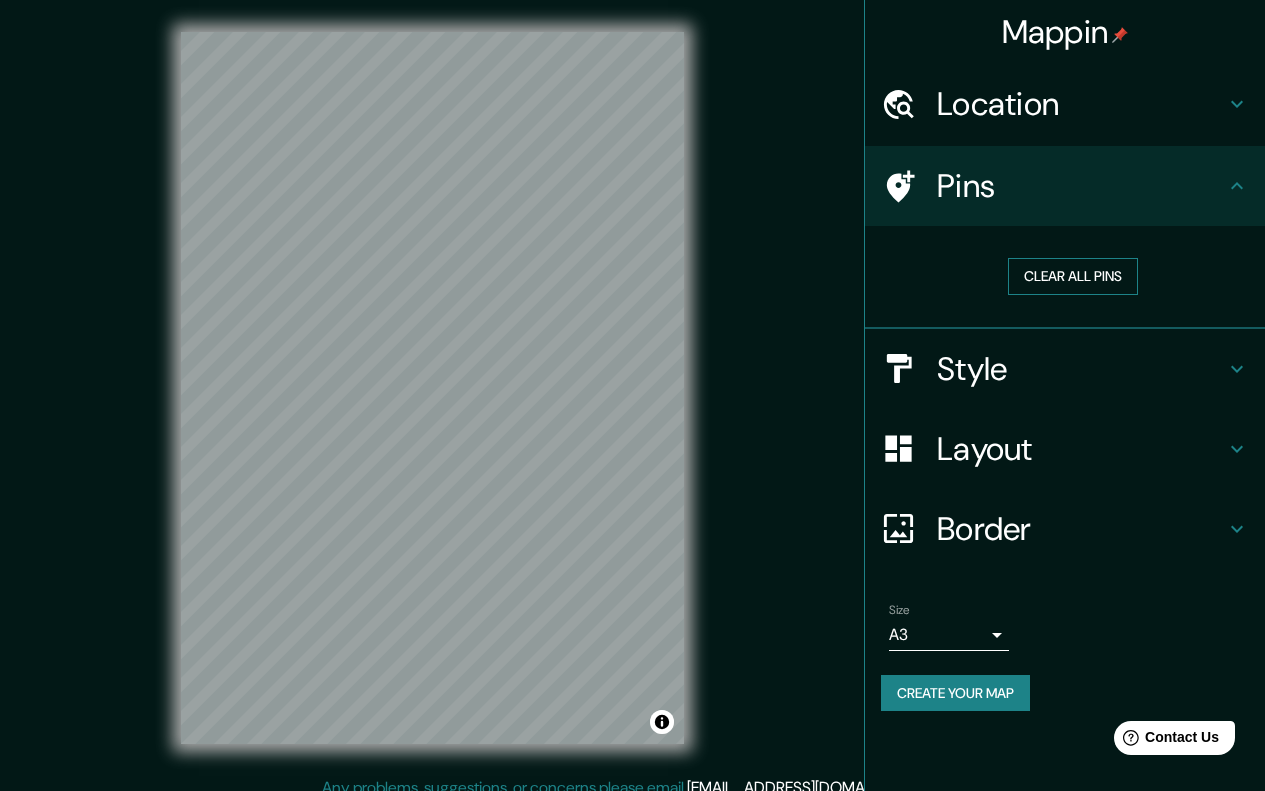 click on "Clear all pins" at bounding box center [1073, 276] 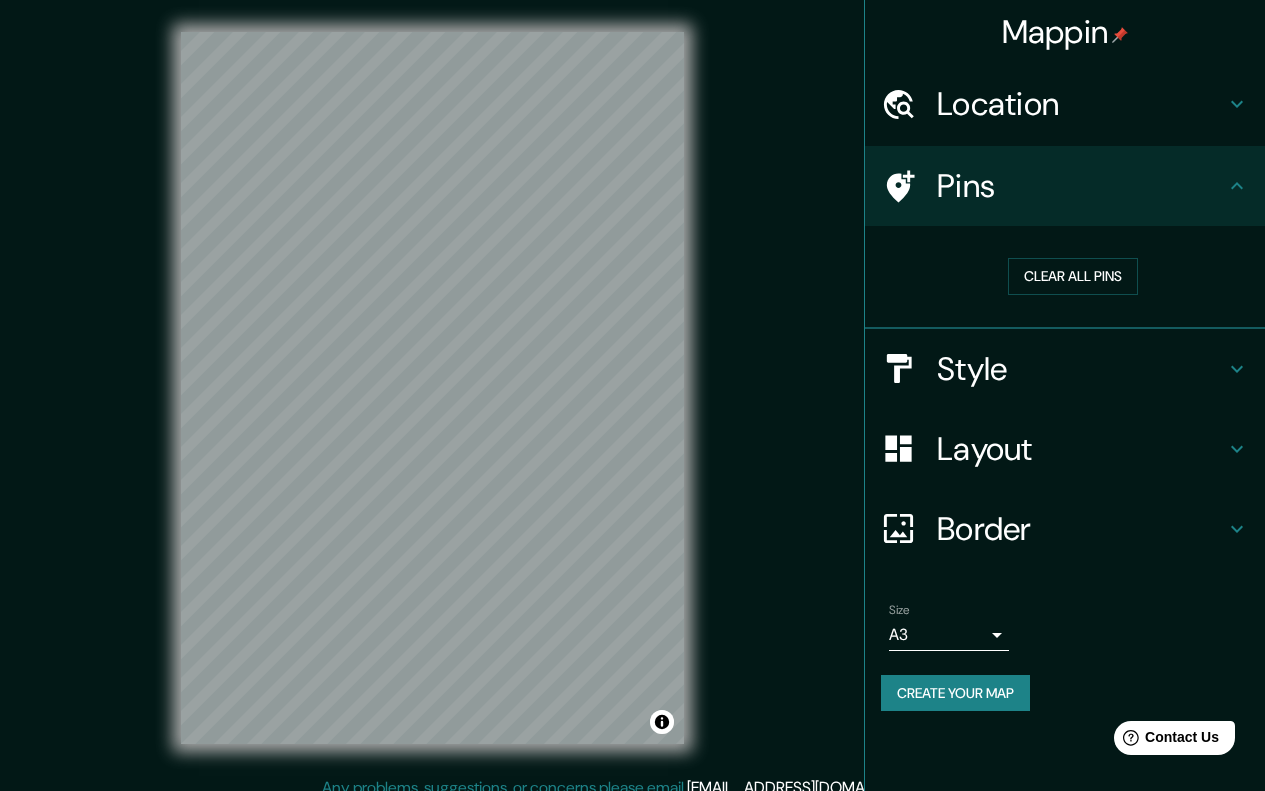 click on "Pins" at bounding box center (1081, 186) 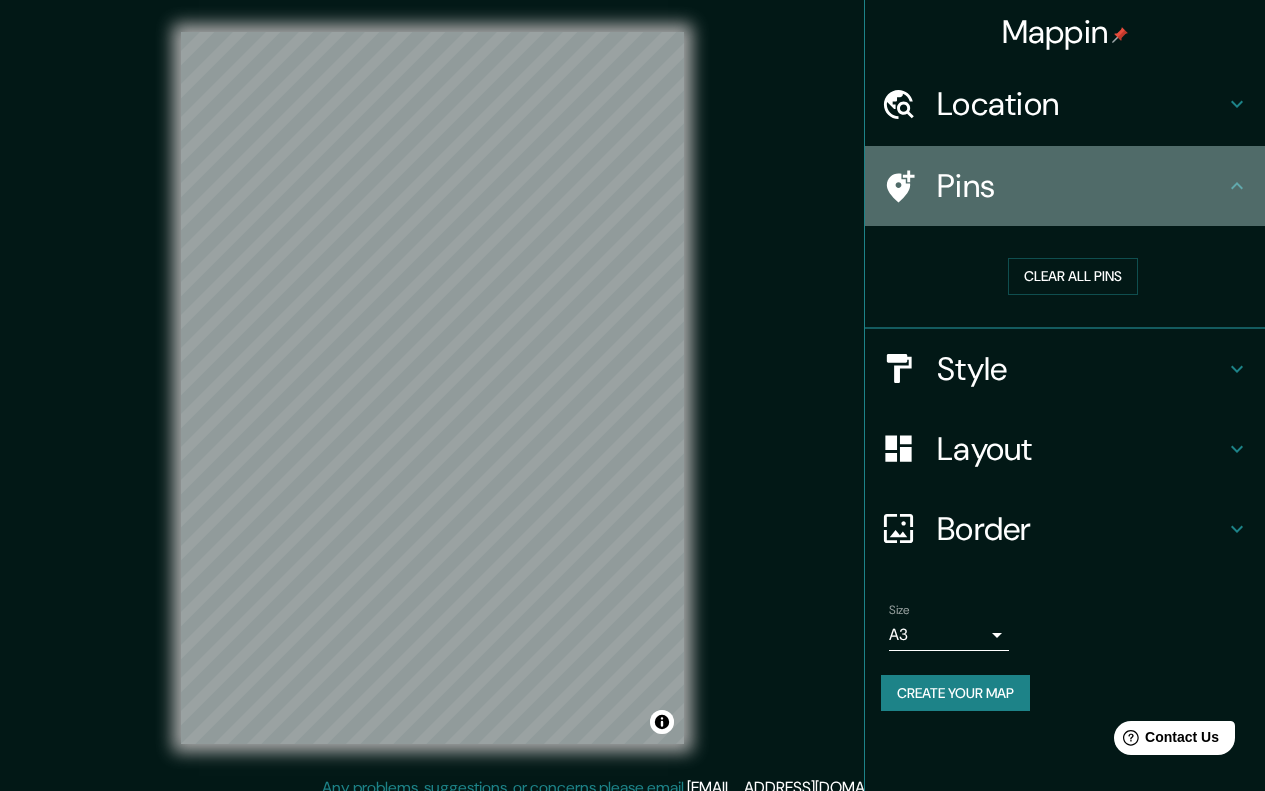 click 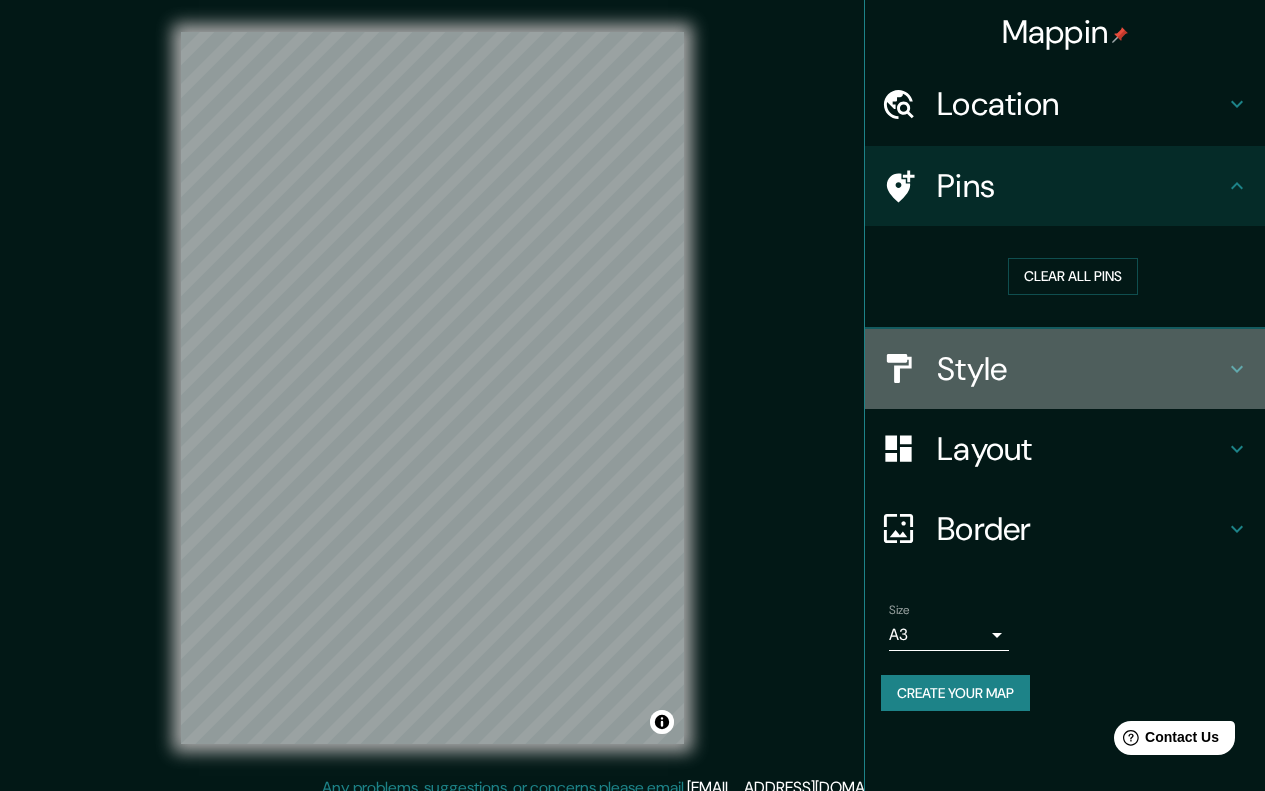 click on "Style" at bounding box center (1081, 369) 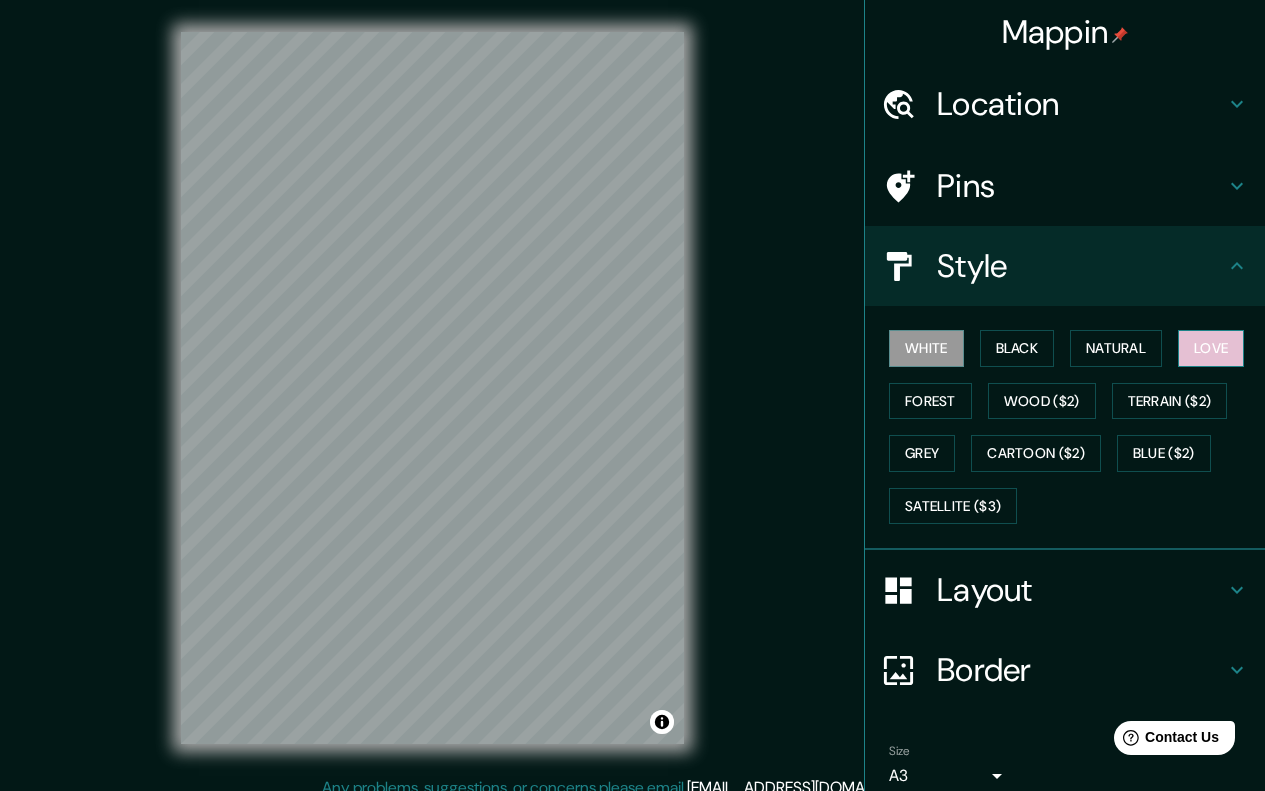 click on "Love" at bounding box center (1211, 348) 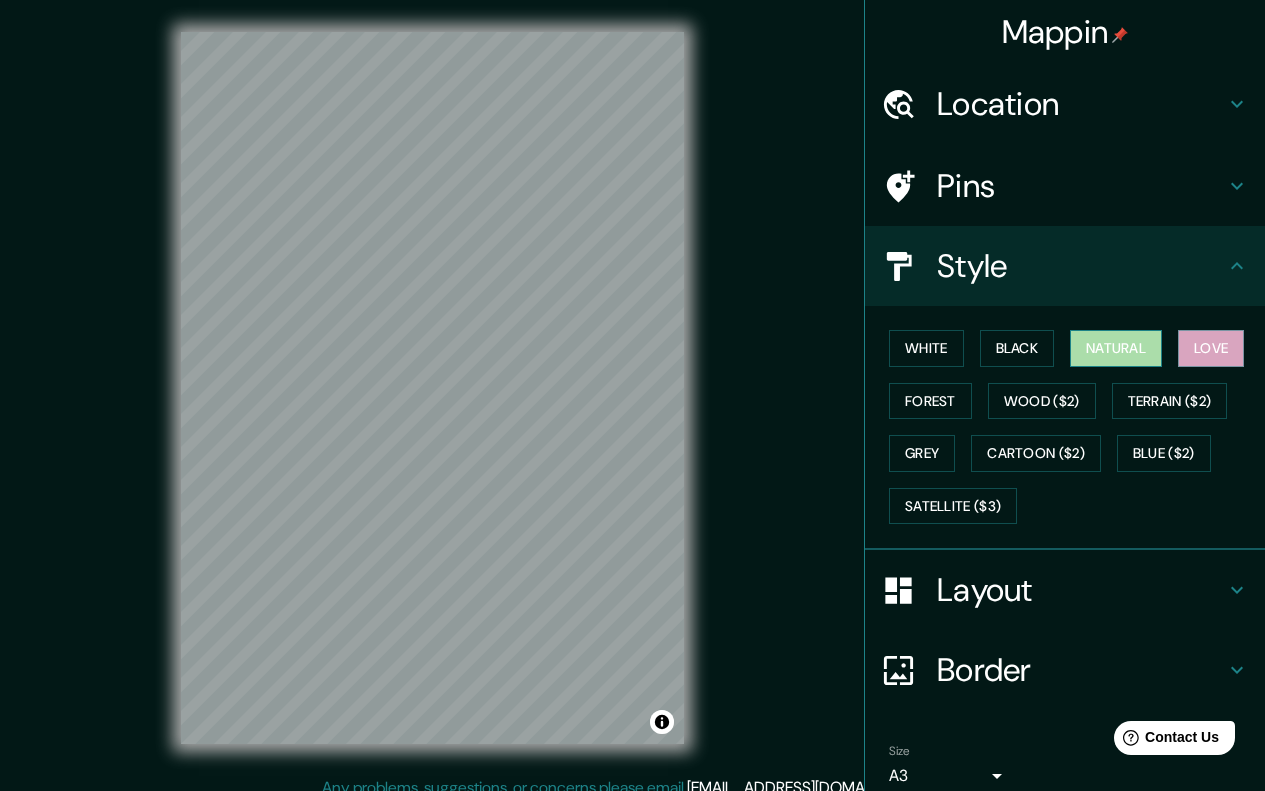 click on "Natural" at bounding box center [1116, 348] 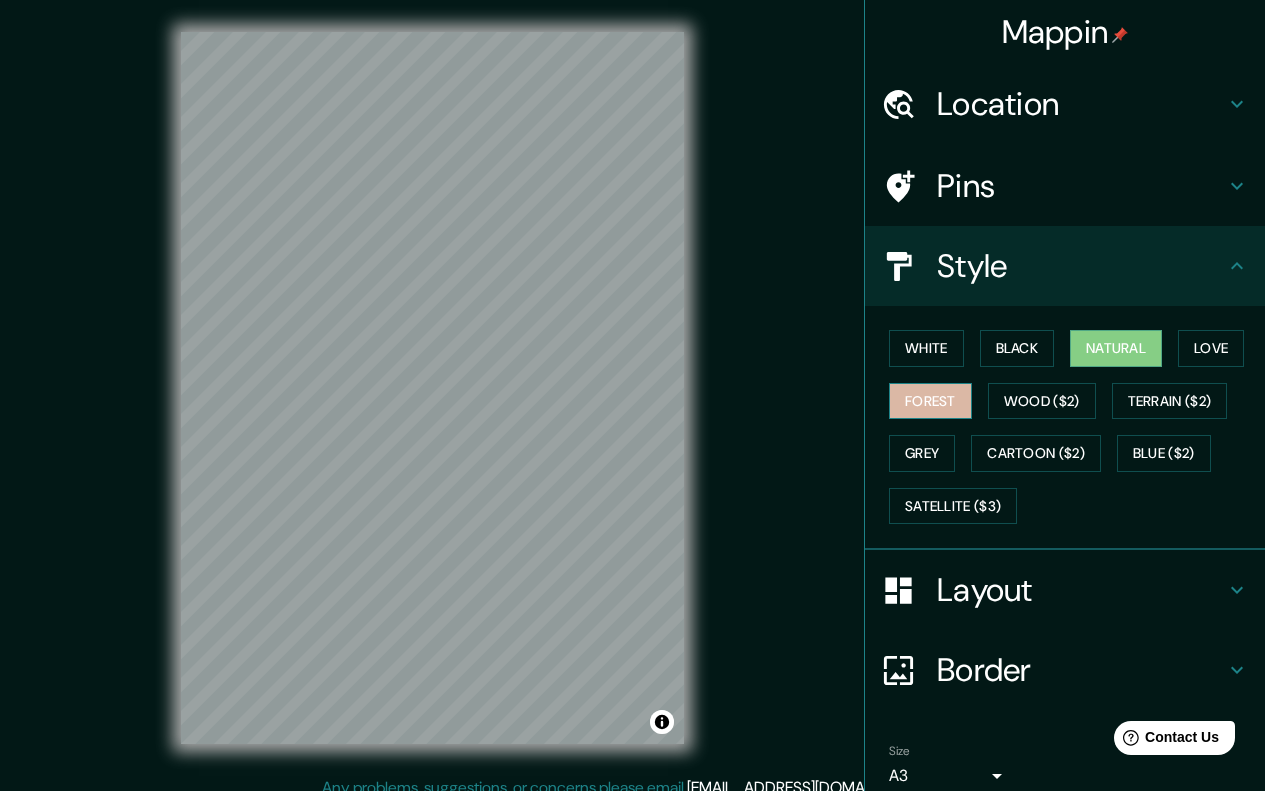 click on "Forest" at bounding box center [930, 401] 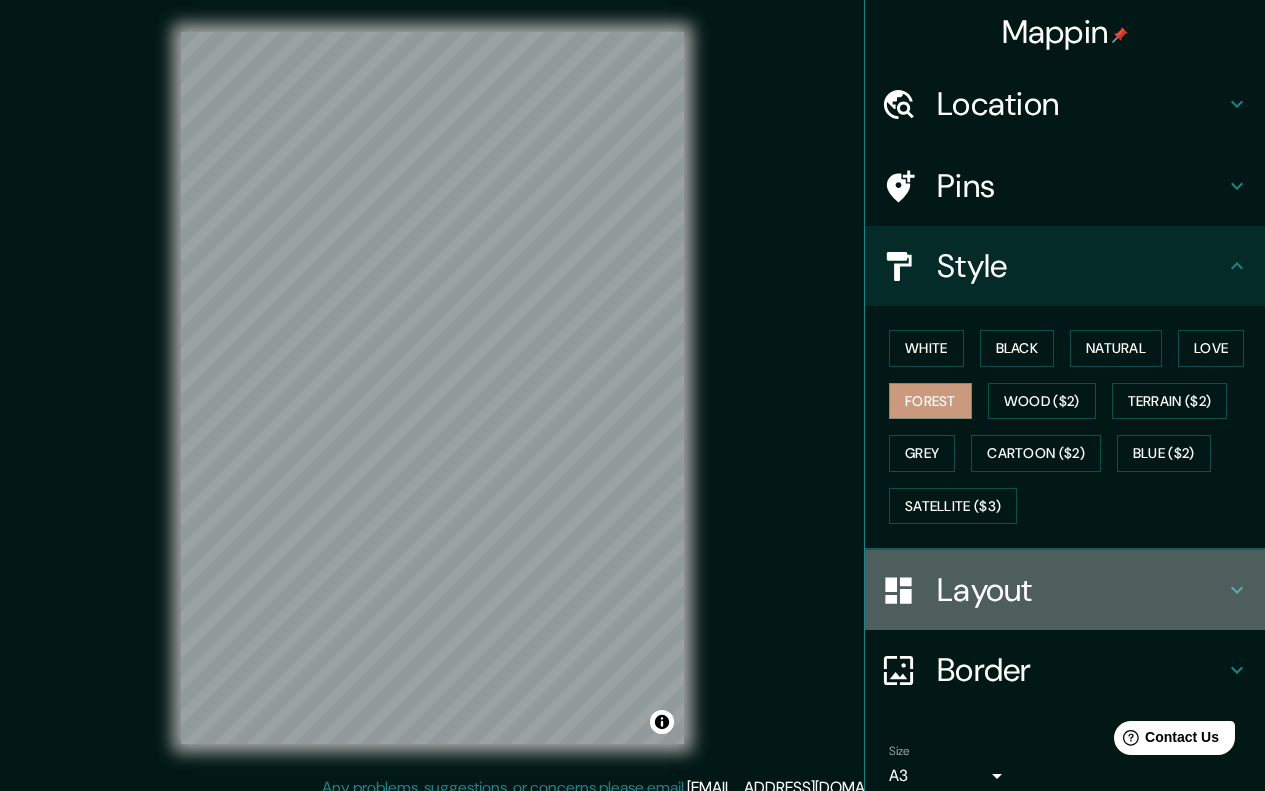 click on "Layout" at bounding box center (1081, 590) 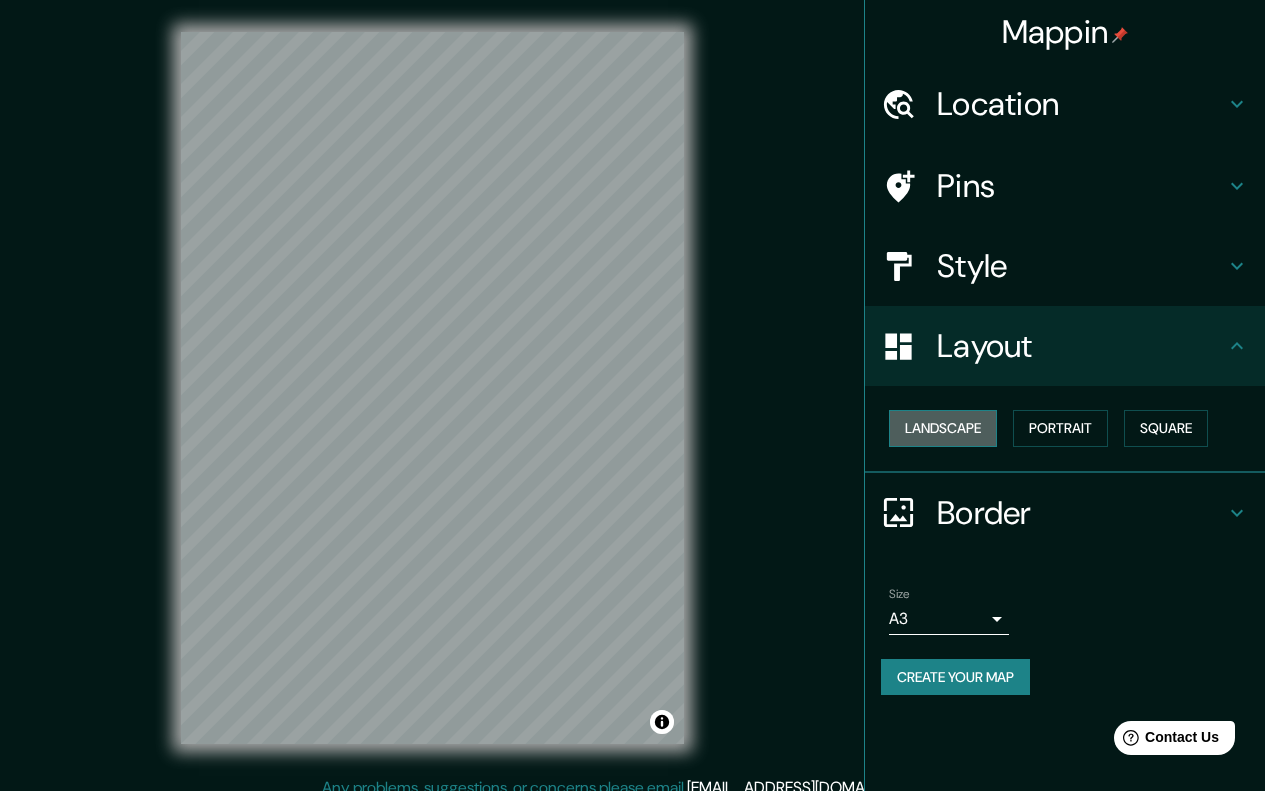 click on "Landscape" at bounding box center (943, 428) 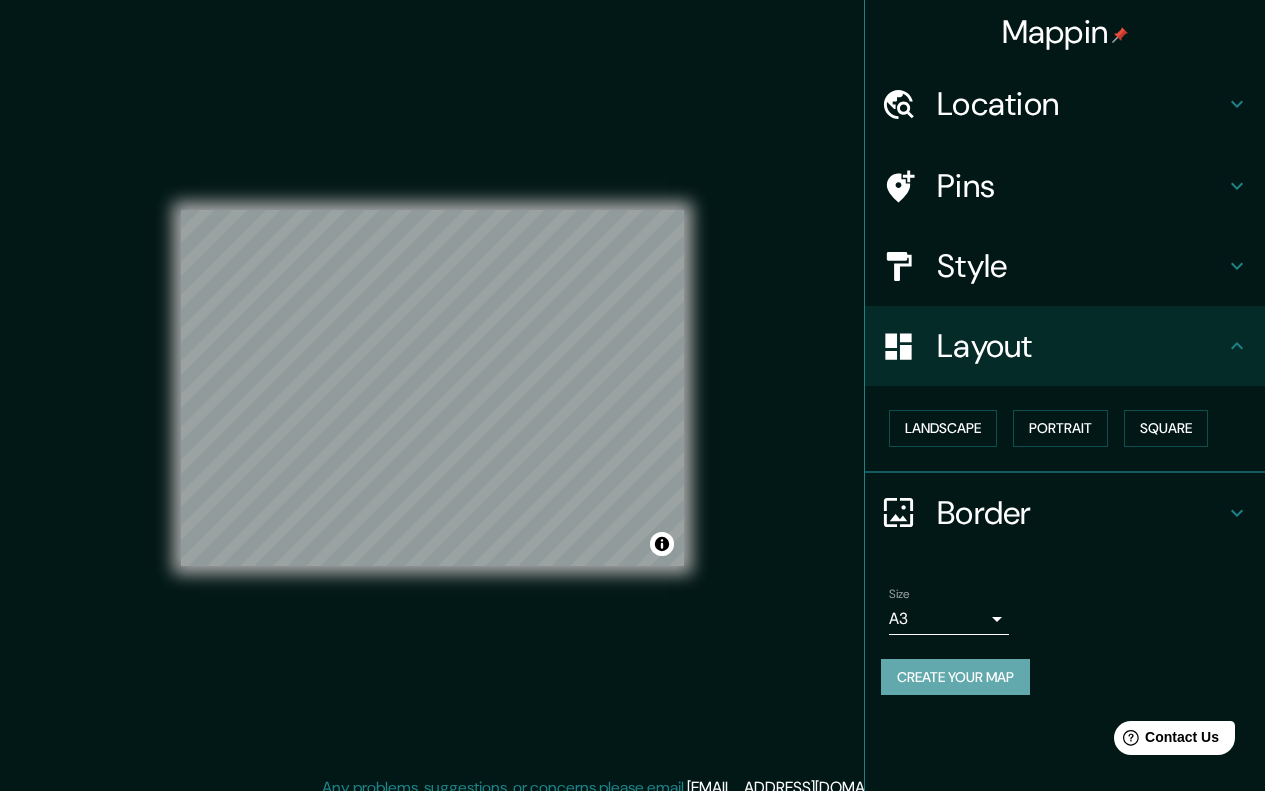 click on "Create your map" at bounding box center [955, 677] 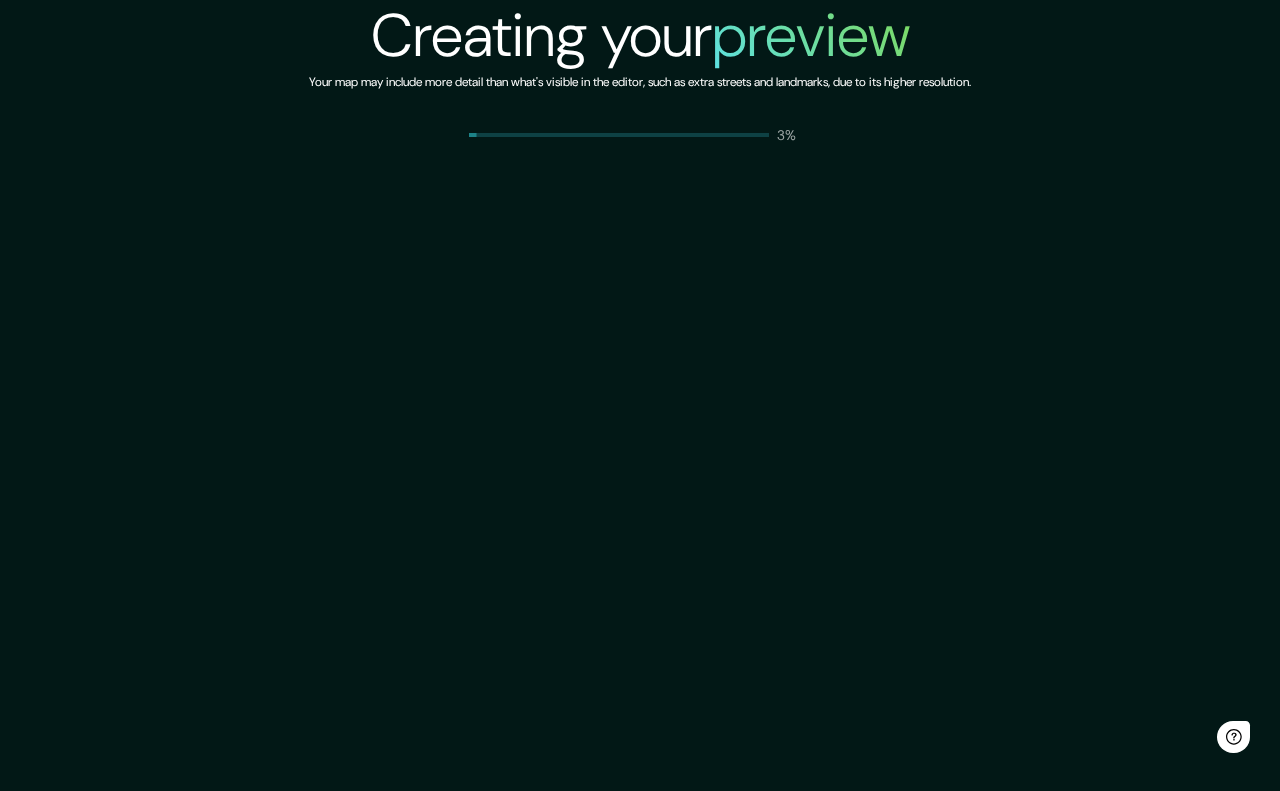 scroll, scrollTop: 0, scrollLeft: 0, axis: both 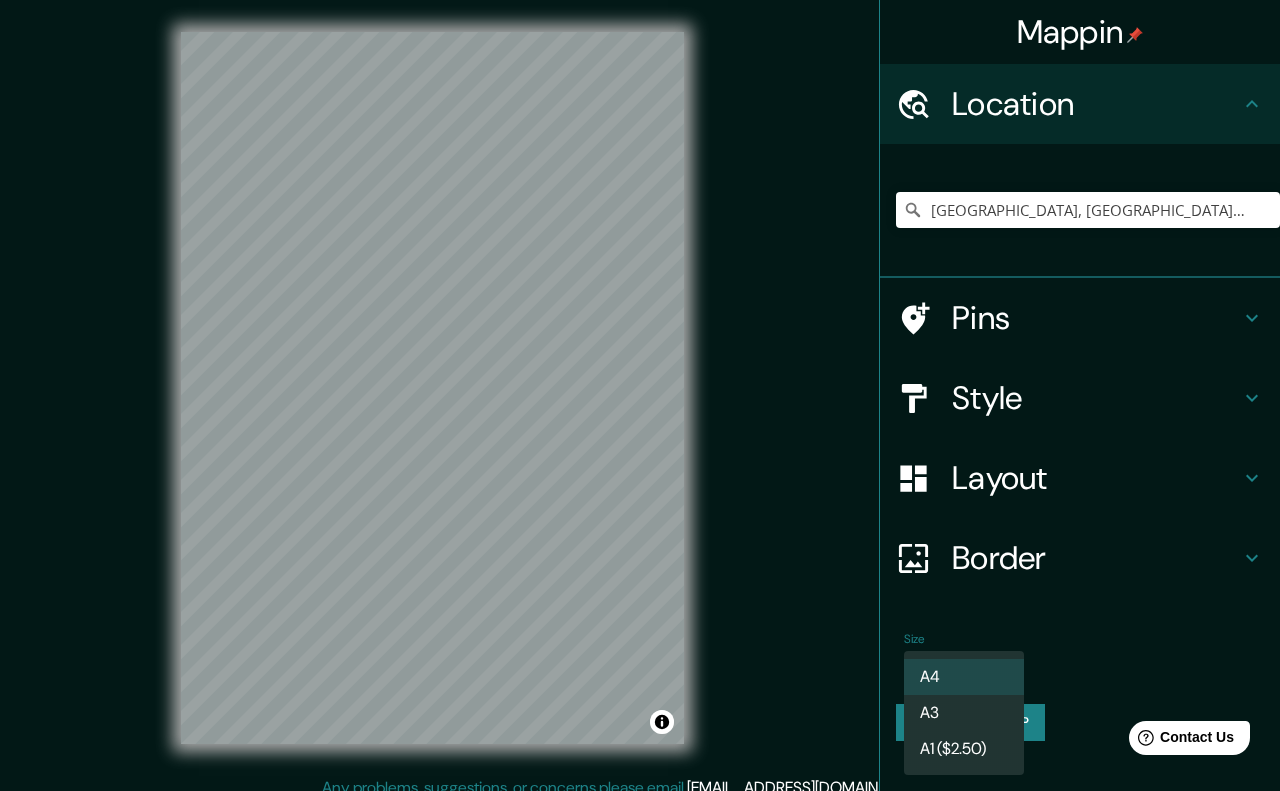 click on "Mappin Location Avenida Guardia Peruana, Chorrillos, Provincia de Lima, Perú Pins Style Layout Border Choose a border.  Hint : you can make layers of the frame opaque to create some cool effects. None Simple Transparent Fancy Size A4 single Create your map © Mapbox   © OpenStreetMap   Improve this map Any problems, suggestions, or concerns please email    help@mappin.pro . . . A4 A3 A1 ($2.50)" at bounding box center (640, 395) 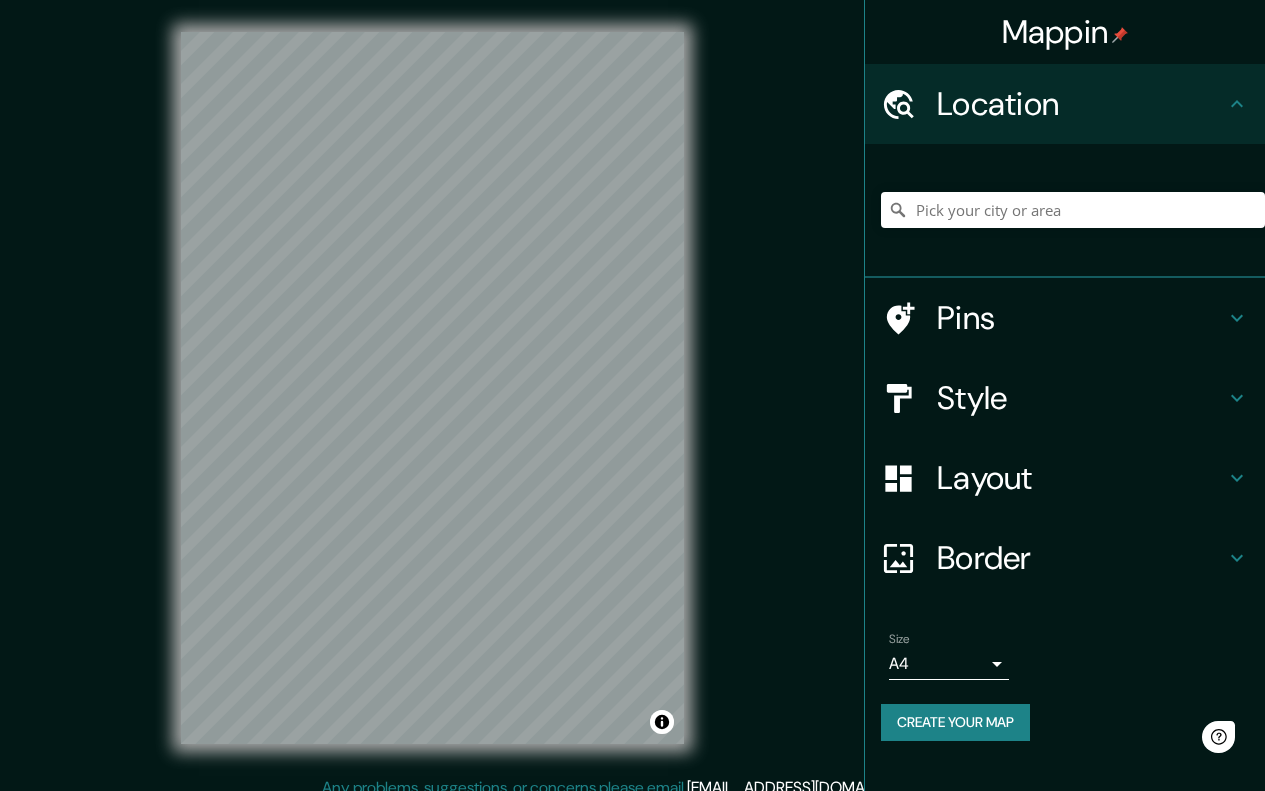 scroll, scrollTop: 0, scrollLeft: 0, axis: both 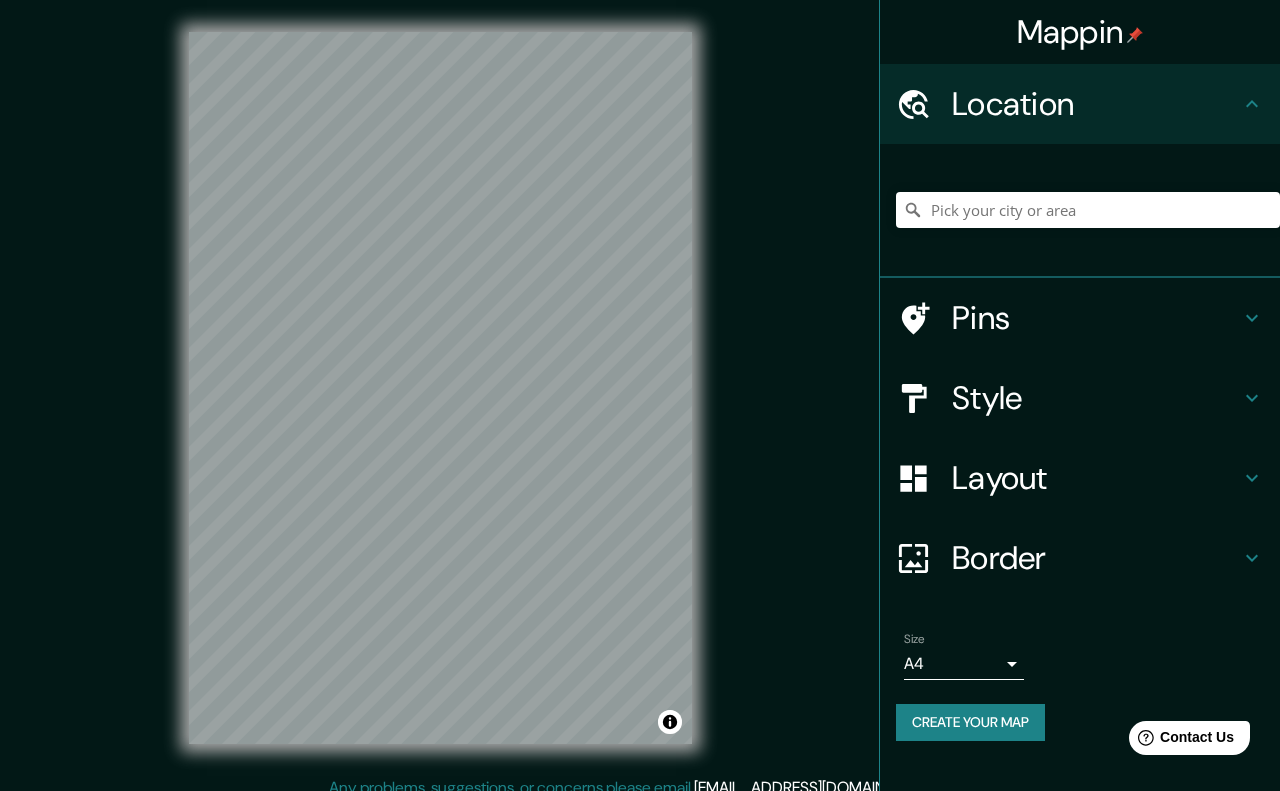 click on "Mappin Location Pins Style Layout Border Choose a border.  Hint : you can make layers of the frame opaque to create some cool effects. None Simple Transparent Fancy Size A4 single Create your map © Mapbox   © OpenStreetMap   Improve this map Any problems, suggestions, or concerns please email    [EMAIL_ADDRESS][DOMAIN_NAME] . . ." at bounding box center [640, 395] 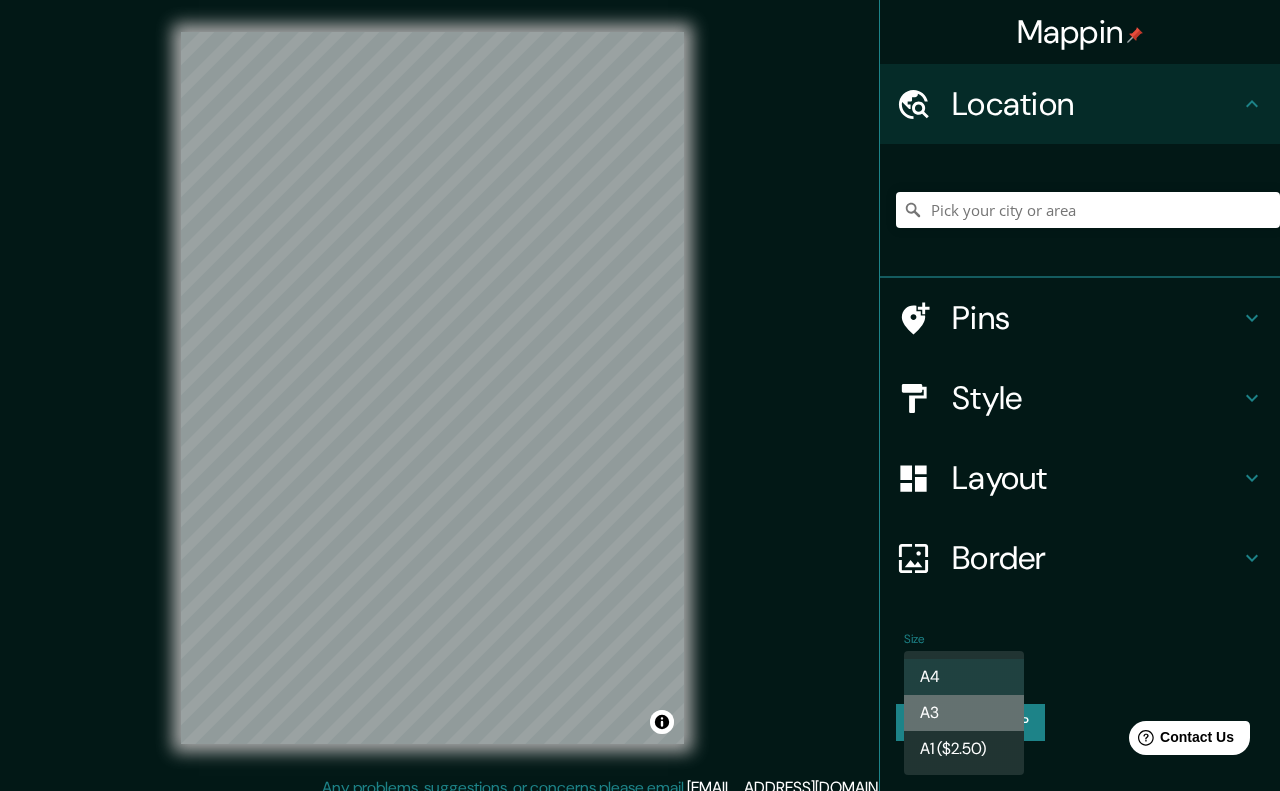 click on "A3" at bounding box center [964, 713] 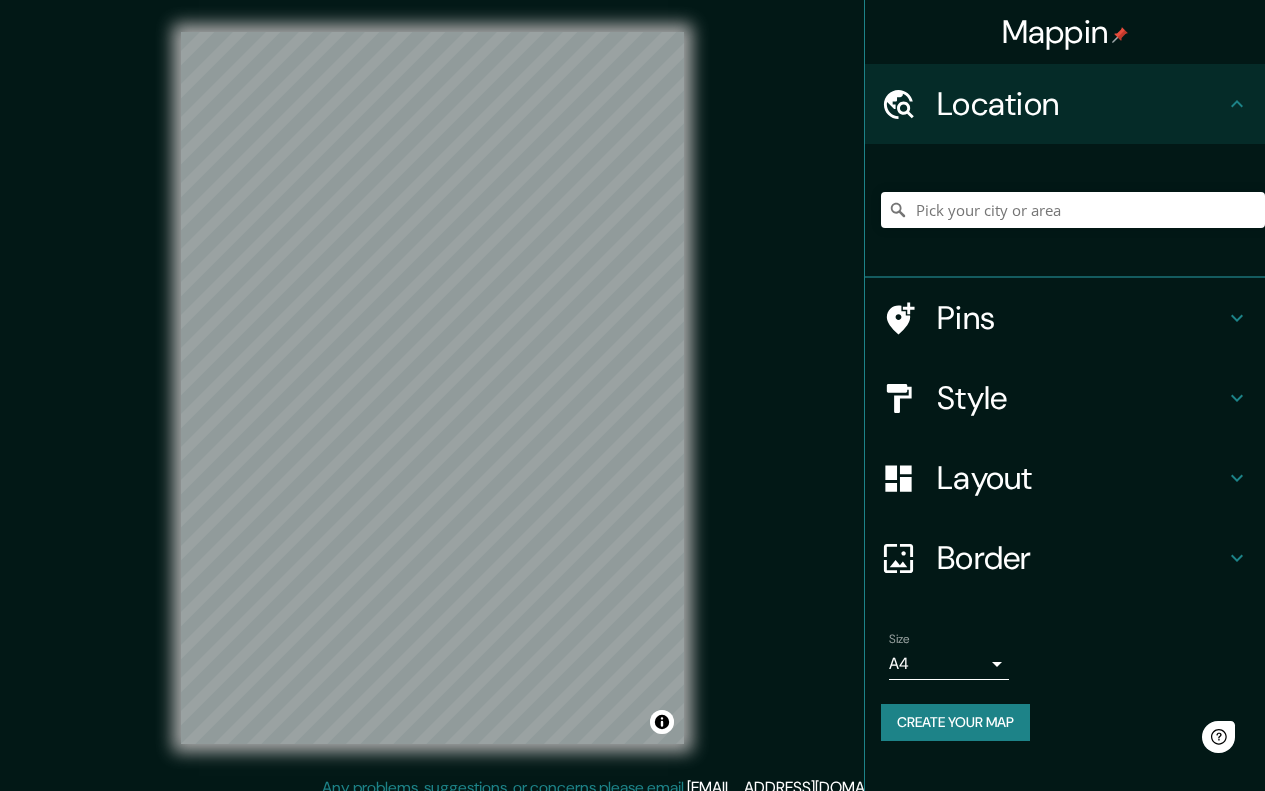 scroll, scrollTop: 0, scrollLeft: 0, axis: both 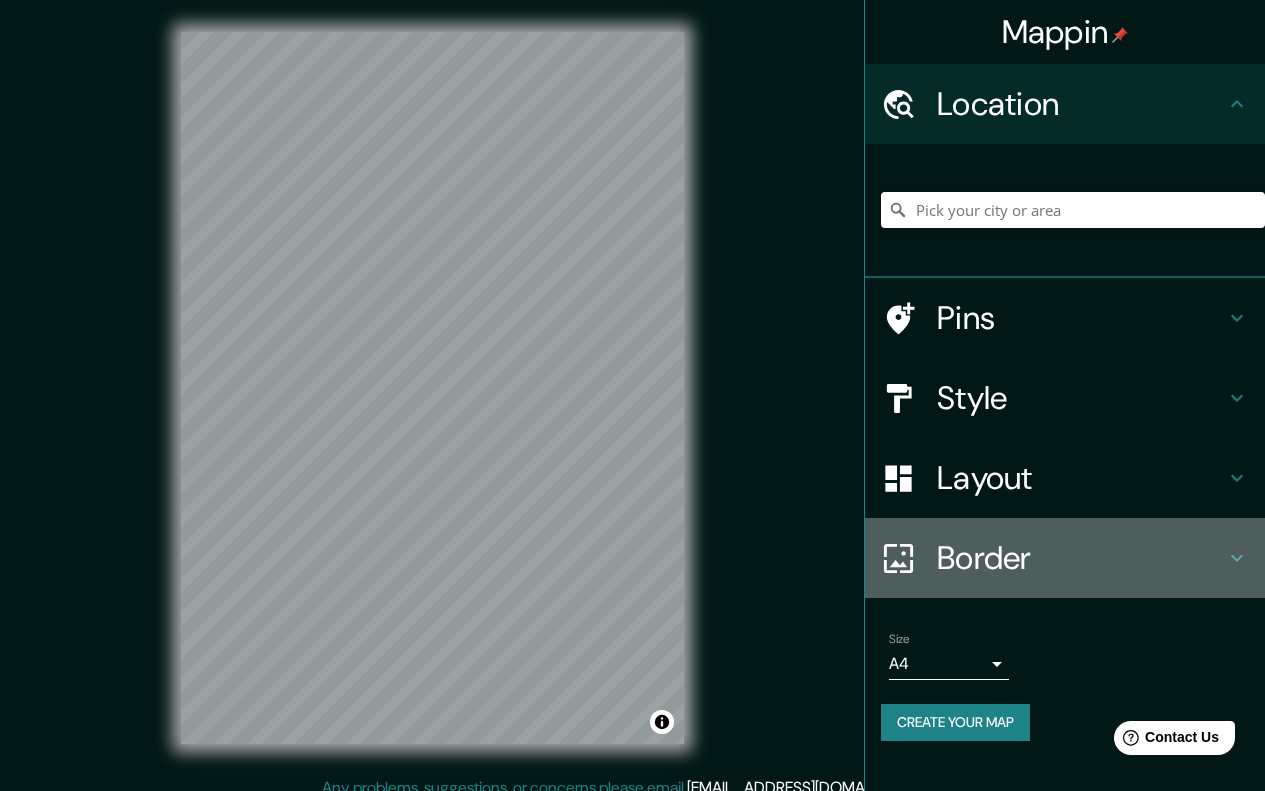 click on "Border" at bounding box center [1081, 558] 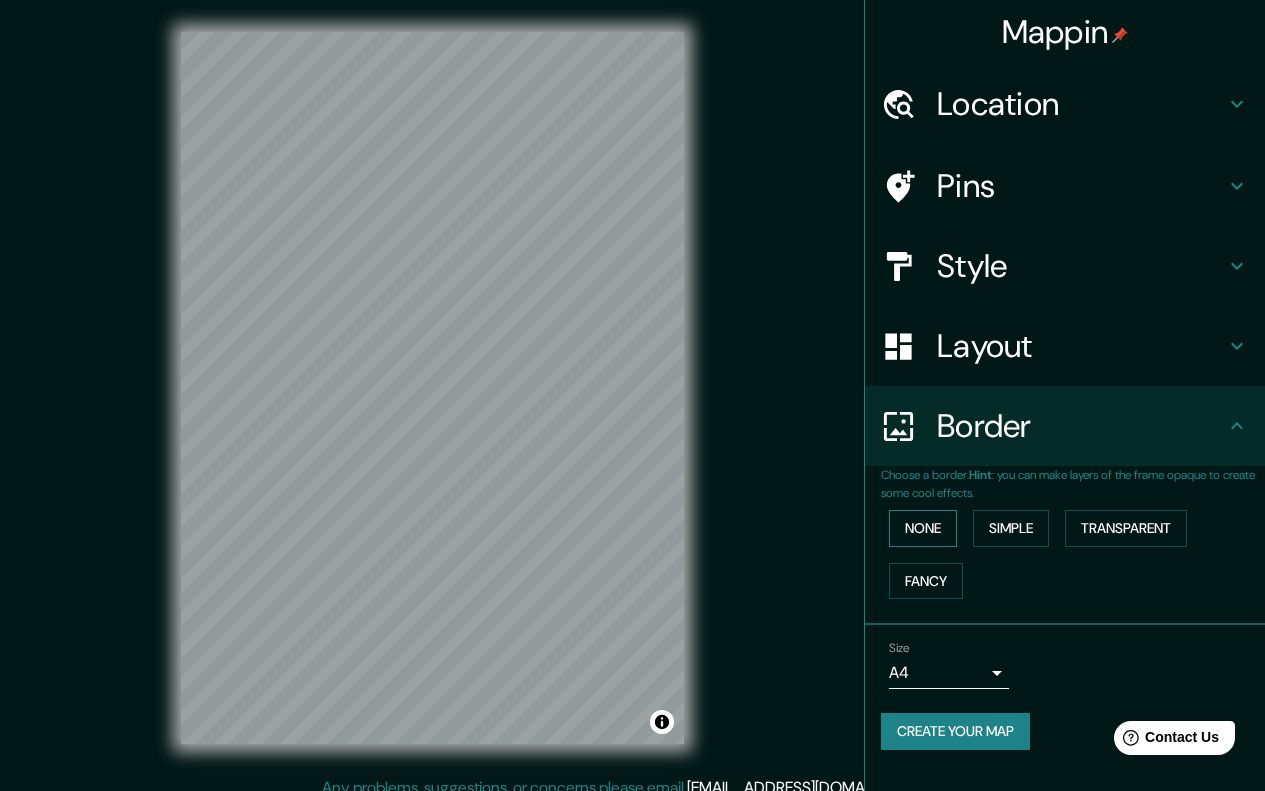 click on "None" at bounding box center [923, 528] 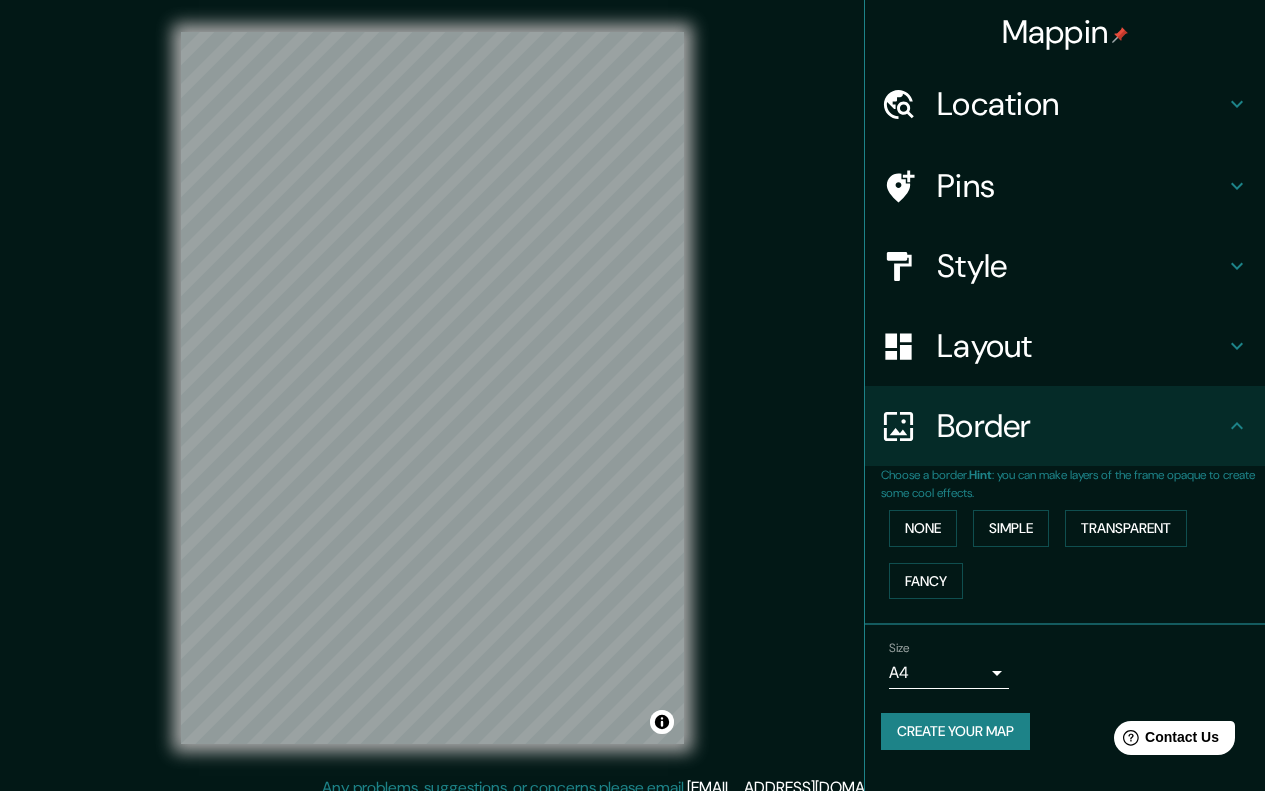 click on "Layout" at bounding box center [1081, 346] 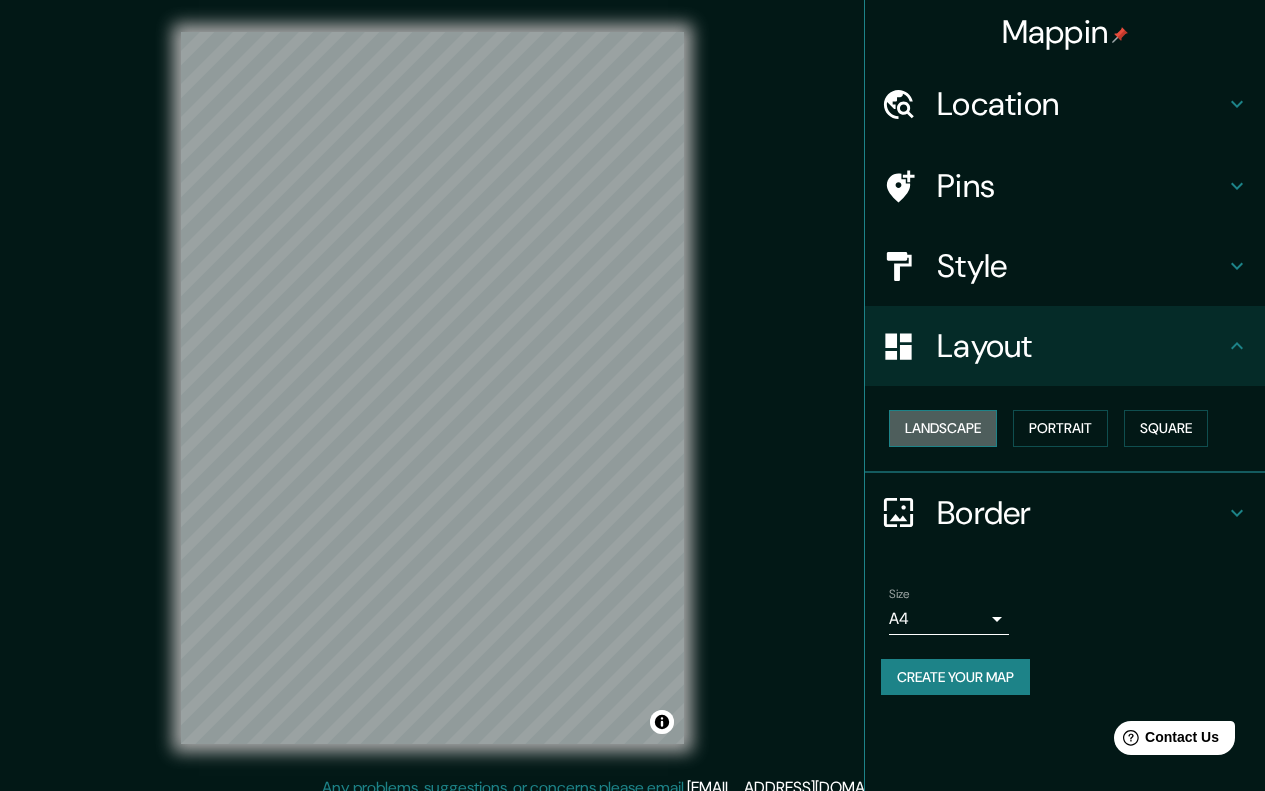 click on "Landscape" at bounding box center [943, 428] 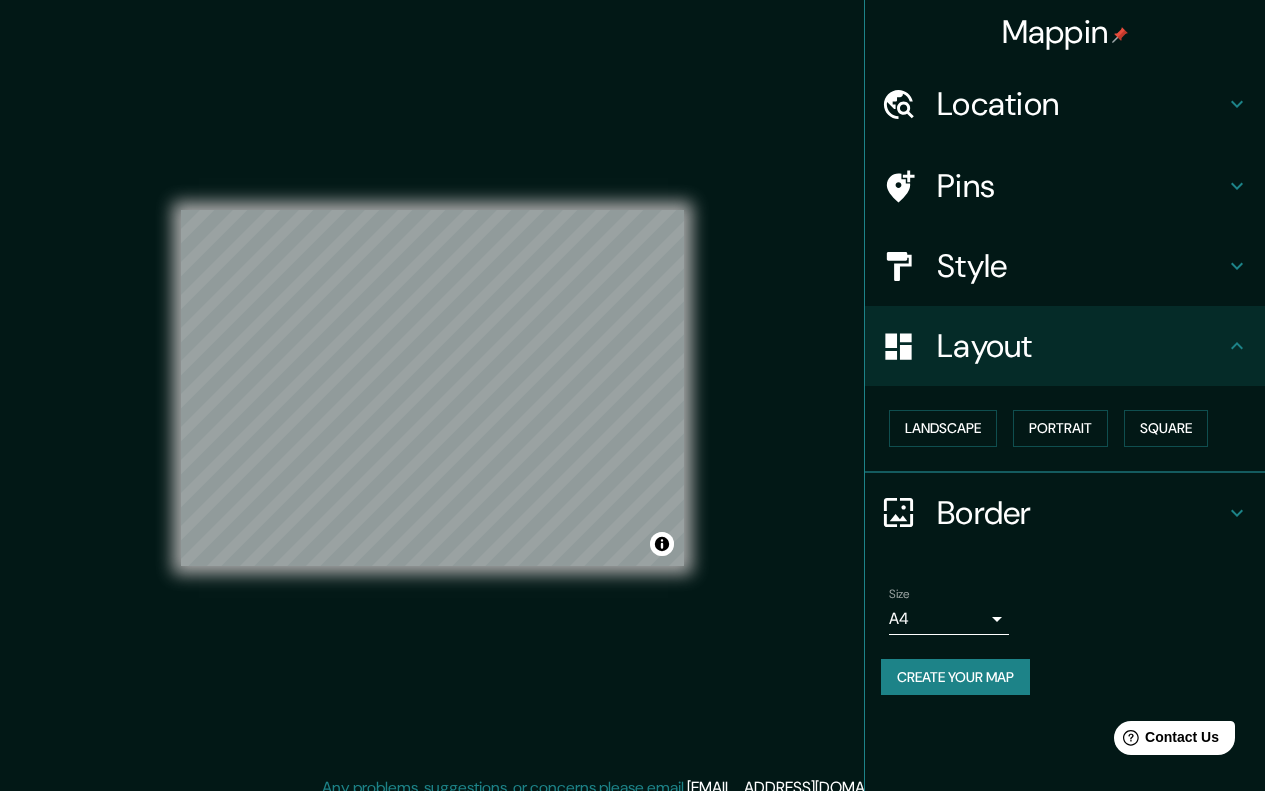 click on "Mappin Location Pins Style Layout Landscape Portrait Square Border Choose a border.  Hint : you can make layers of the frame opaque to create some cool effects. None Simple Transparent Fancy Size A4 single Create your map © Mapbox   © OpenStreetMap   Improve this map Any problems, suggestions, or concerns please email    help@mappin.pro . . ." at bounding box center (632, 395) 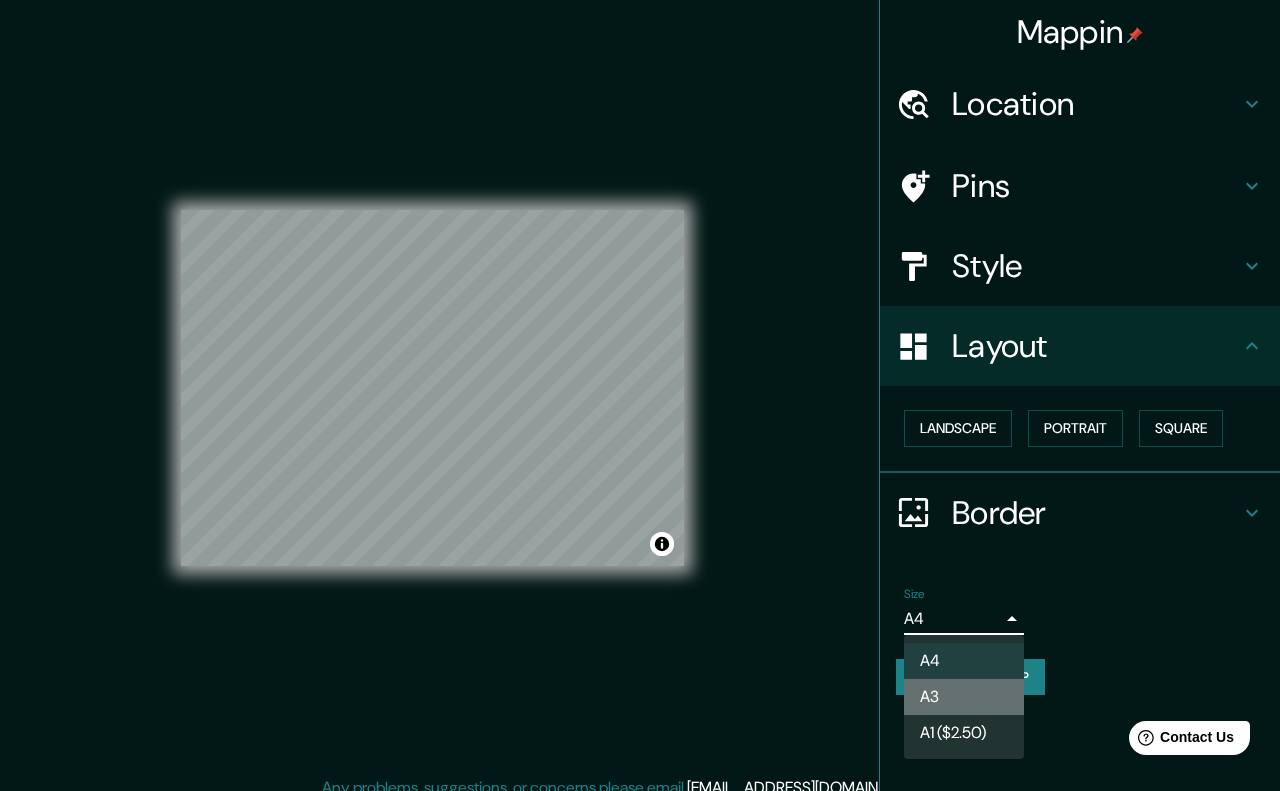click on "A3" at bounding box center [964, 697] 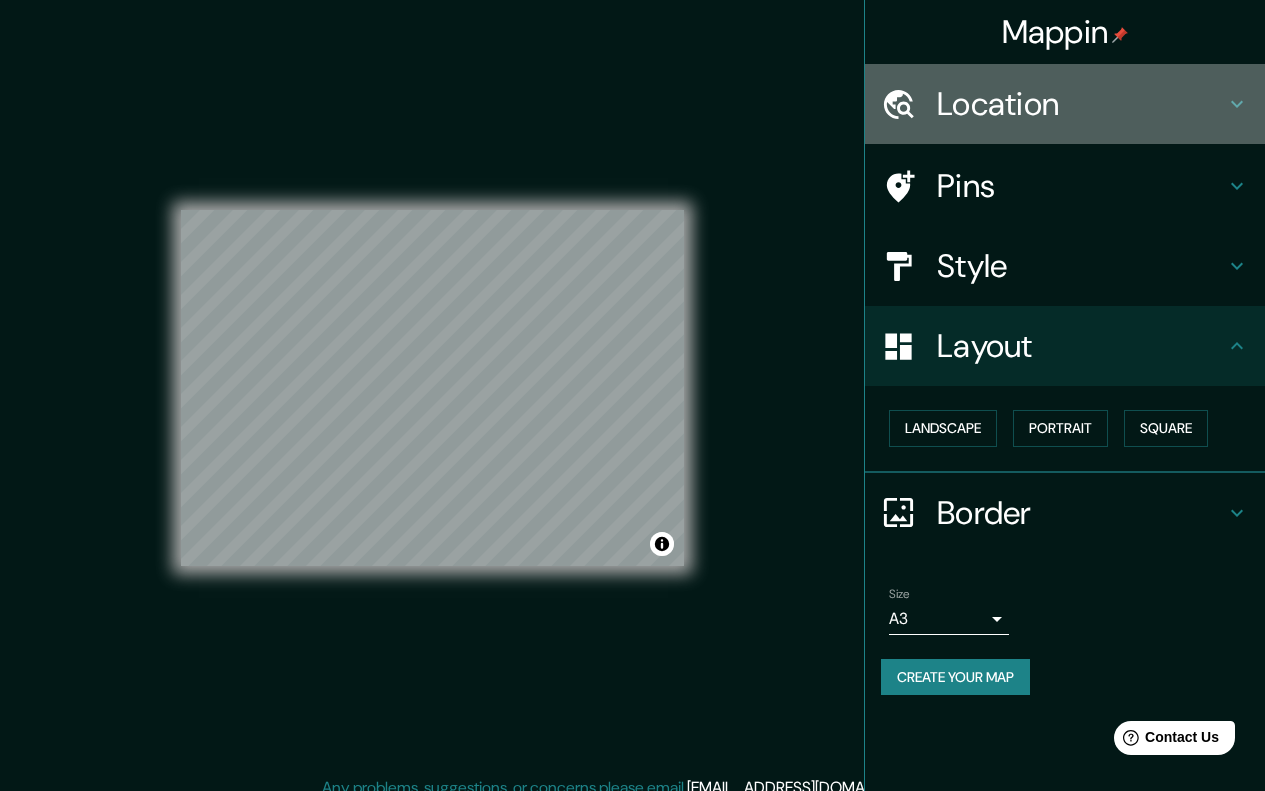 click on "Location" at bounding box center [1081, 104] 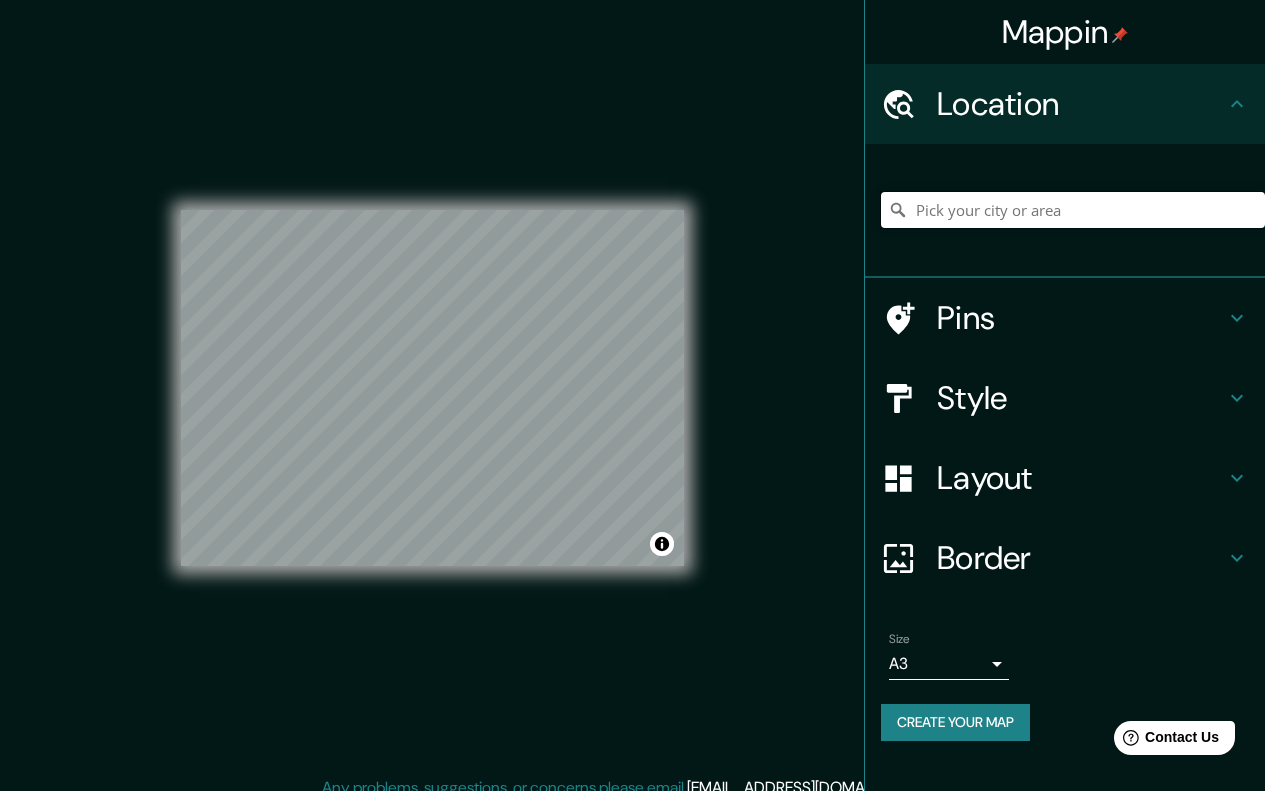 click at bounding box center (1073, 210) 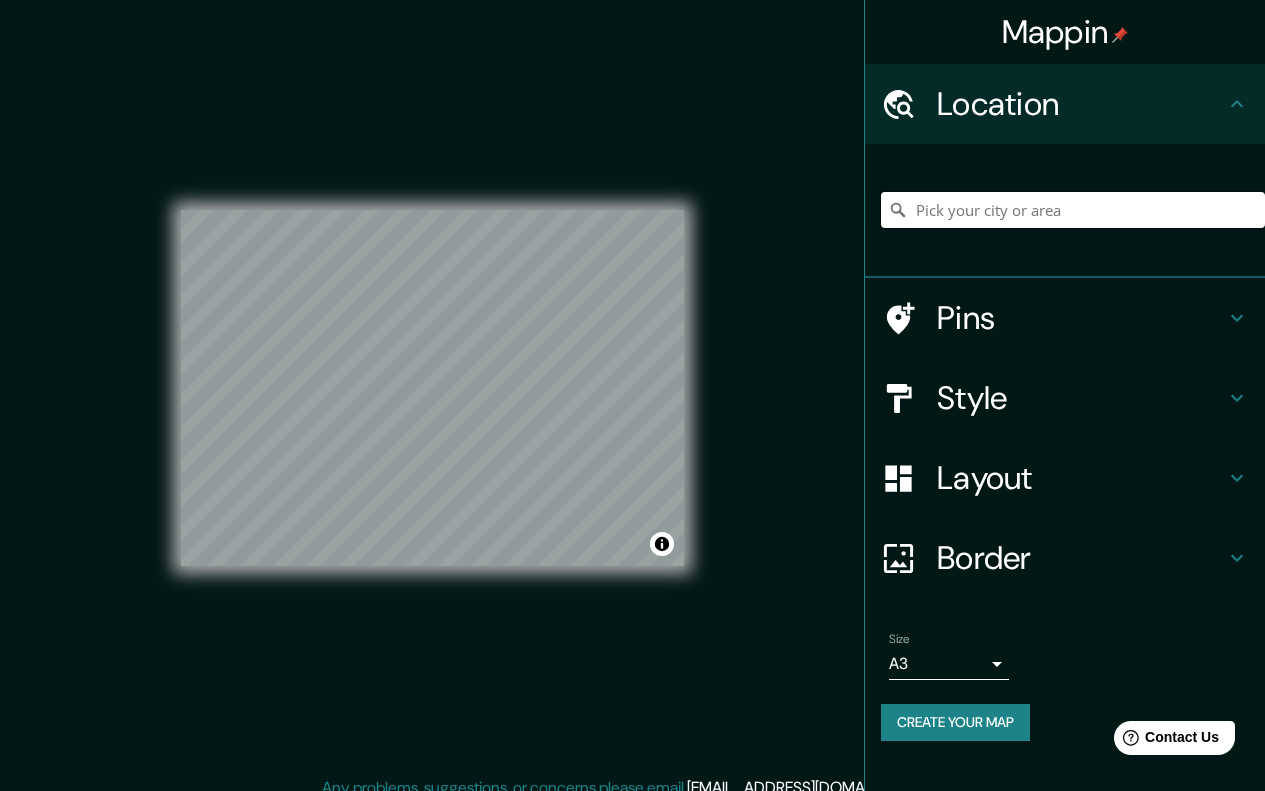 paste on "Av. Guardia Peruana, Chorrillos 15054" 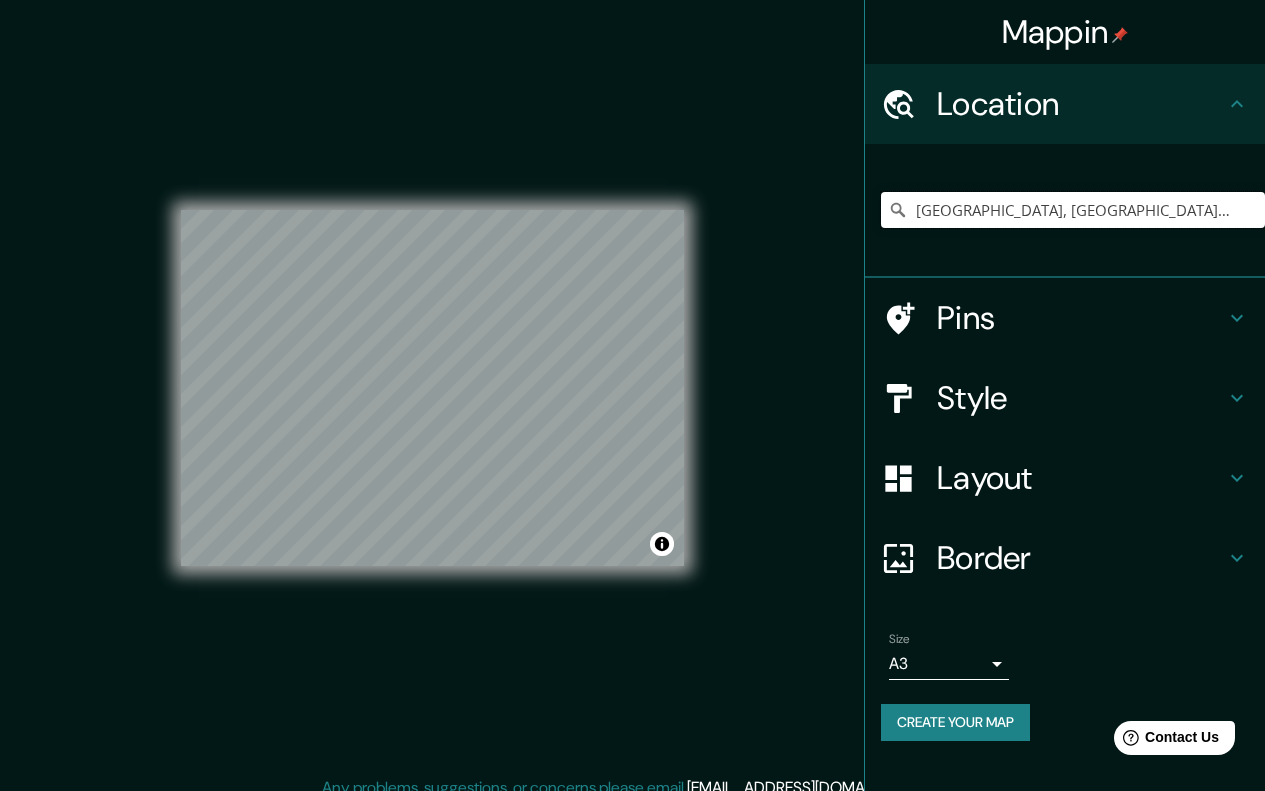 type on "[GEOGRAPHIC_DATA], [GEOGRAPHIC_DATA], [GEOGRAPHIC_DATA], [GEOGRAPHIC_DATA]" 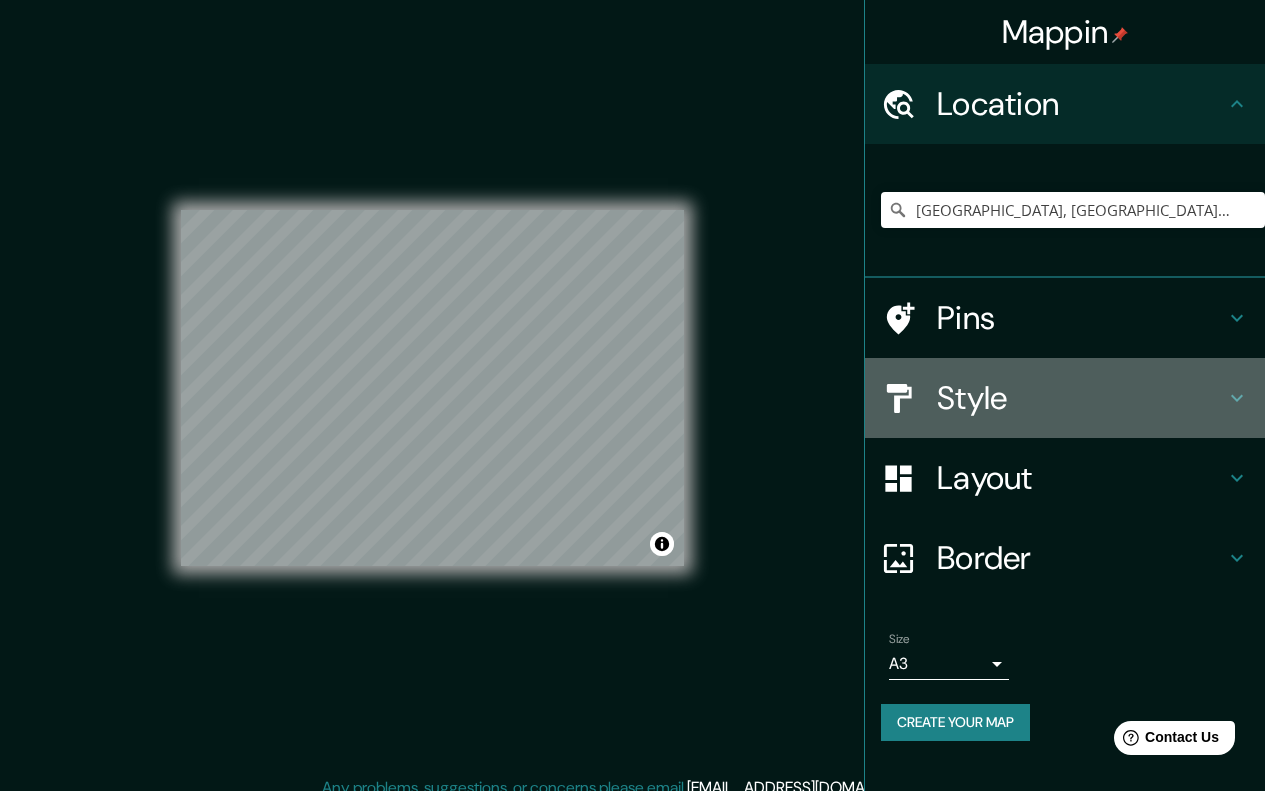 click on "Style" at bounding box center (1081, 398) 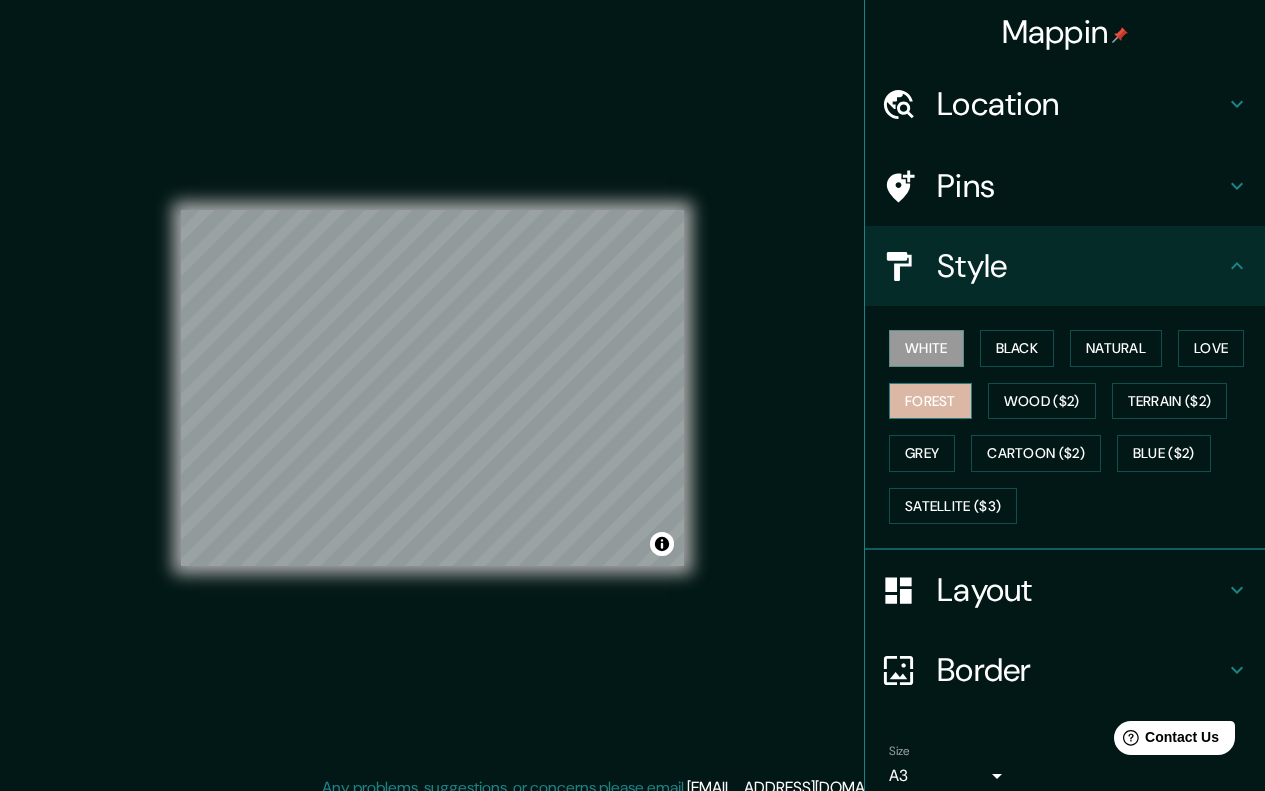 click on "Forest" at bounding box center (930, 401) 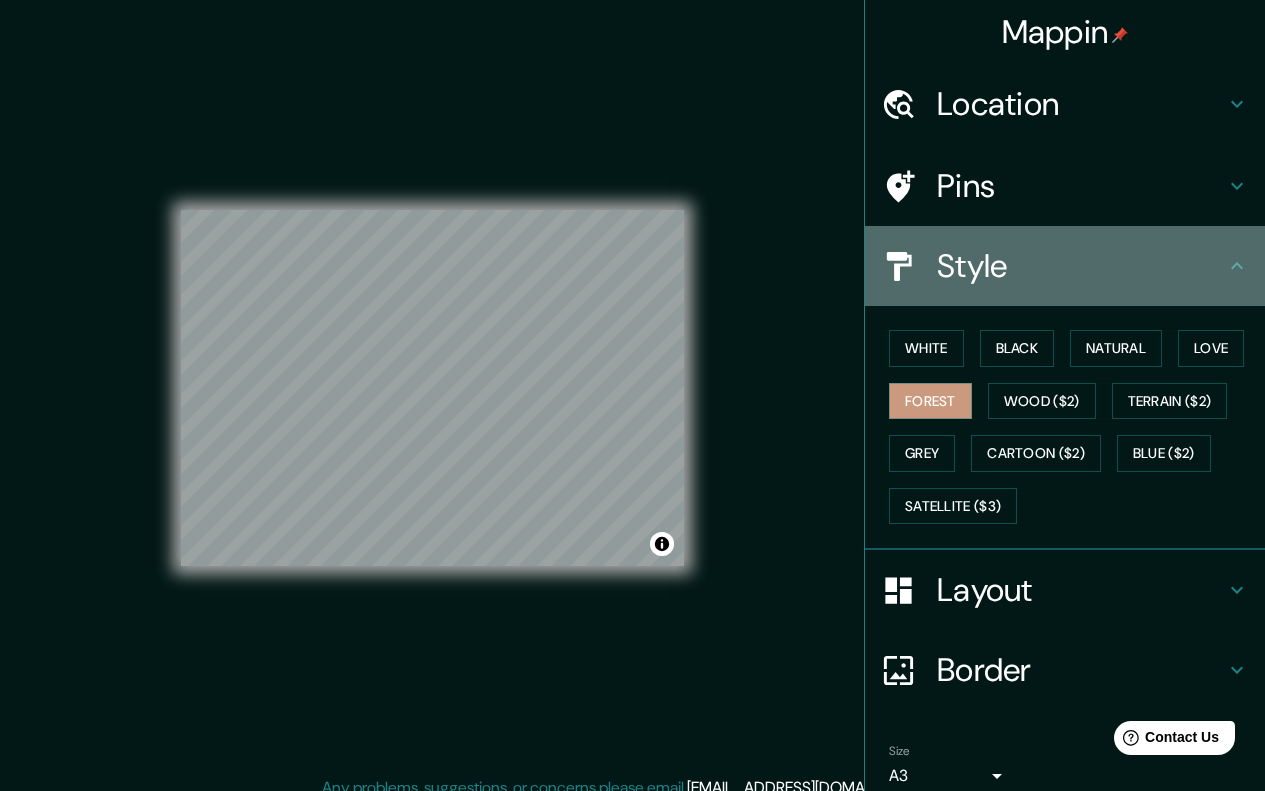 click on "Style" at bounding box center [1081, 266] 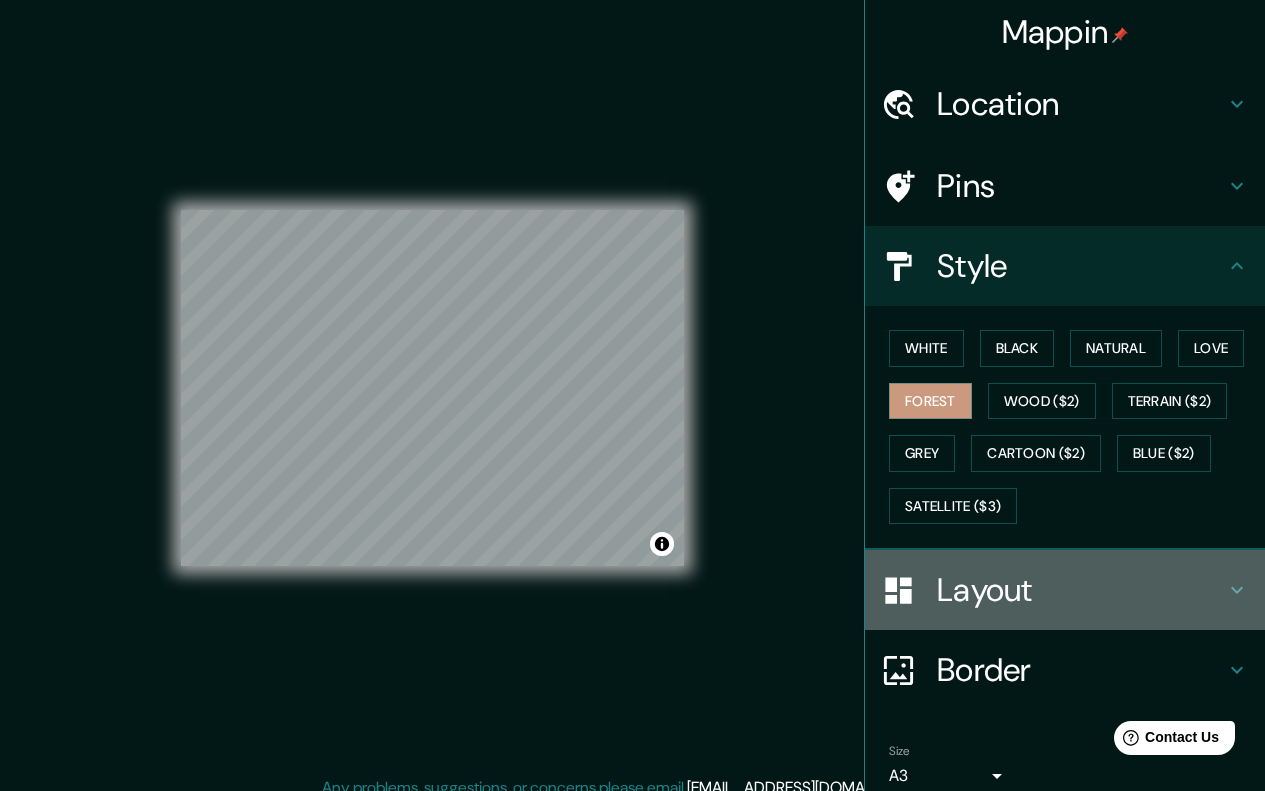 click 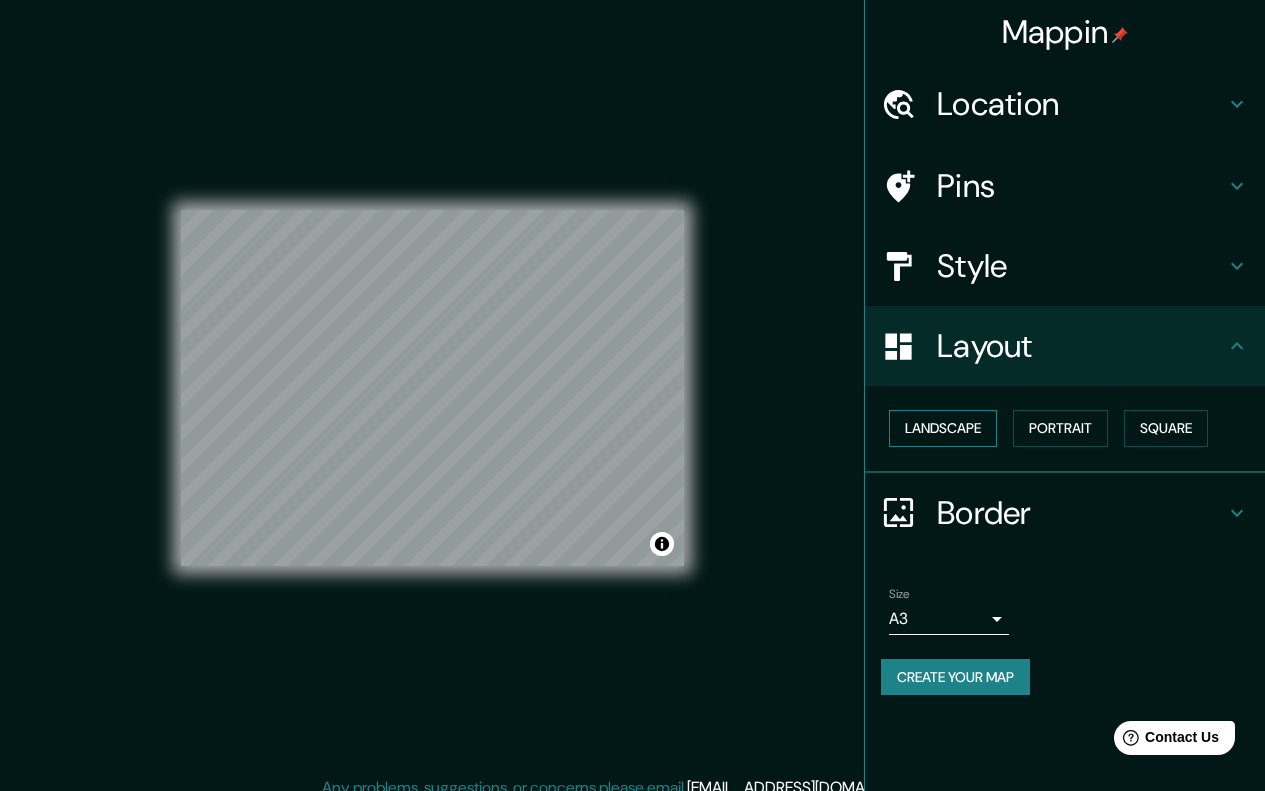 click on "Landscape" at bounding box center (943, 428) 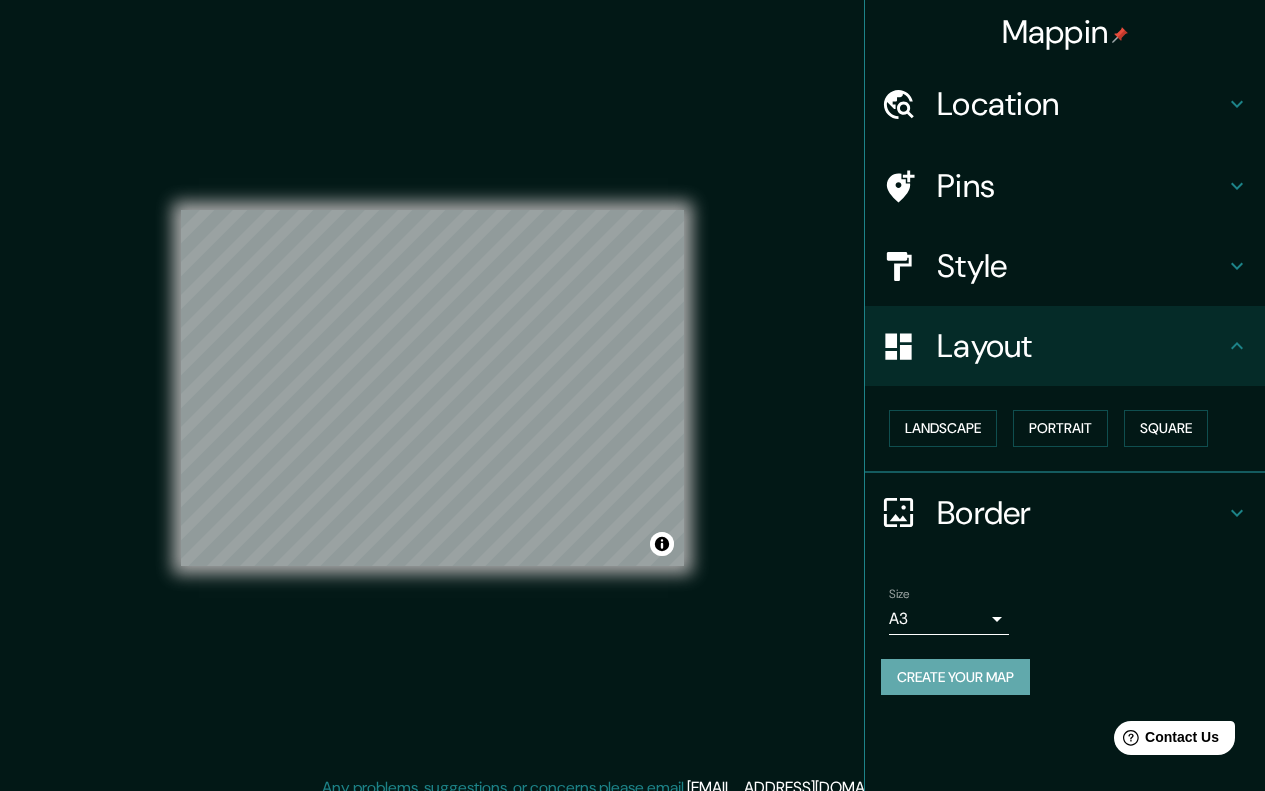 click on "Create your map" at bounding box center [955, 677] 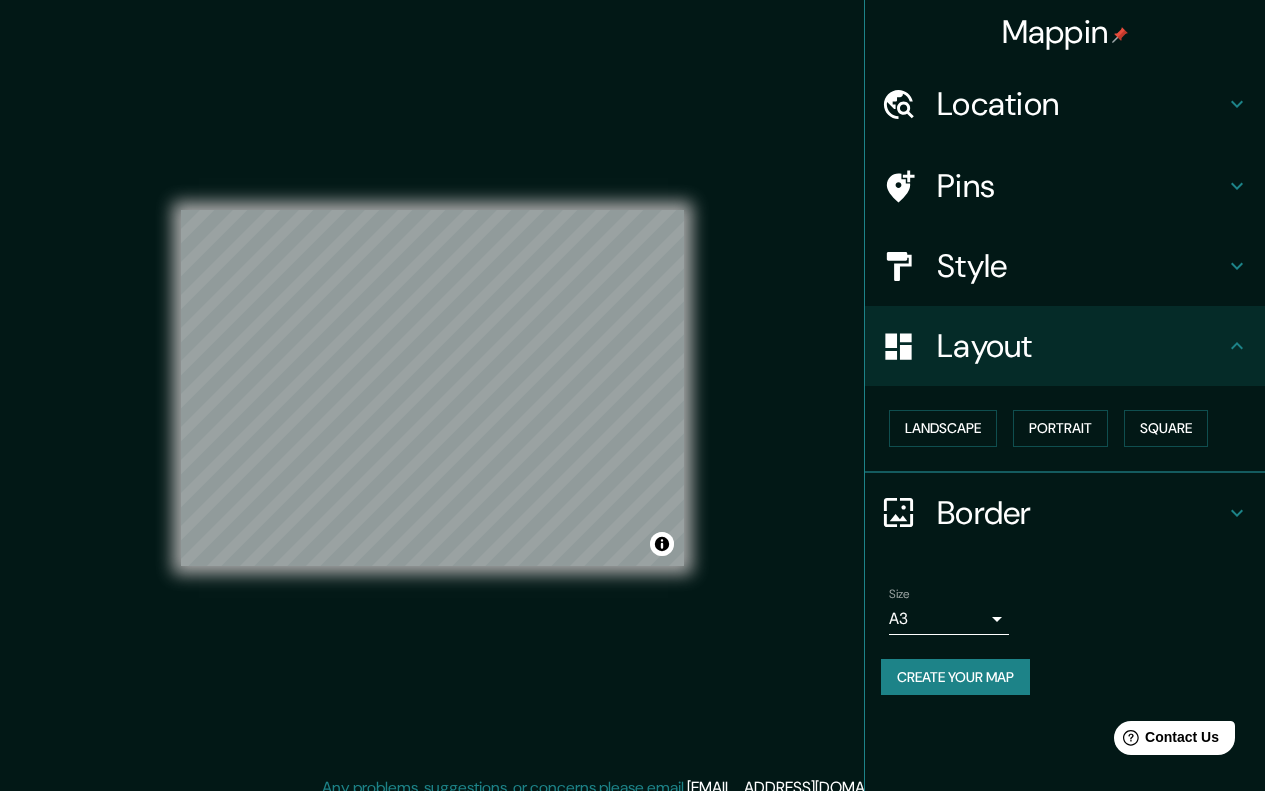 click on "Create your map" at bounding box center (955, 677) 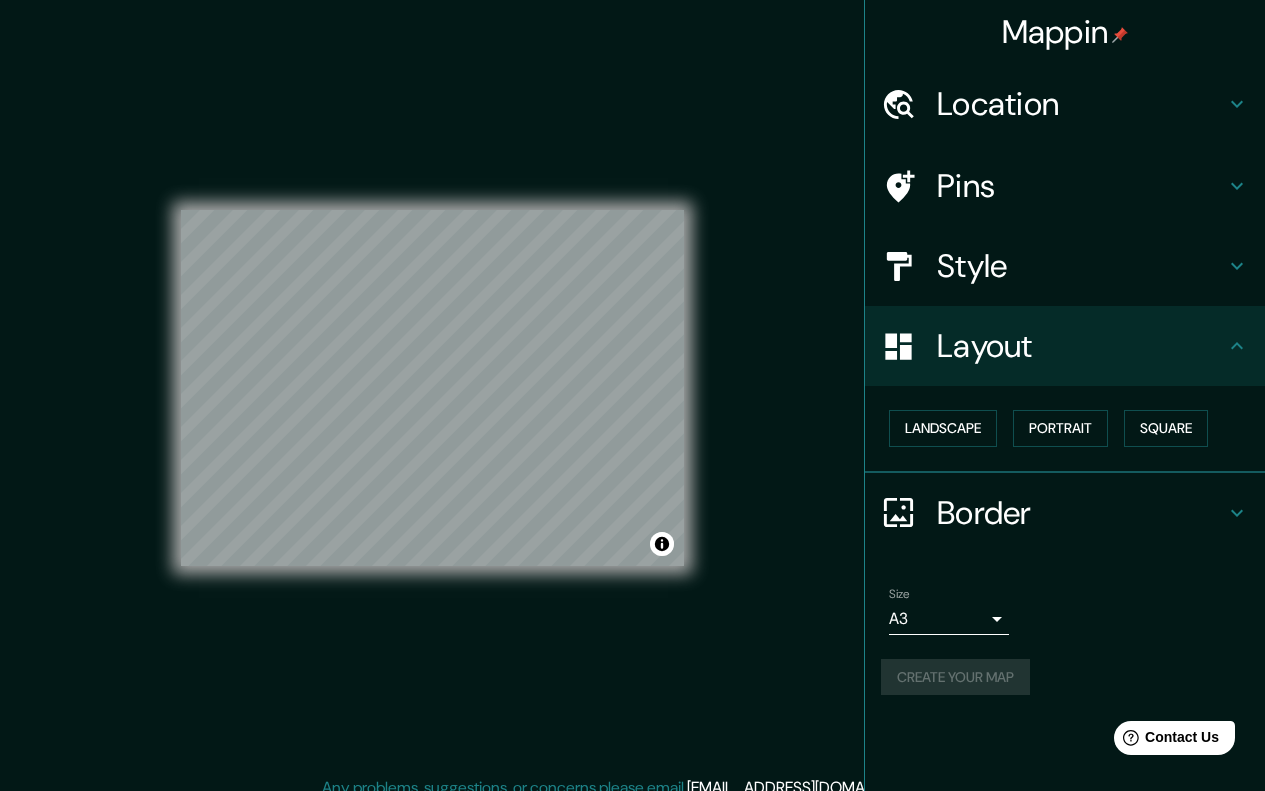 click on "Create your map" at bounding box center (1065, 677) 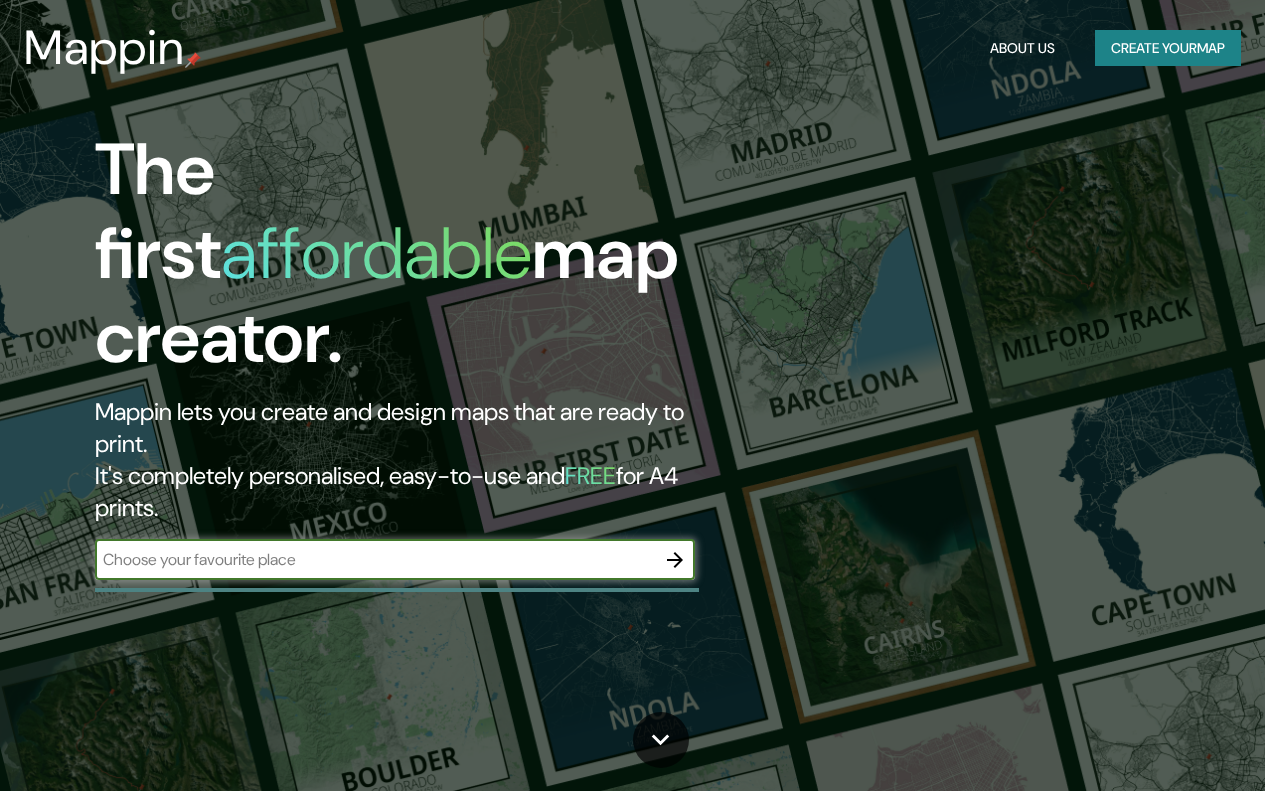 scroll, scrollTop: 0, scrollLeft: 0, axis: both 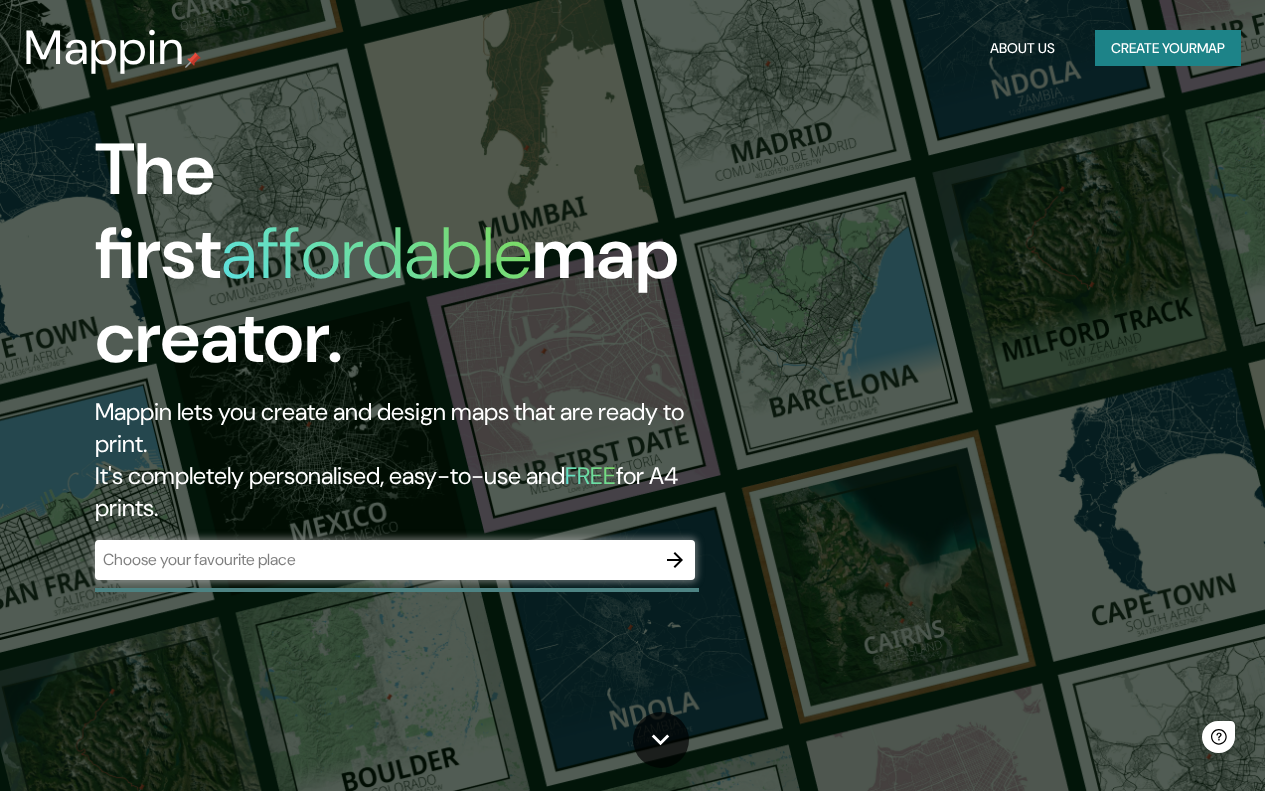 click on "​" at bounding box center [395, 560] 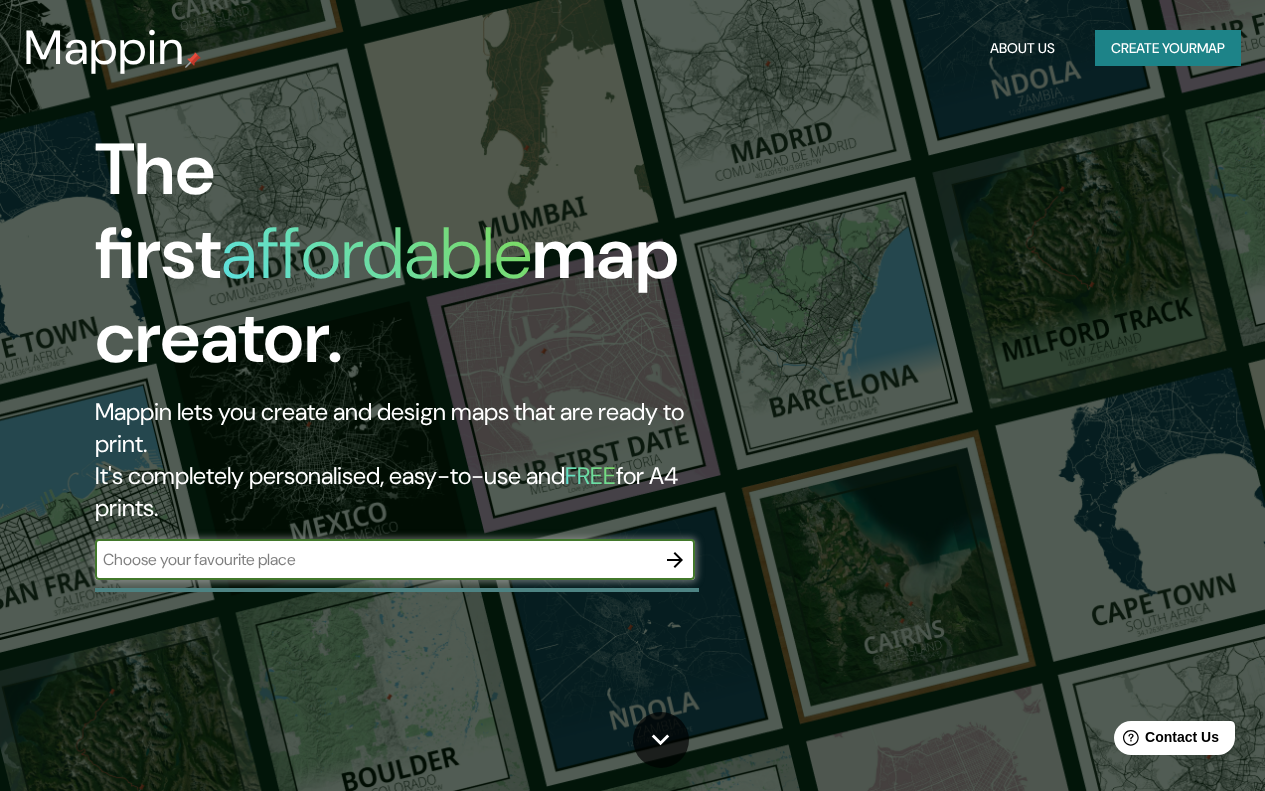 paste on "Av. Guardia Peruana, Chorrillos 15054" 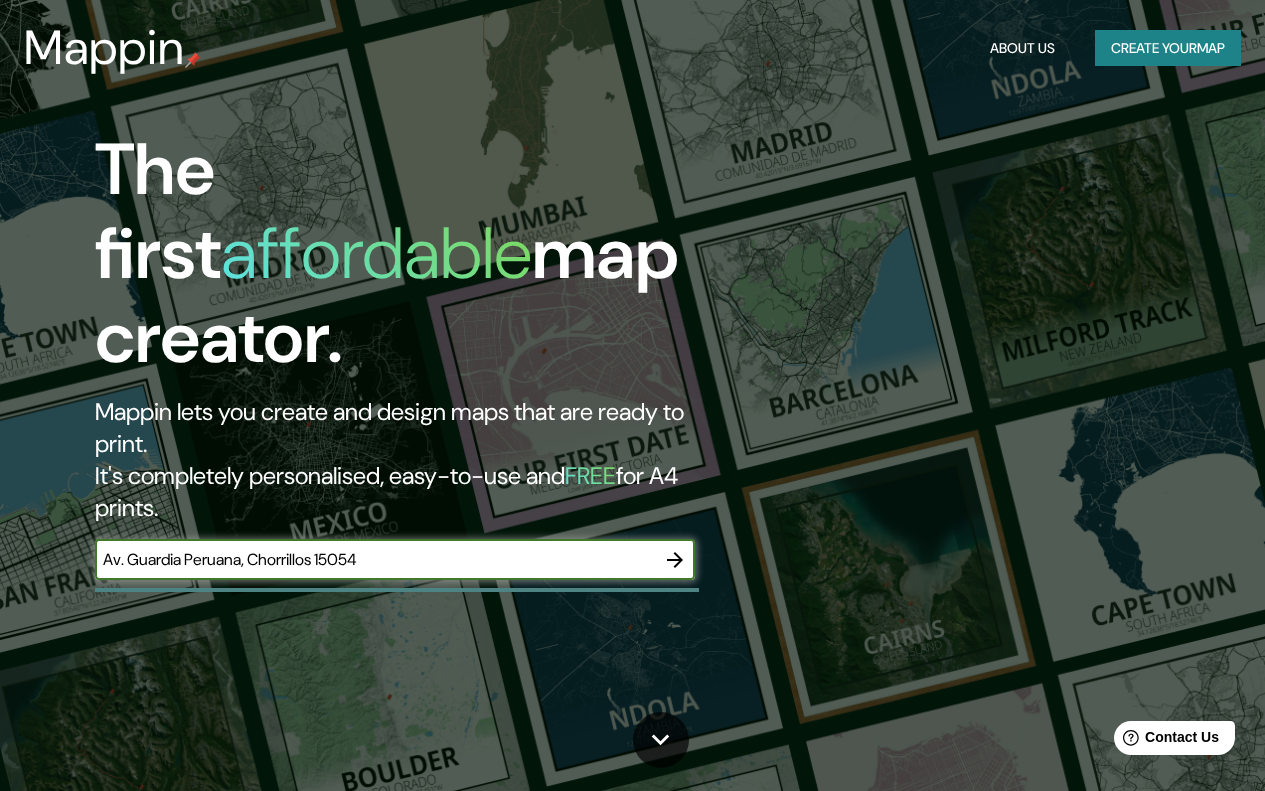 type on "Av. Guardia Peruana, Chorrillos 15054" 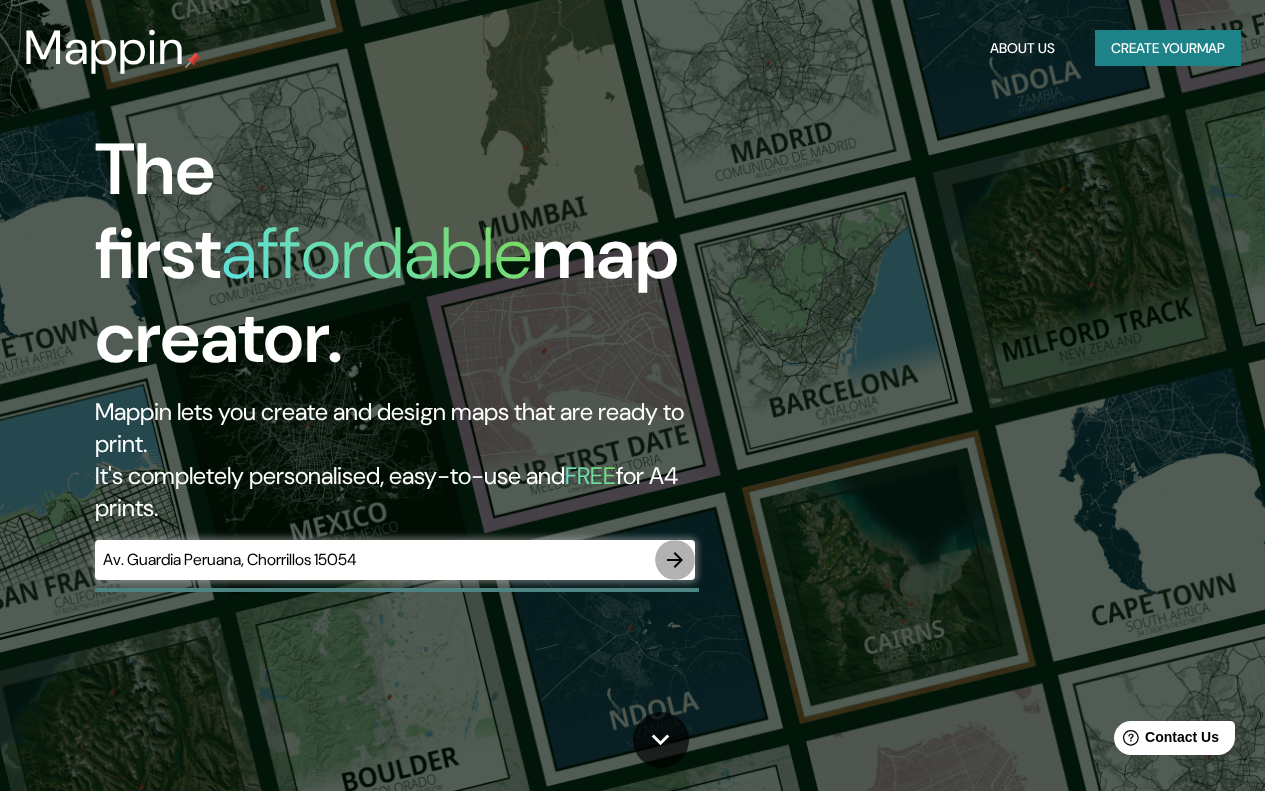 click 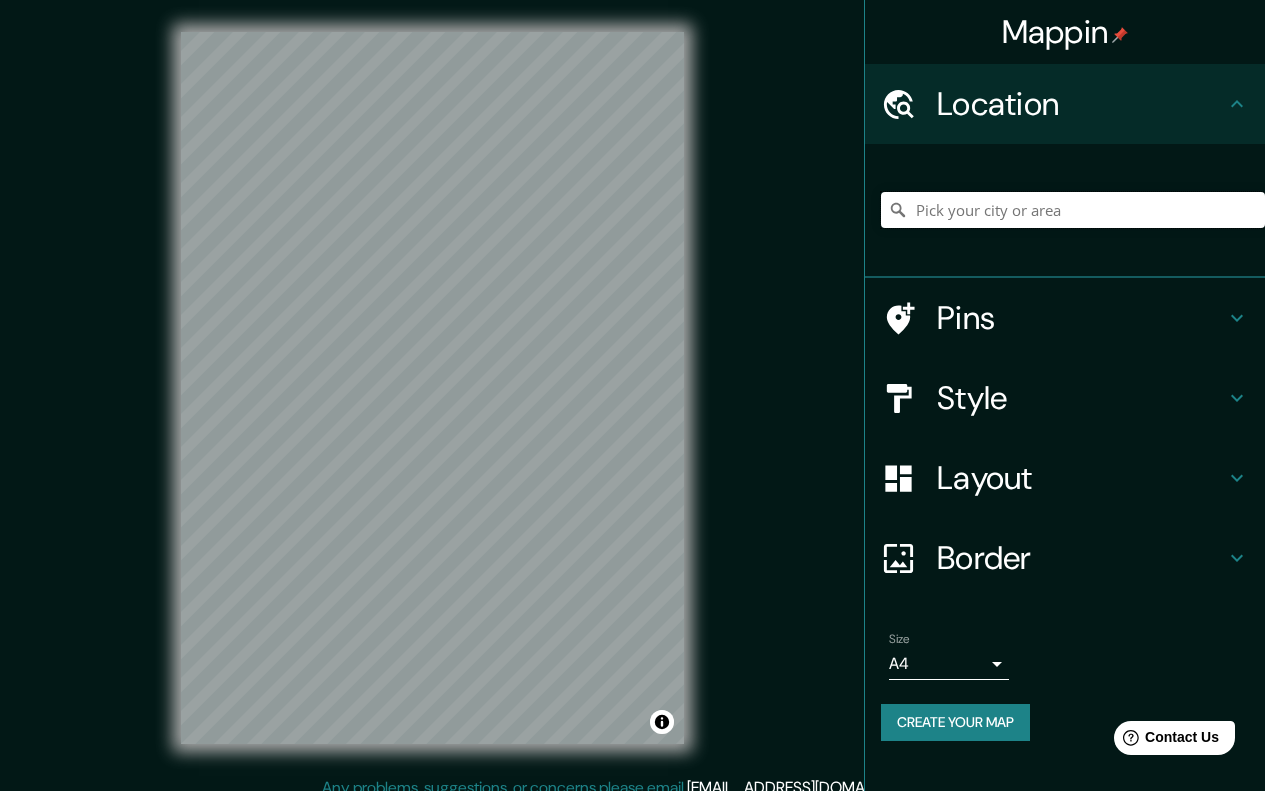 click at bounding box center [1073, 210] 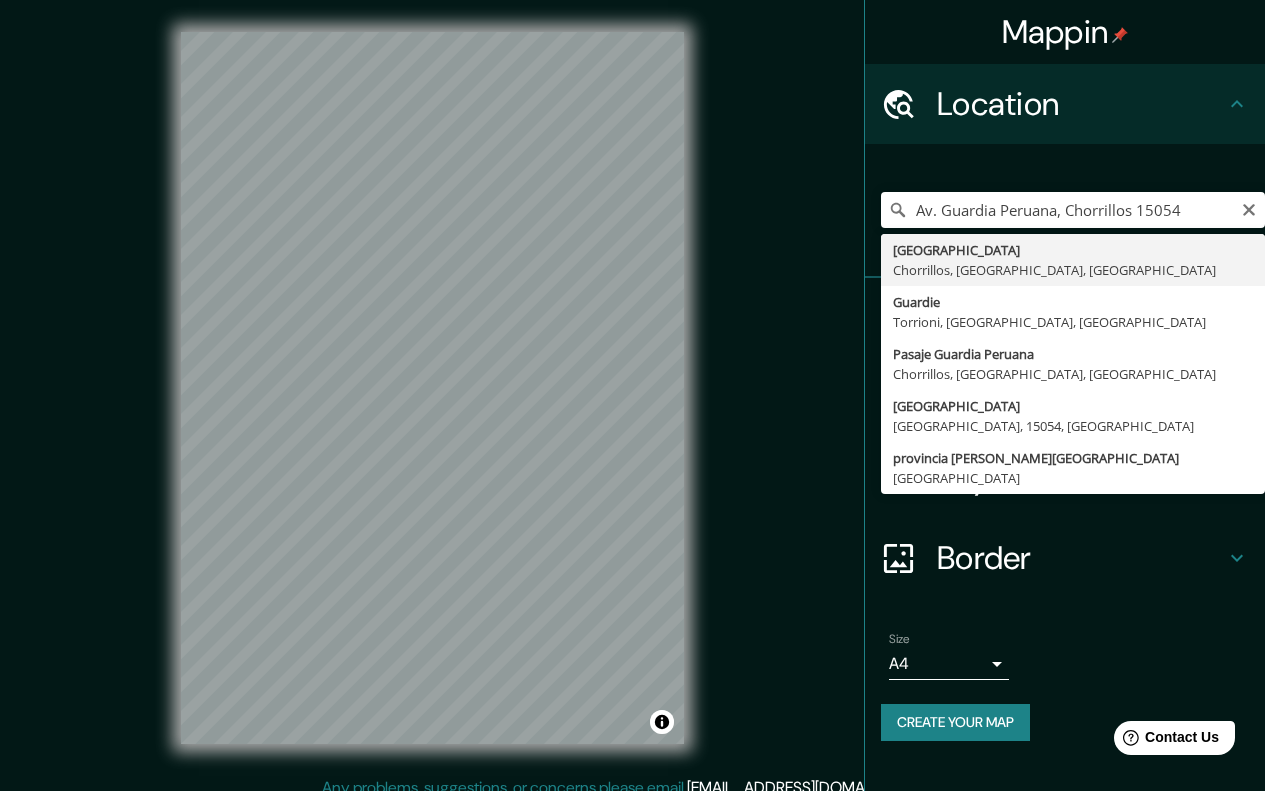 type on "[GEOGRAPHIC_DATA], [GEOGRAPHIC_DATA], [GEOGRAPHIC_DATA], [GEOGRAPHIC_DATA]" 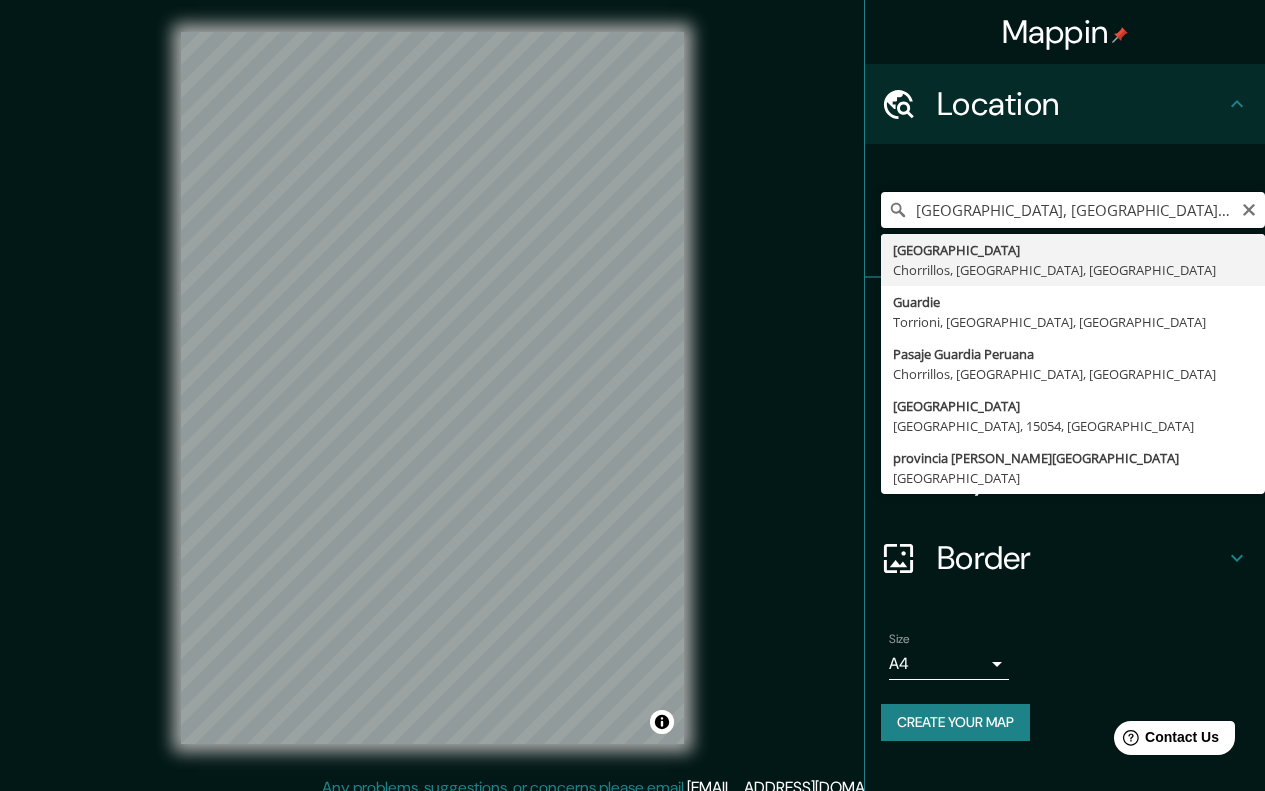scroll, scrollTop: 0, scrollLeft: 0, axis: both 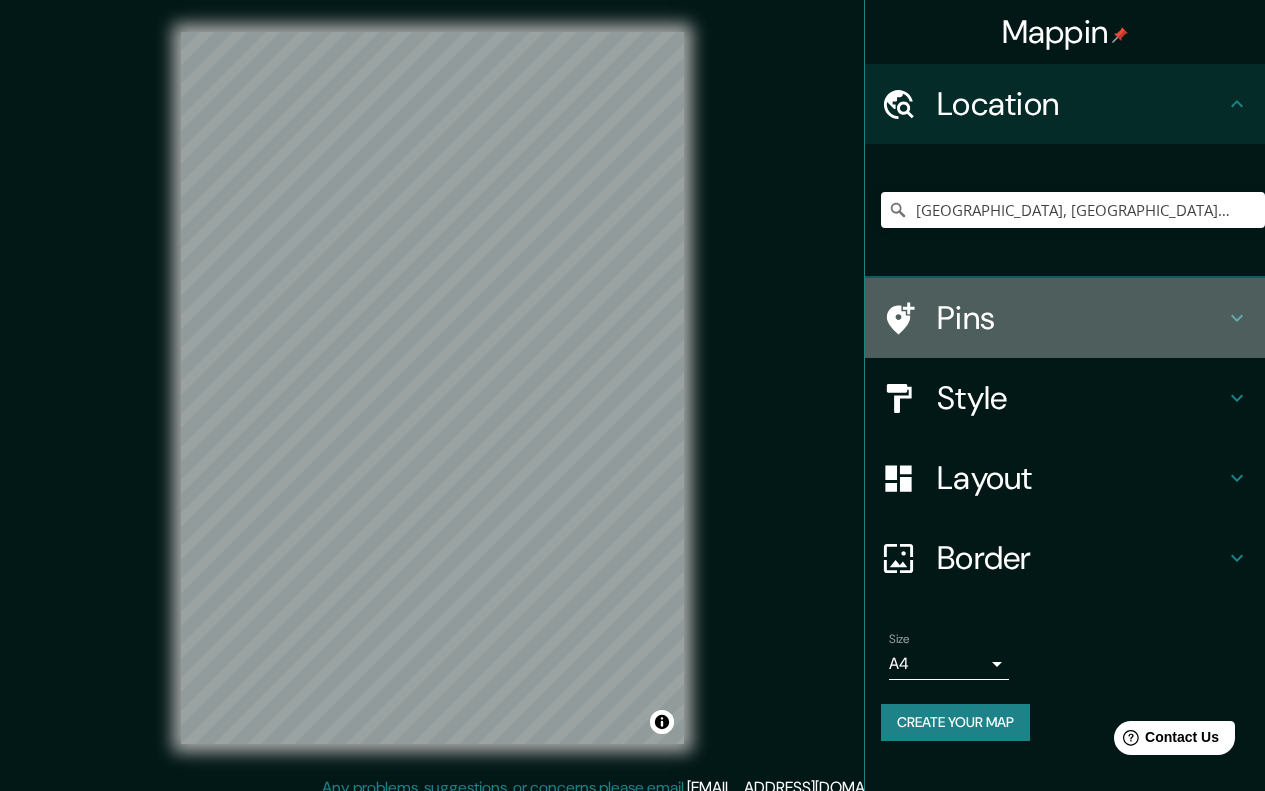 click on "Pins" at bounding box center (1081, 318) 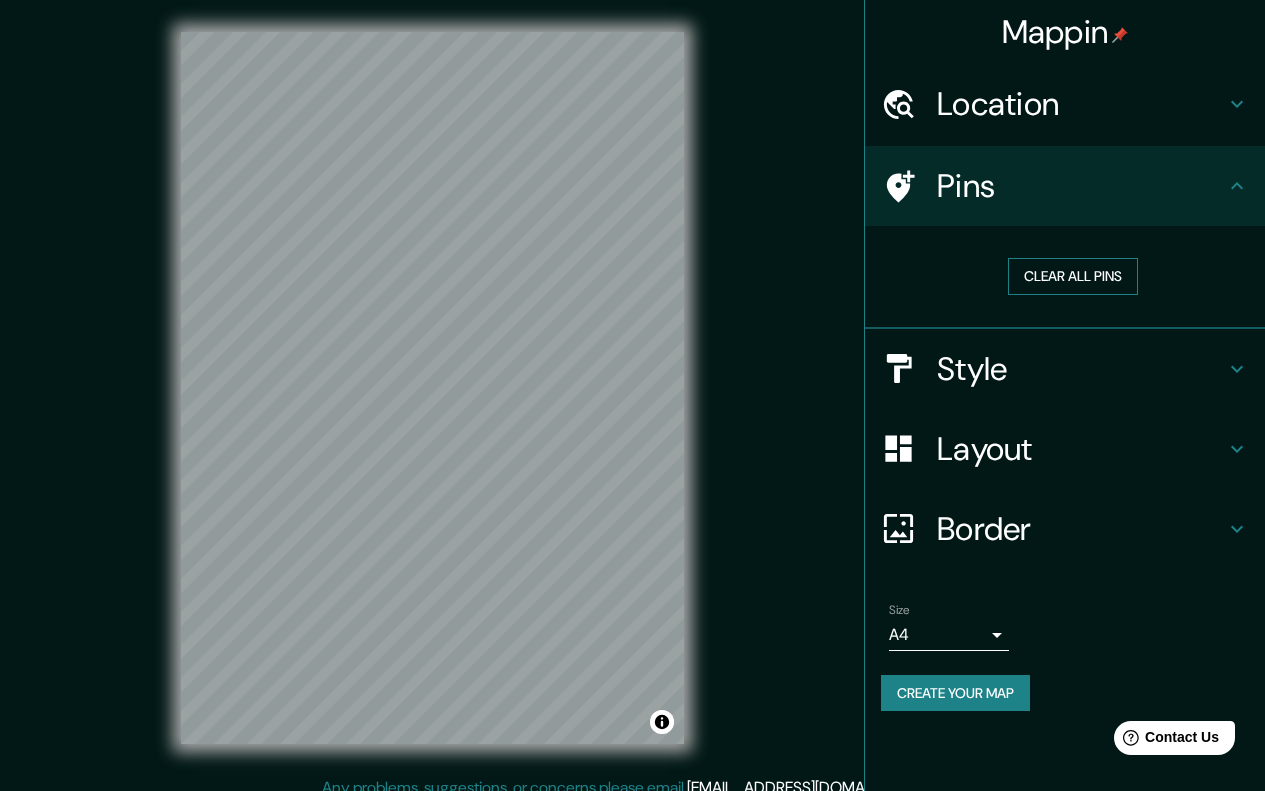 click on "Clear all pins" at bounding box center (1073, 276) 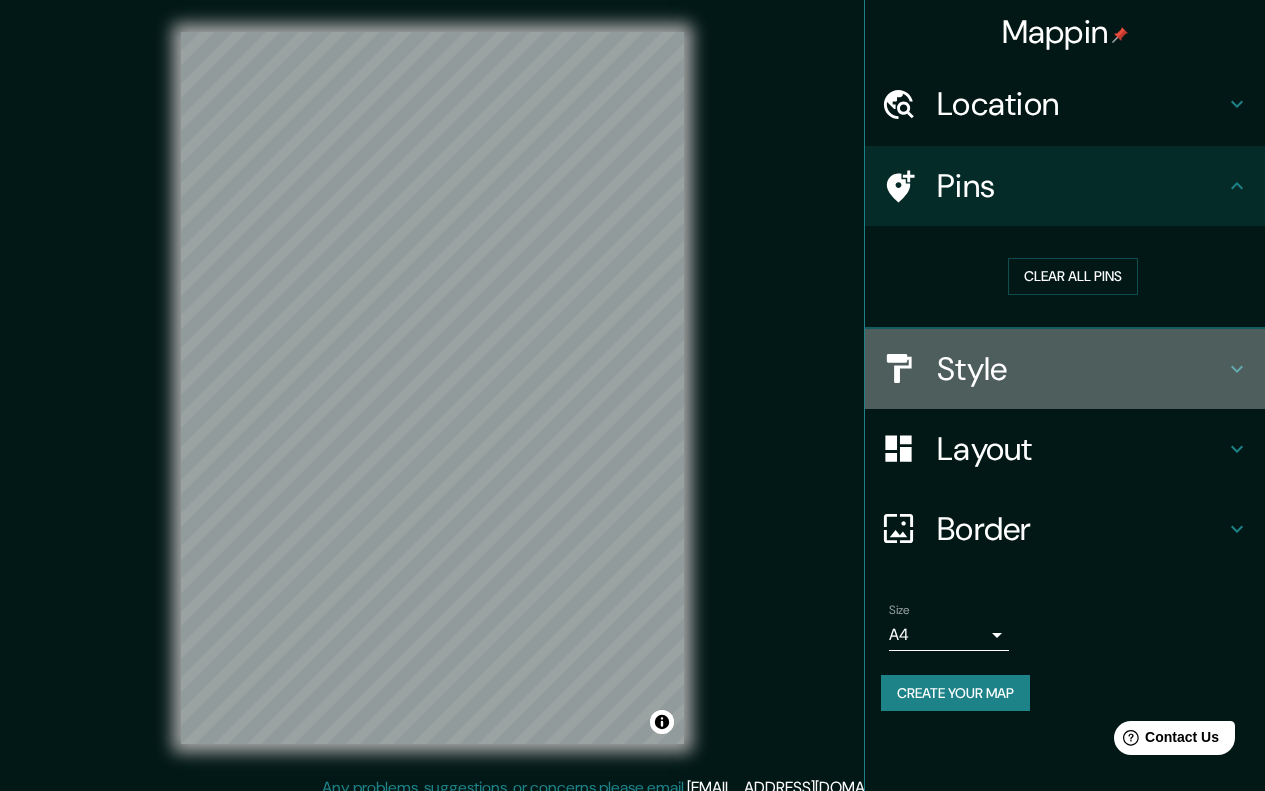 click on "Style" at bounding box center [1081, 369] 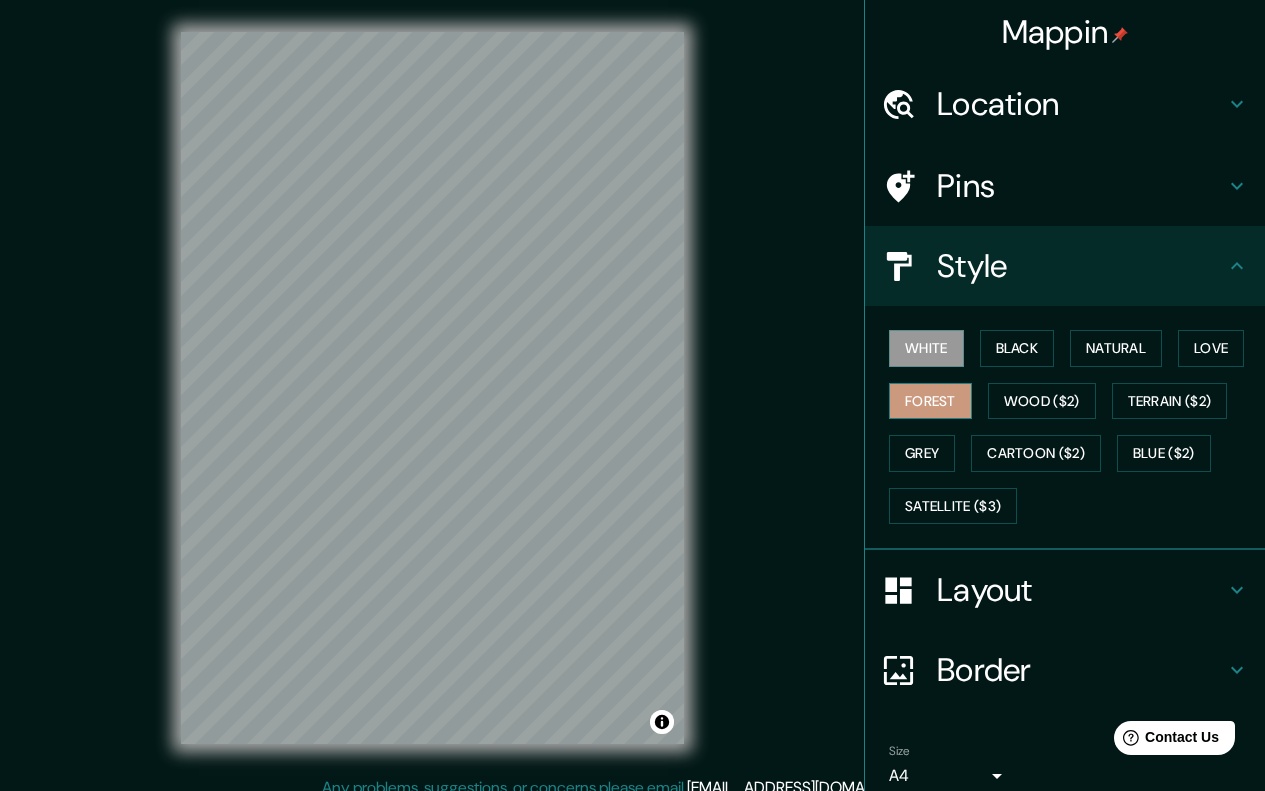 click on "Forest" at bounding box center [930, 401] 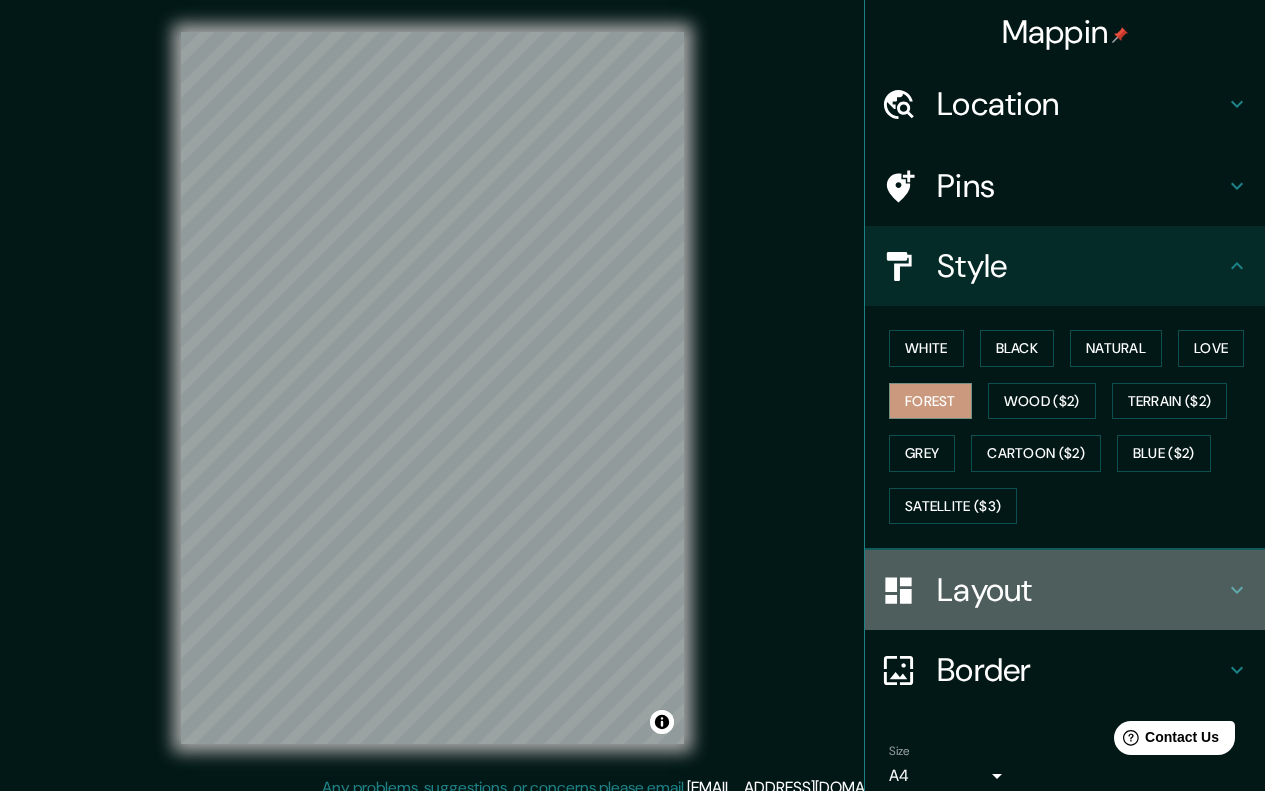 click on "Layout" at bounding box center [1081, 590] 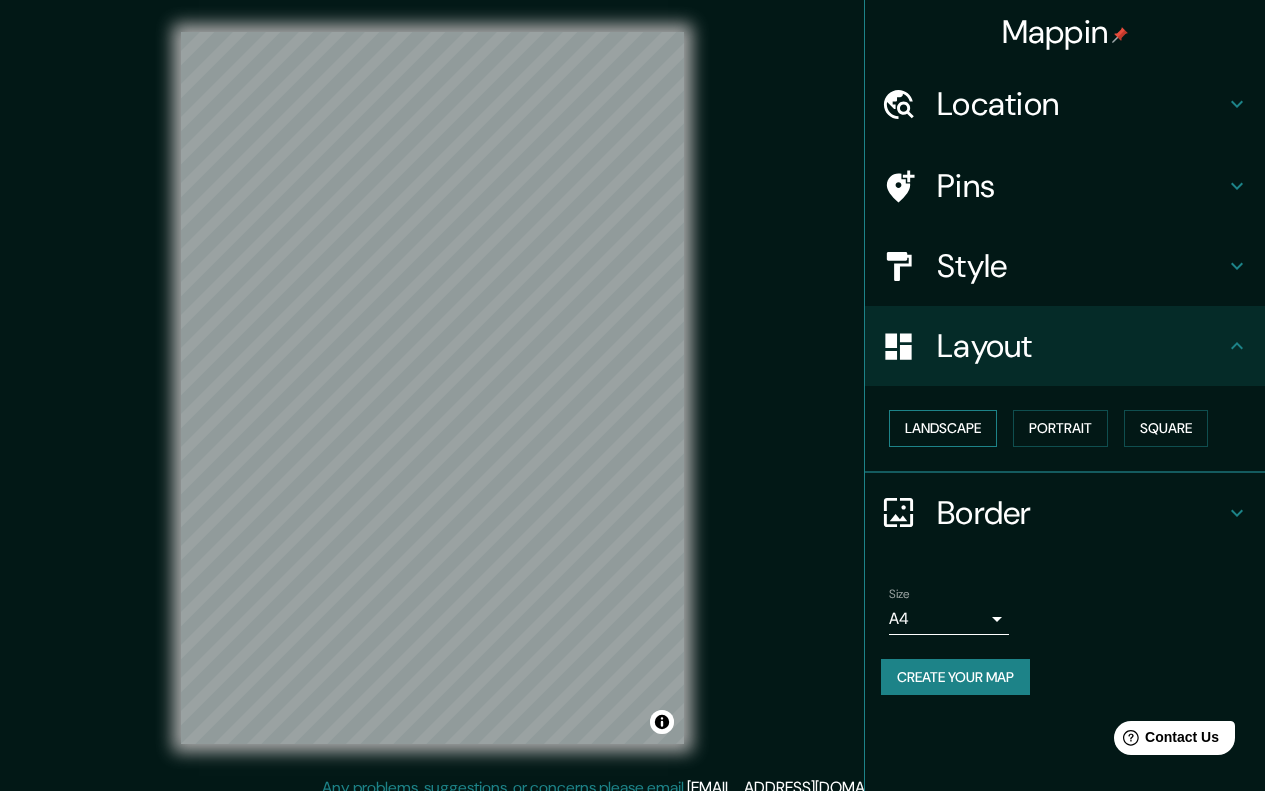 click on "Landscape" at bounding box center (943, 428) 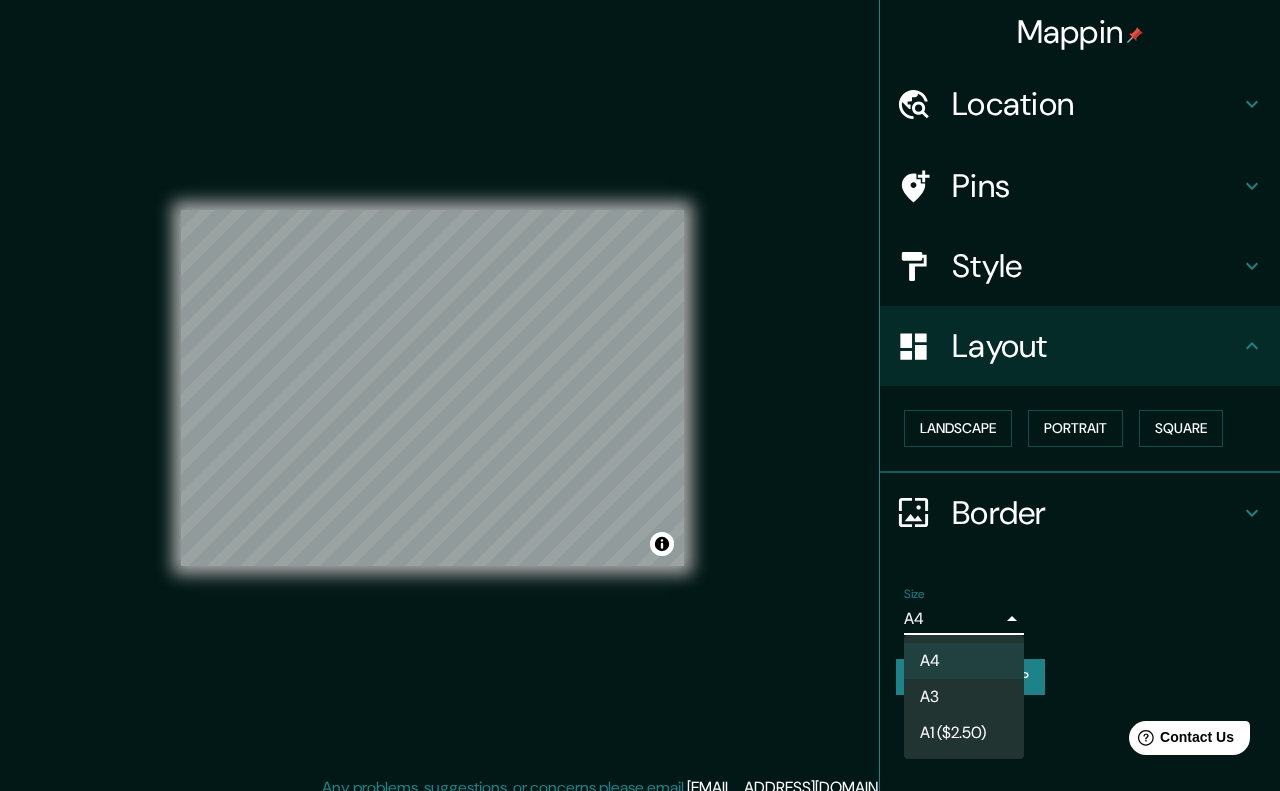click on "Mappin Location Avenida Guardia Peruana, Chorrillos, Provincia de Lima, Perú Pins Style Layout Landscape Portrait Square Border Choose a border.  Hint : you can make layers of the frame opaque to create some cool effects. None Simple Transparent Fancy Size A4 single Create your map © Mapbox   © OpenStreetMap   Improve this map Any problems, suggestions, or concerns please email    help@mappin.pro . . . A4 A3 A1 ($2.50)" at bounding box center (640, 395) 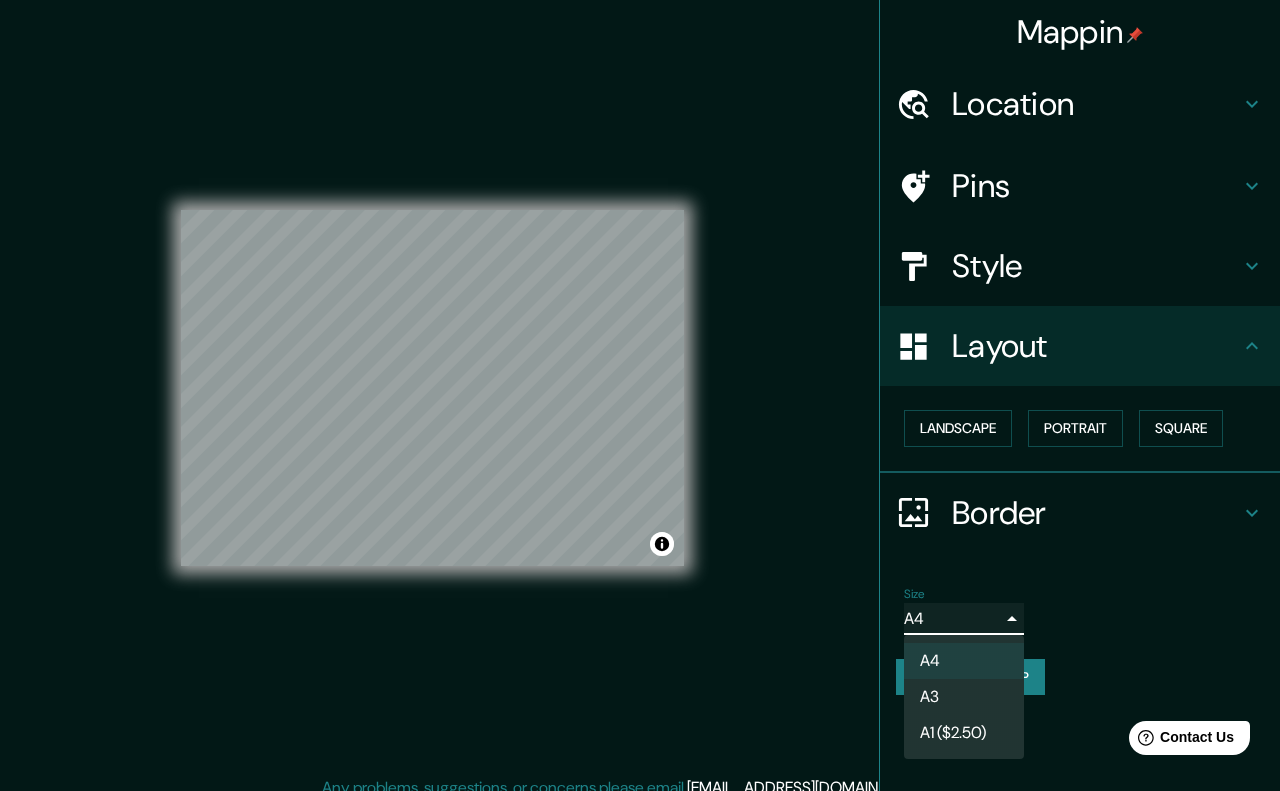 type on "a4" 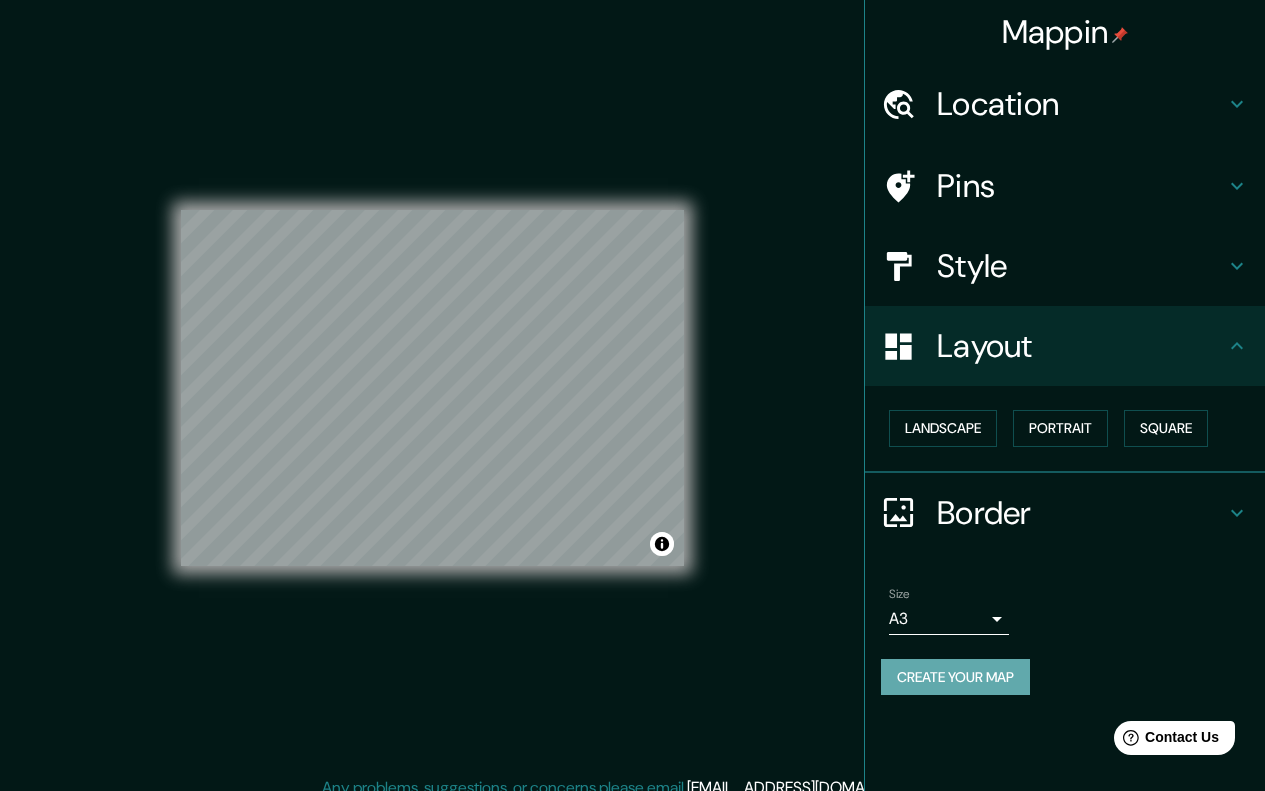 click on "Create your map" at bounding box center (955, 677) 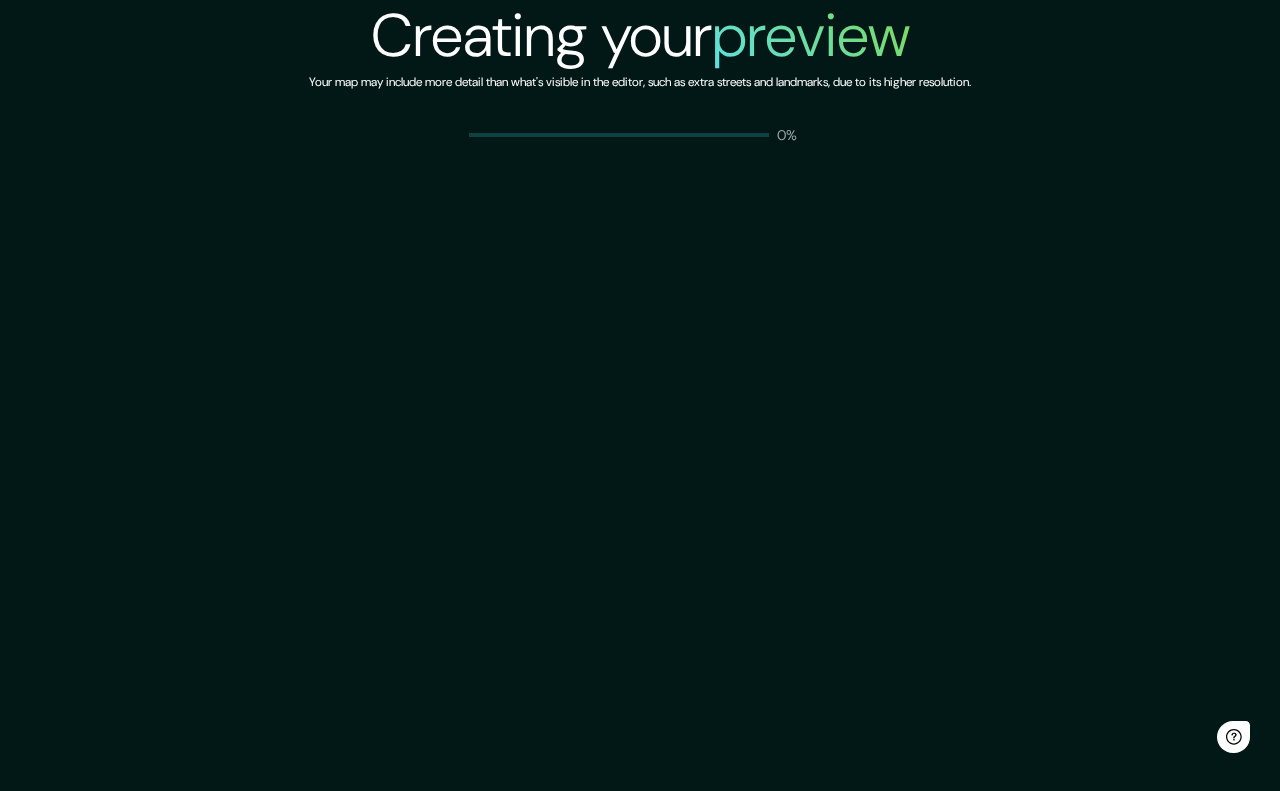 scroll, scrollTop: 0, scrollLeft: 0, axis: both 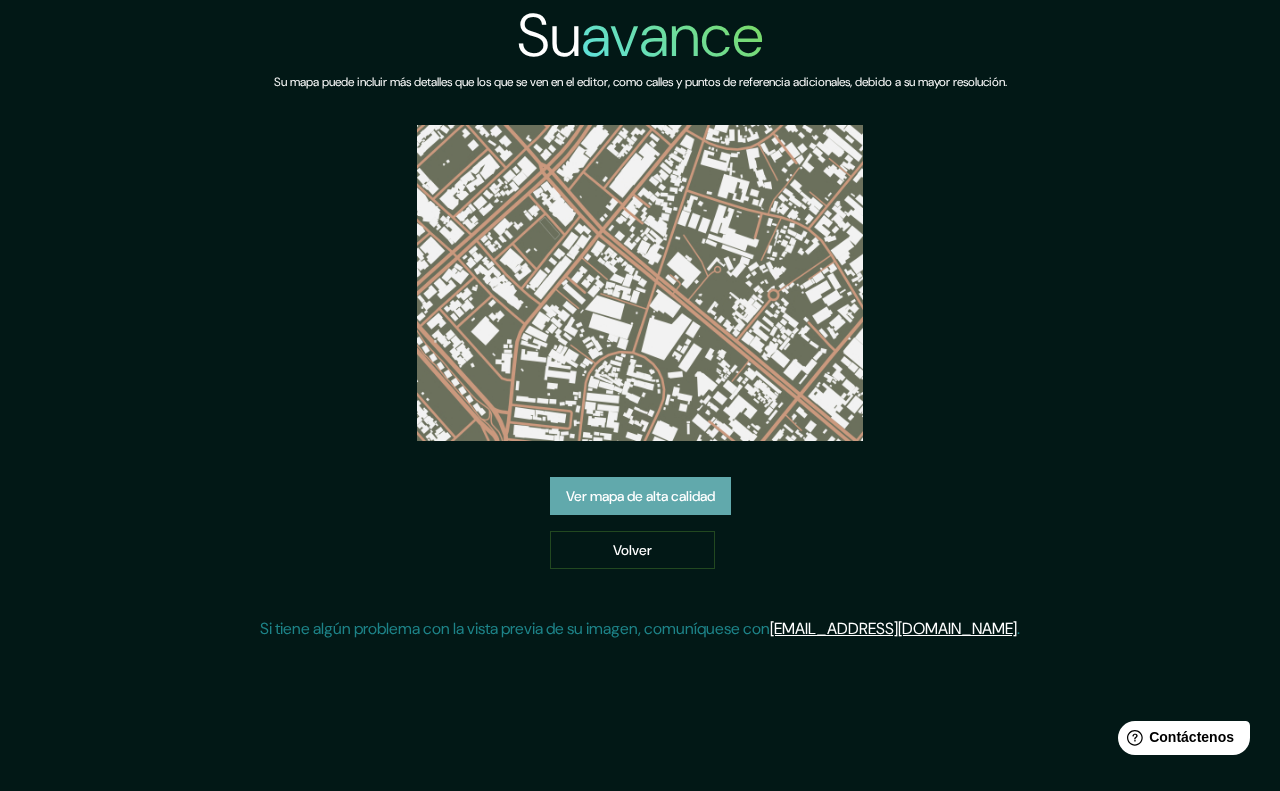click on "Ver mapa de alta calidad" at bounding box center [640, 496] 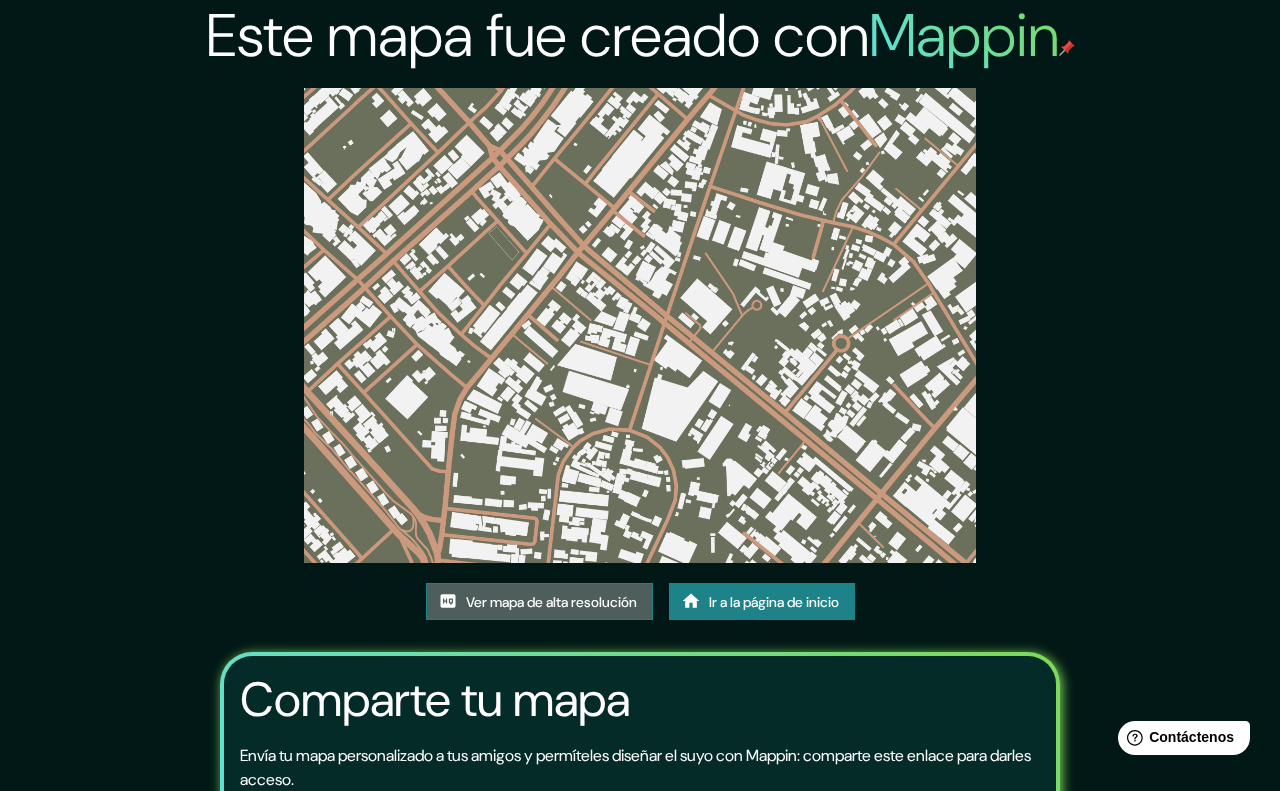 click on "Ver mapa de alta resolución" at bounding box center [551, 602] 